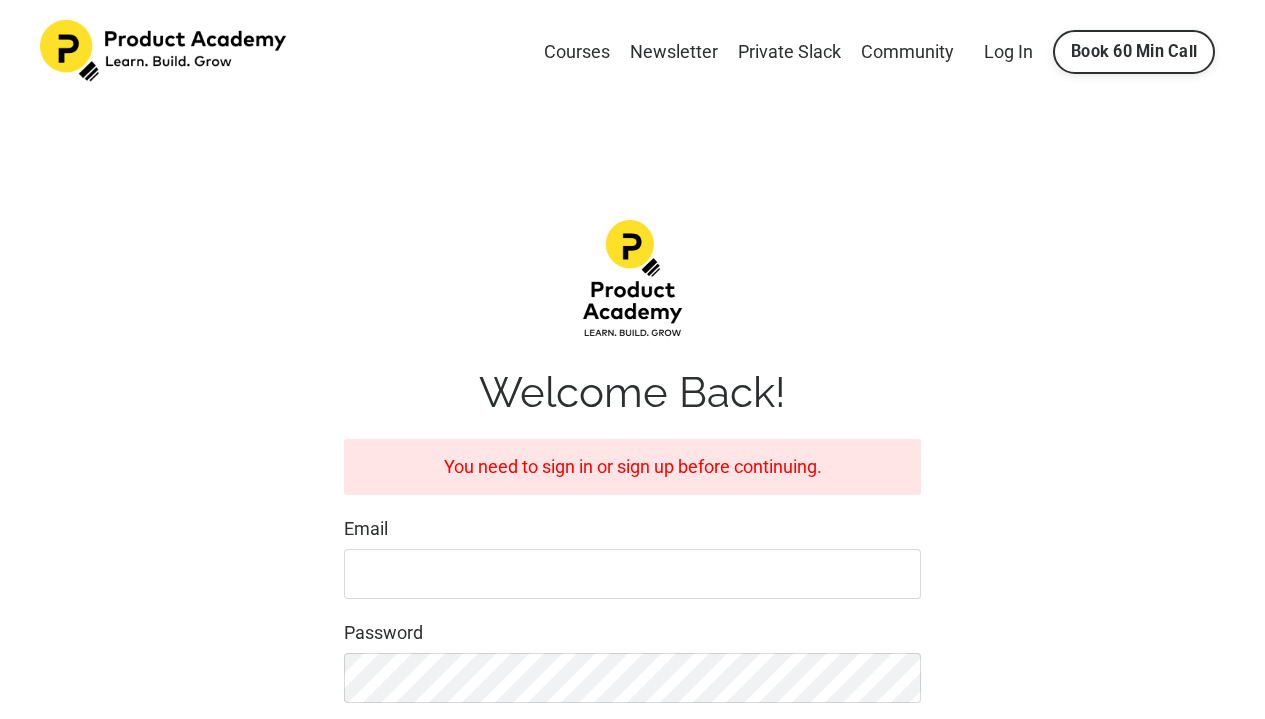 scroll, scrollTop: 0, scrollLeft: 0, axis: both 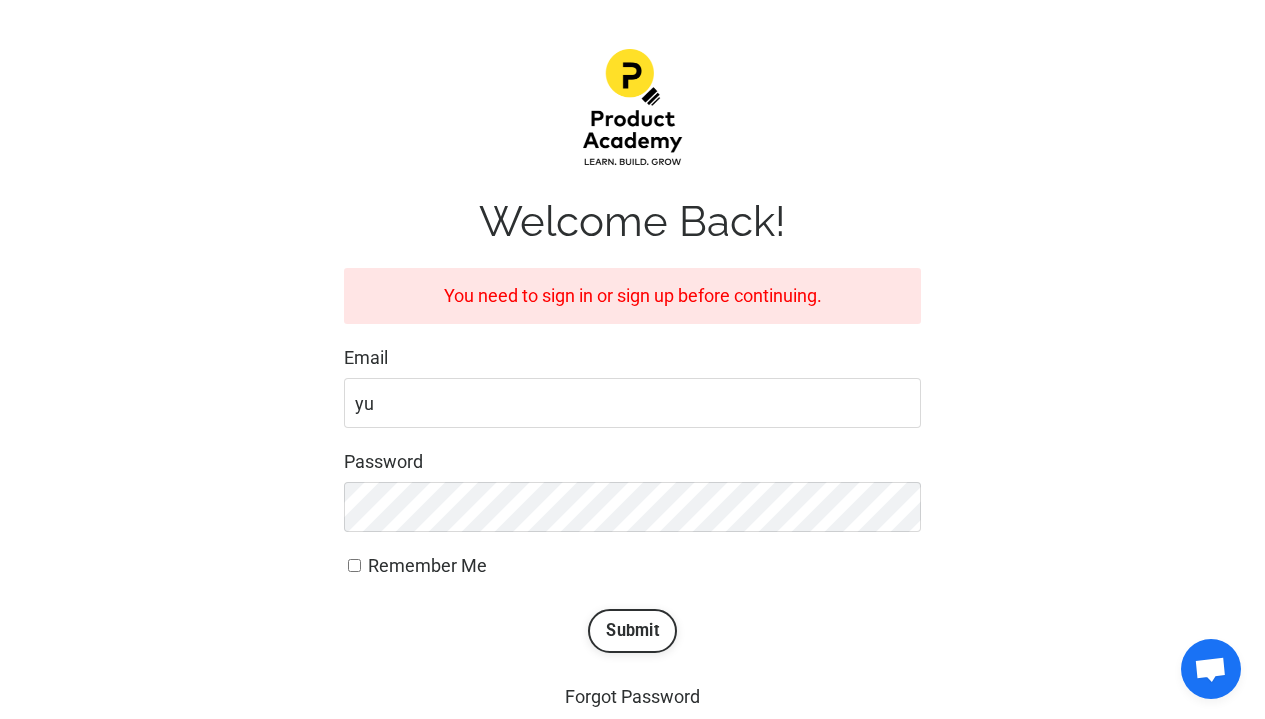 type on "y" 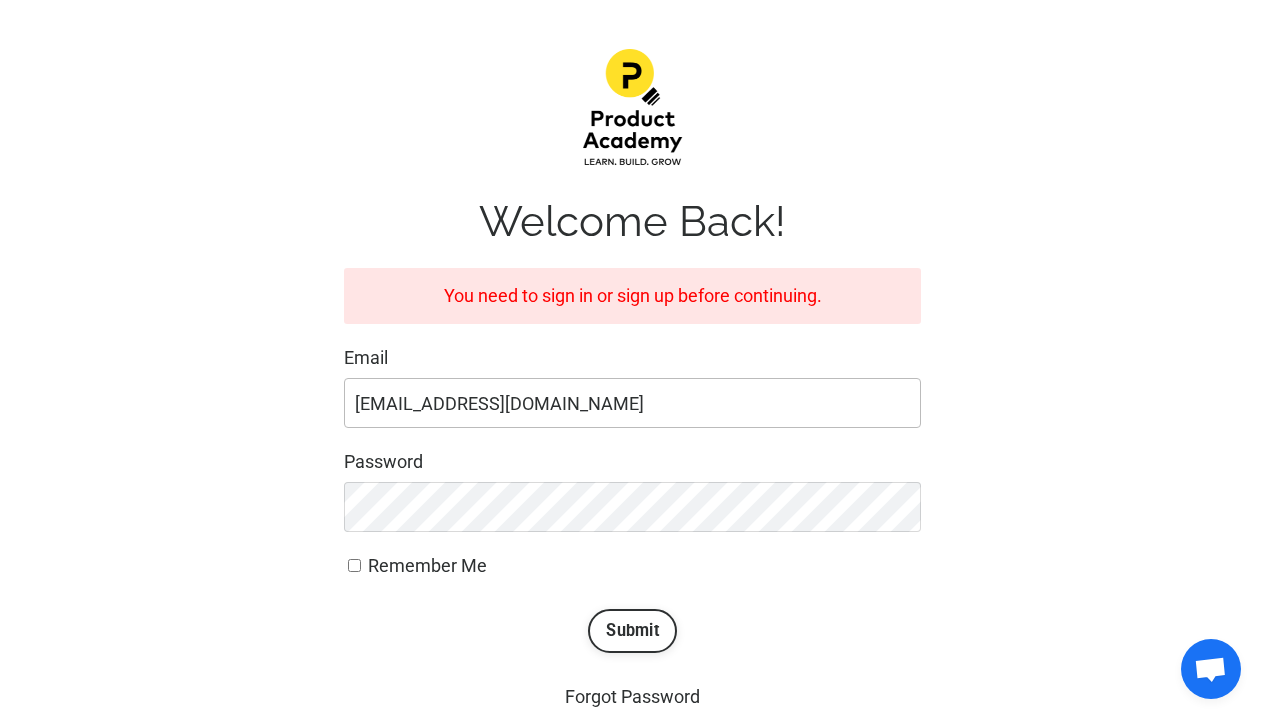 type on "erica4433@gmail.com" 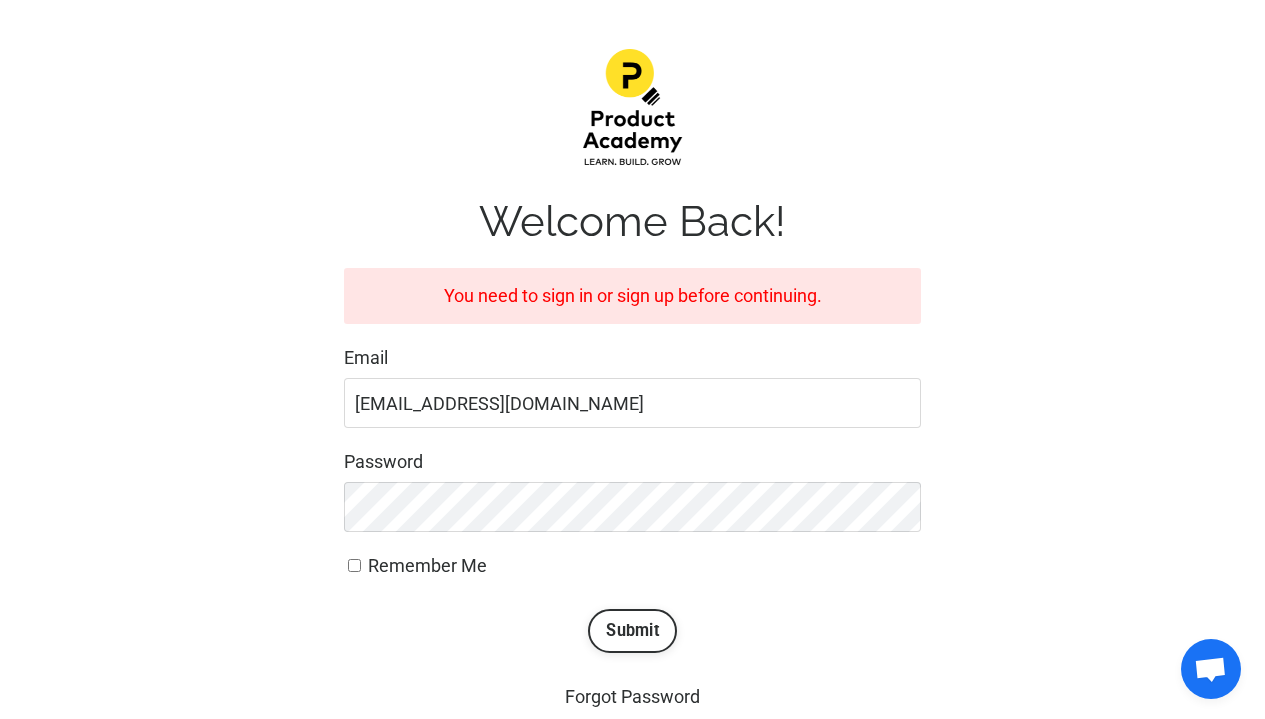 click on "You need to sign in or sign up before continuing.
Email
erica4433@gmail.com
Password
Remember Me
Submit" at bounding box center [633, 460] 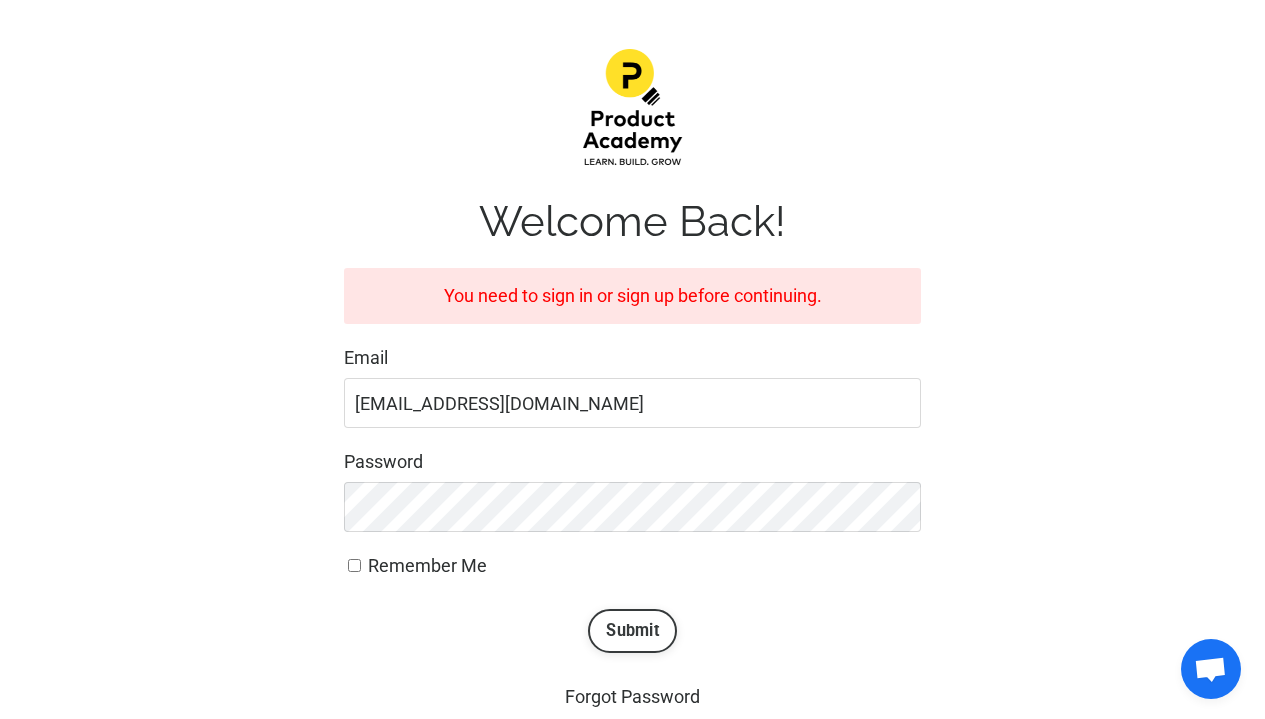 click on "Submit" at bounding box center (632, 631) 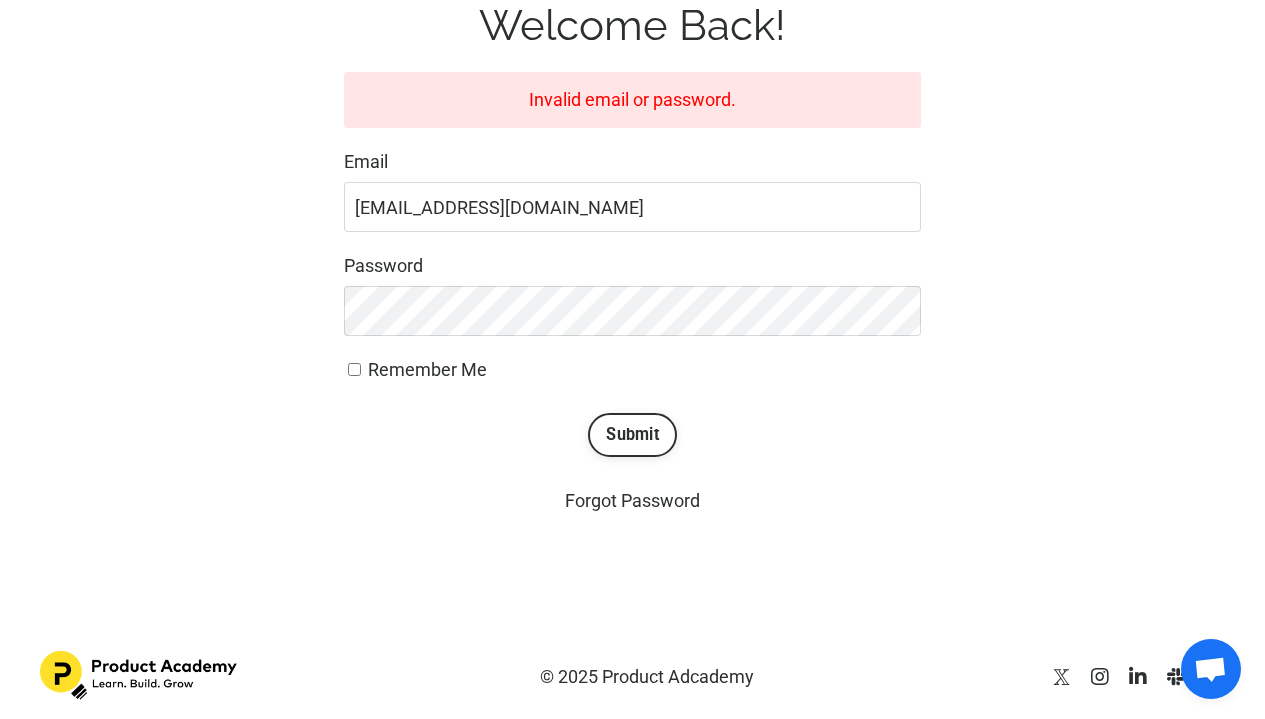 scroll, scrollTop: 332, scrollLeft: 0, axis: vertical 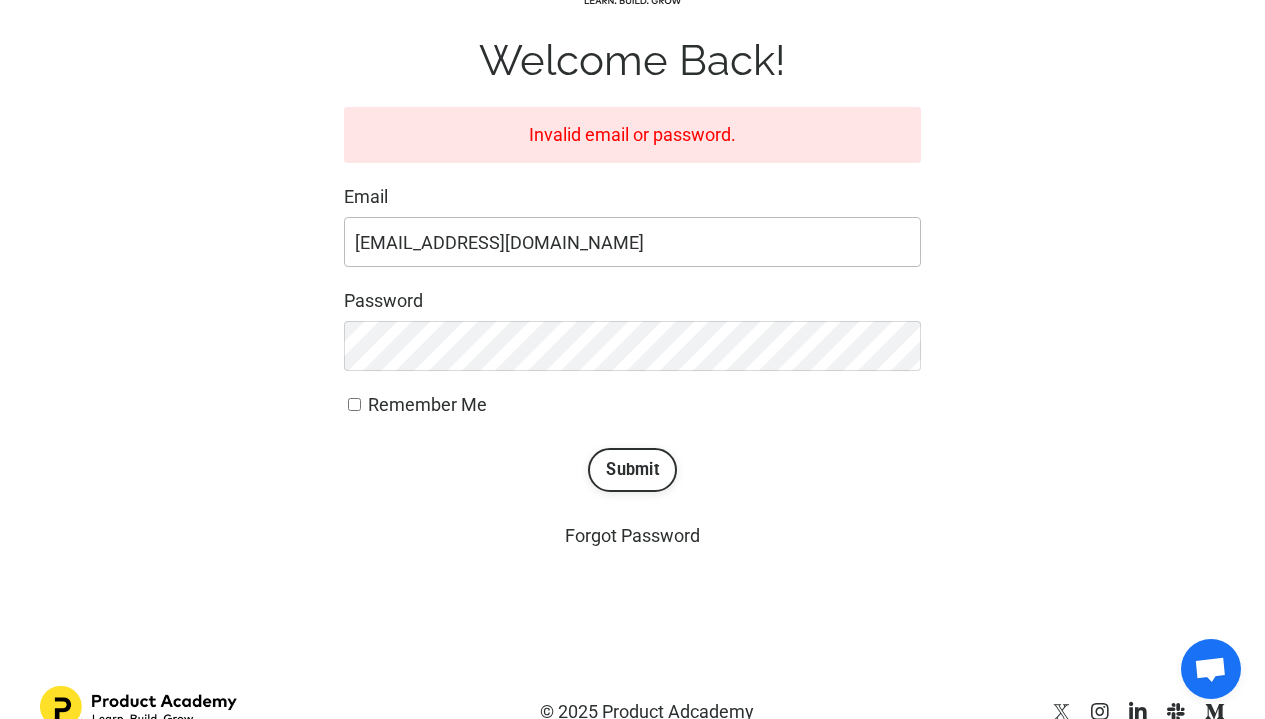 drag, startPoint x: 430, startPoint y: 235, endPoint x: 260, endPoint y: 225, distance: 170.29387 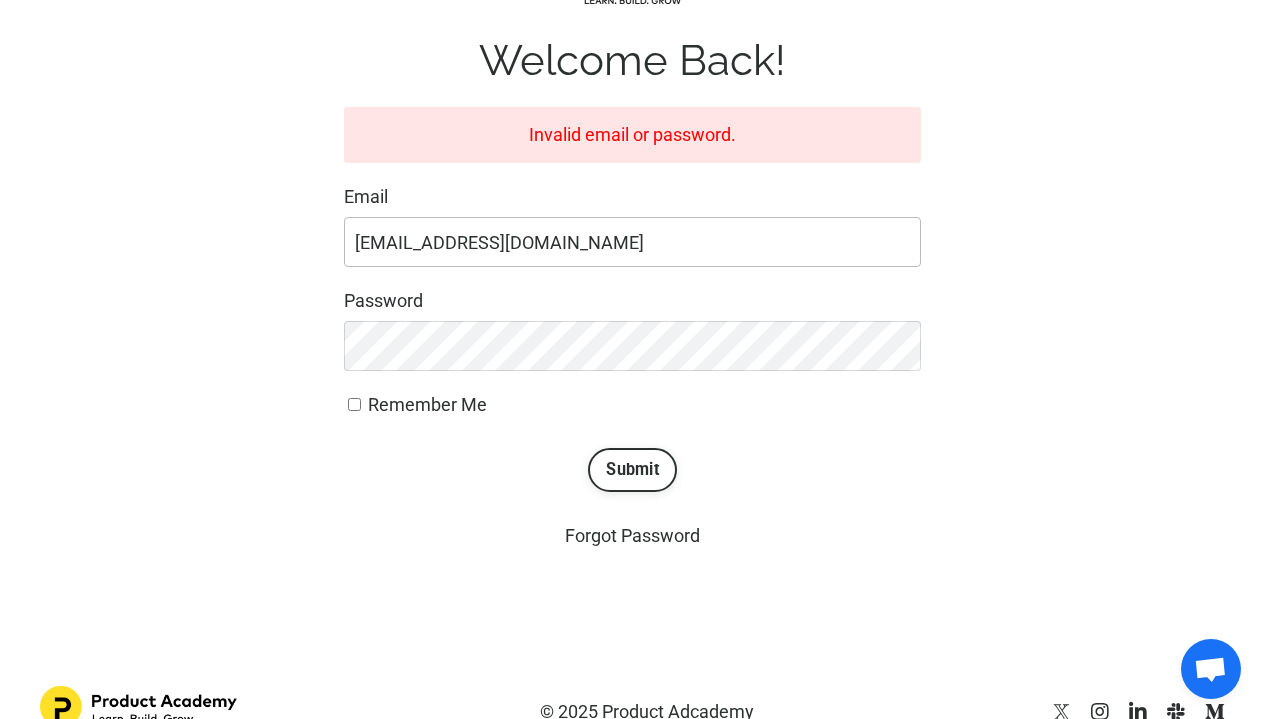 type on "yuxun41387@gmail.com" 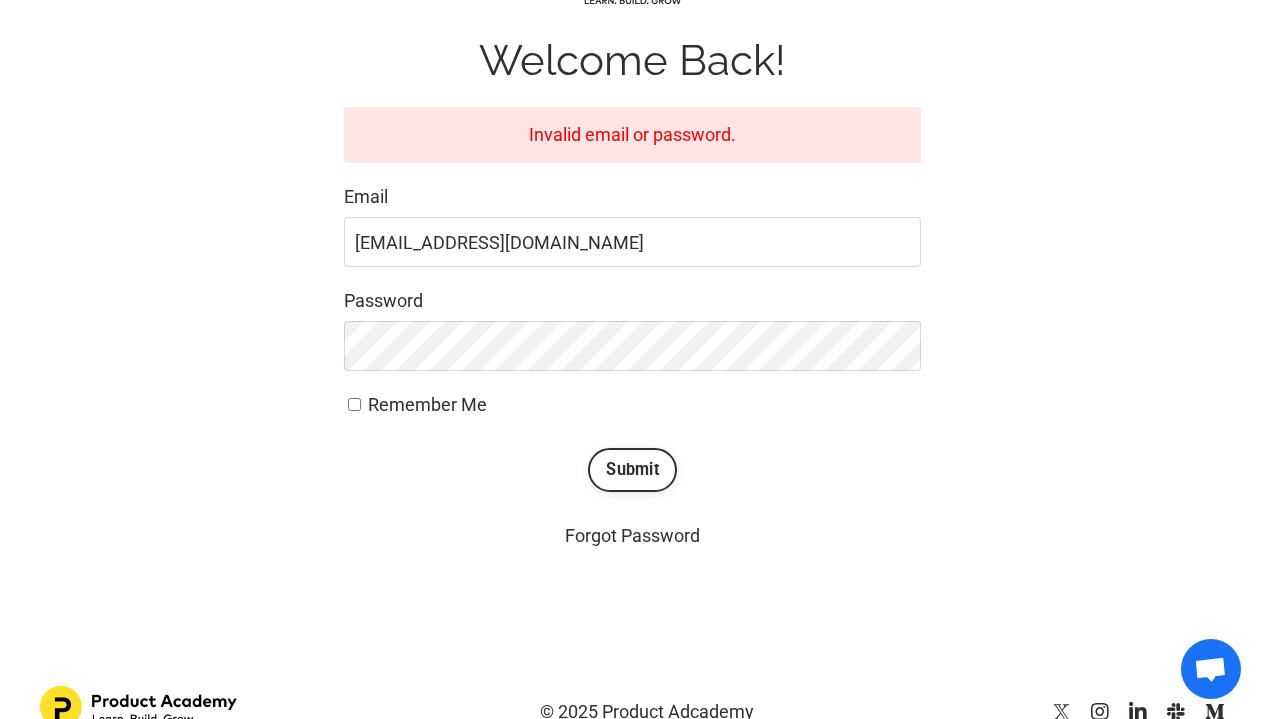 click on "Invalid email or password.
Email
yuxun41387@gmail.com
Password
Remember Me
Submit" at bounding box center [633, 299] 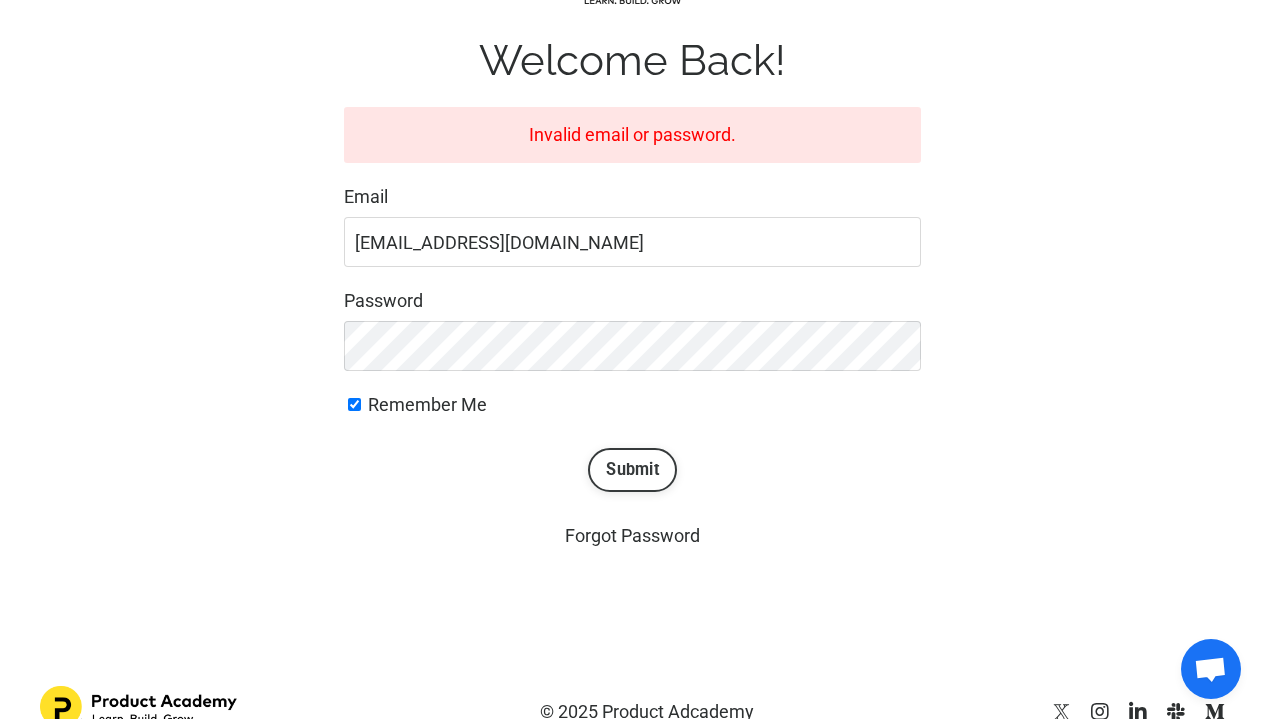 click on "Submit" at bounding box center [632, 470] 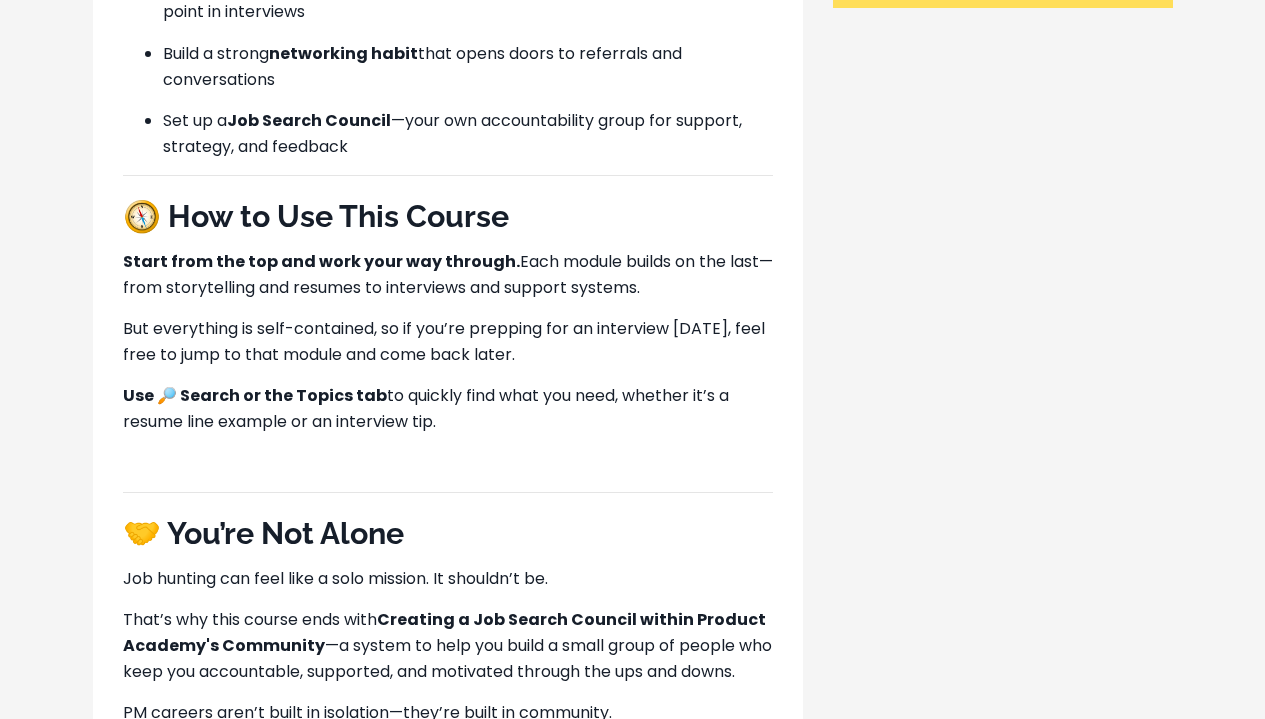 scroll, scrollTop: 1724, scrollLeft: 0, axis: vertical 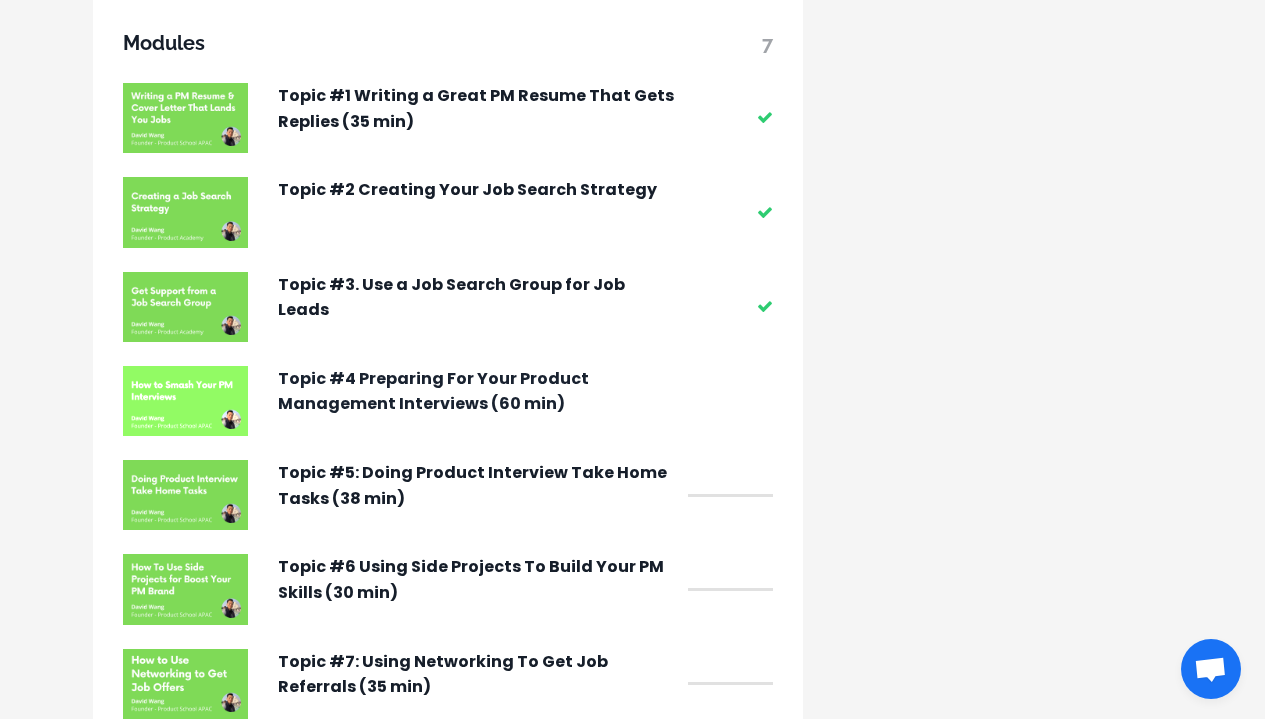 click on "Topic #4 Preparing For Your Product Management Interviews (60 min)" at bounding box center [478, 391] 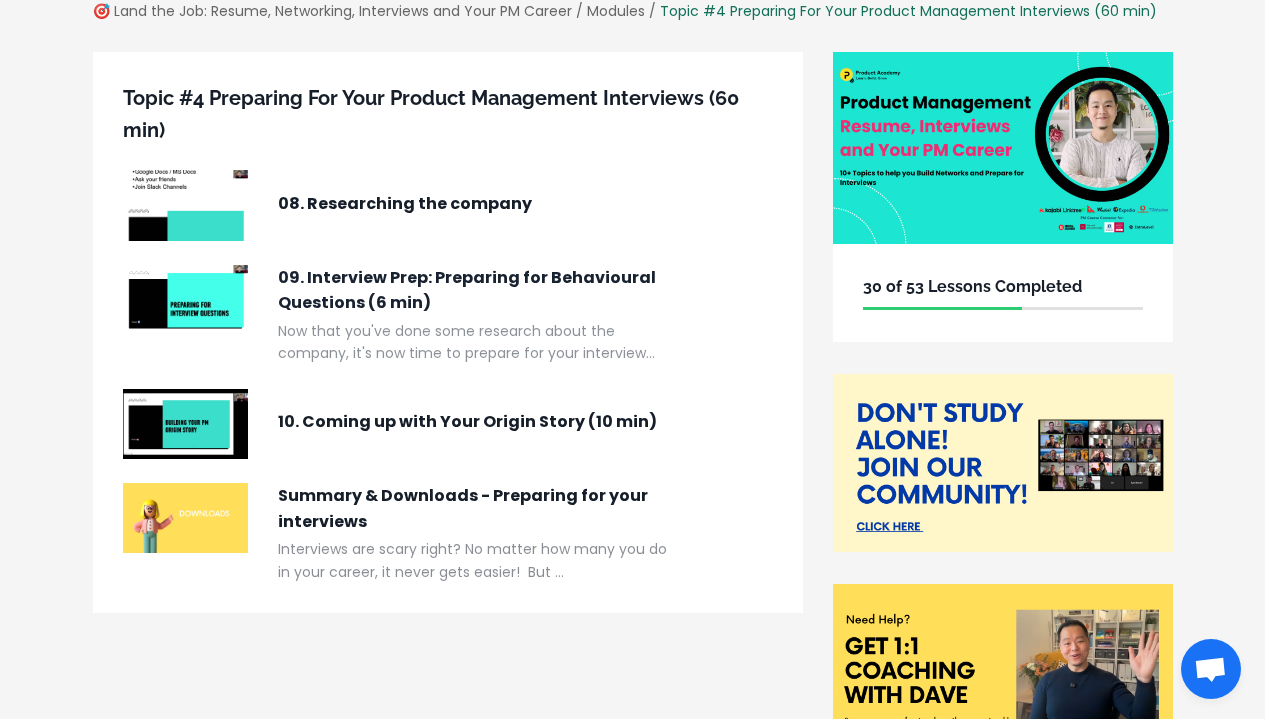 scroll, scrollTop: 120, scrollLeft: 0, axis: vertical 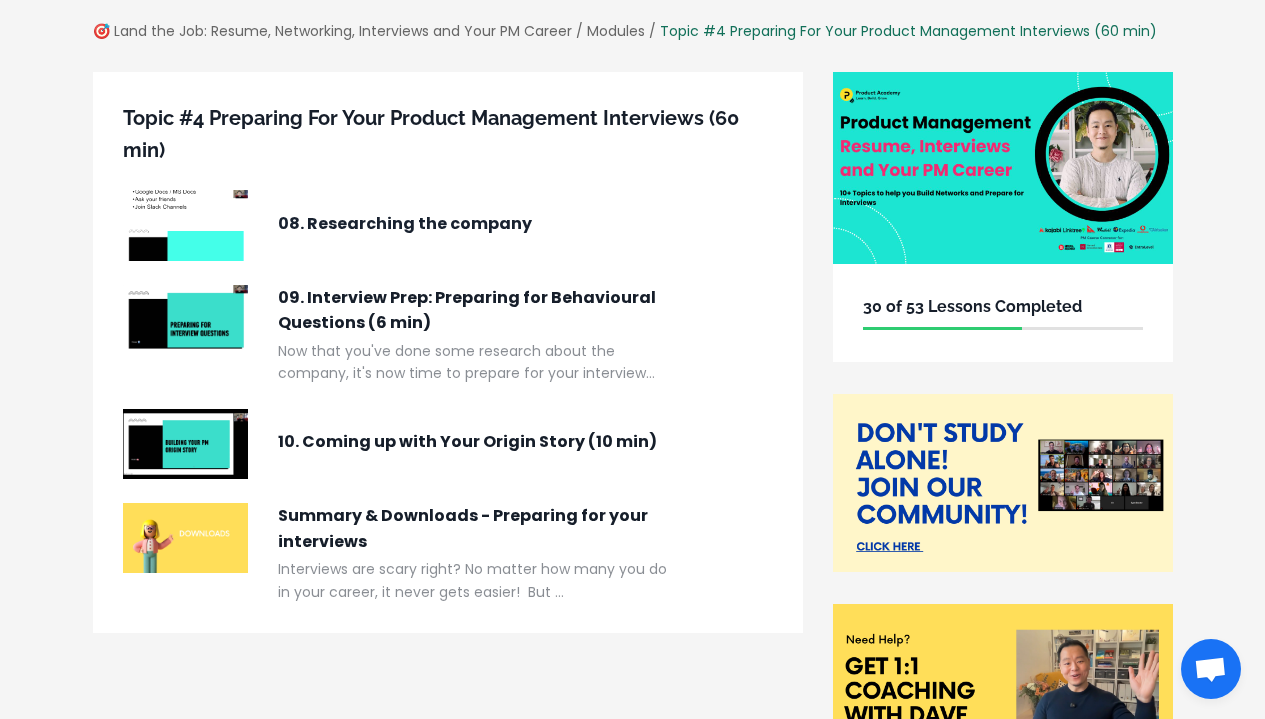 click on "08. Researching the company" at bounding box center [478, 224] 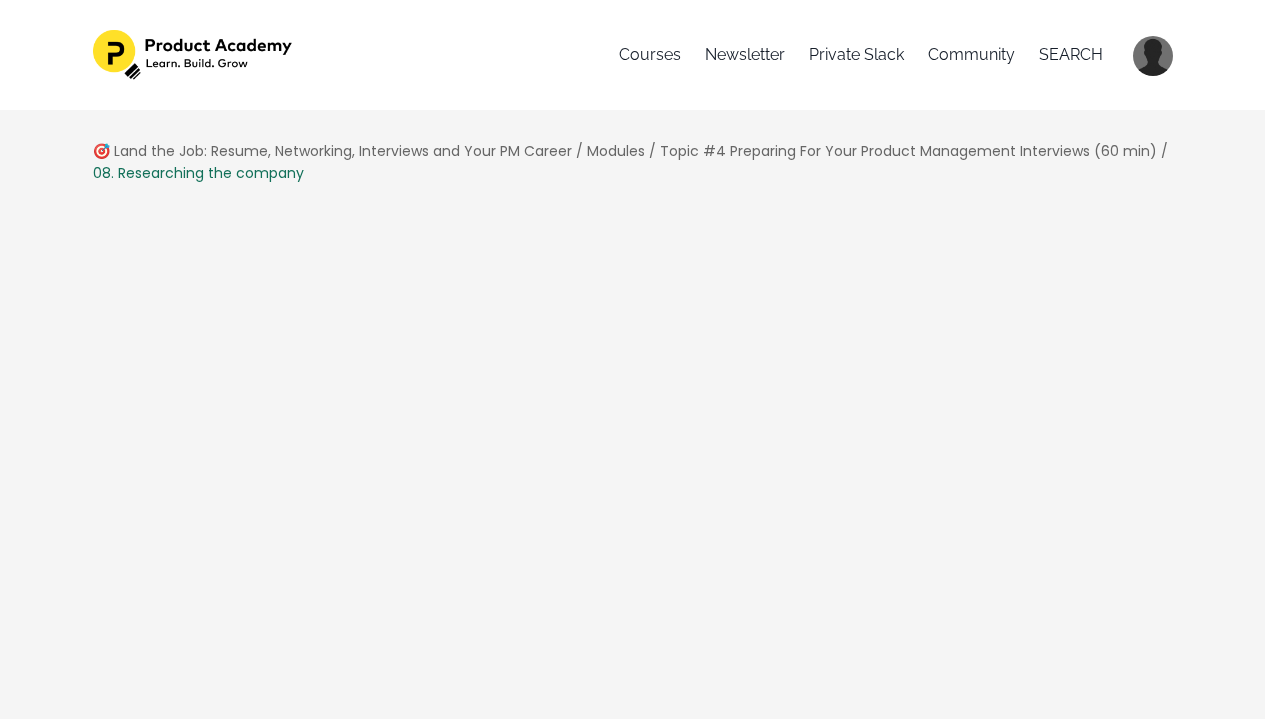 scroll, scrollTop: 0, scrollLeft: 0, axis: both 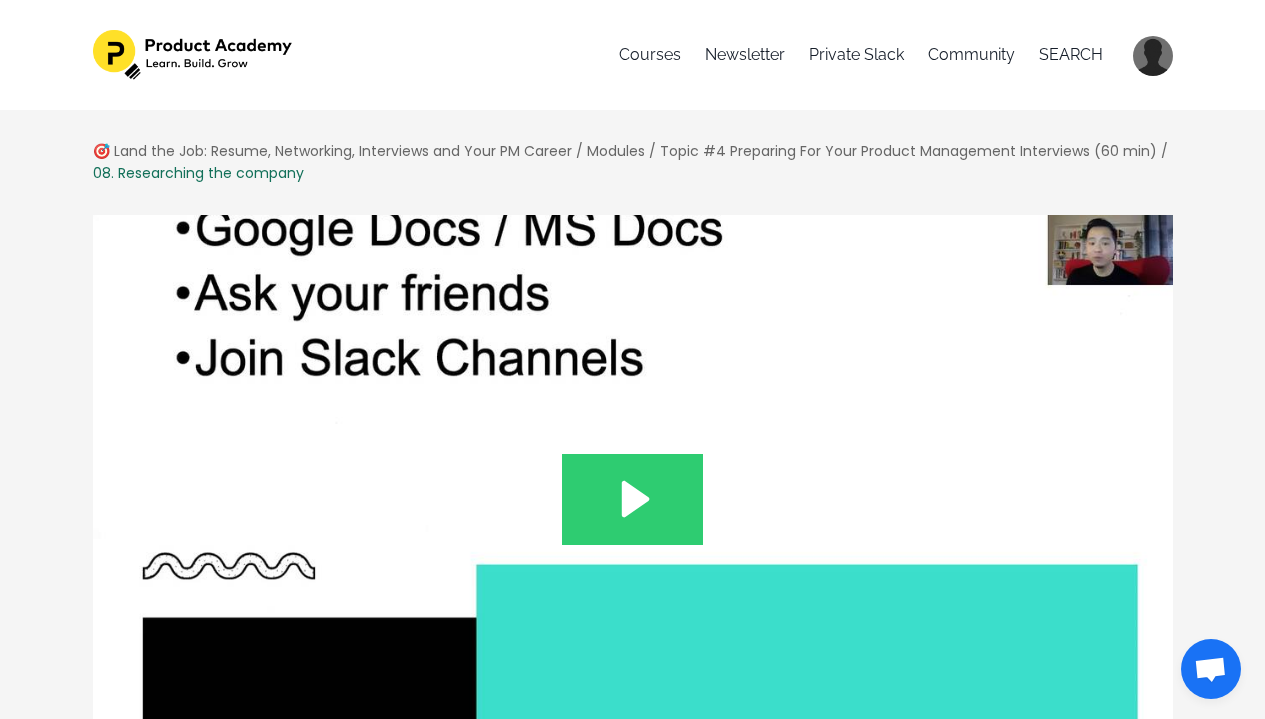 click 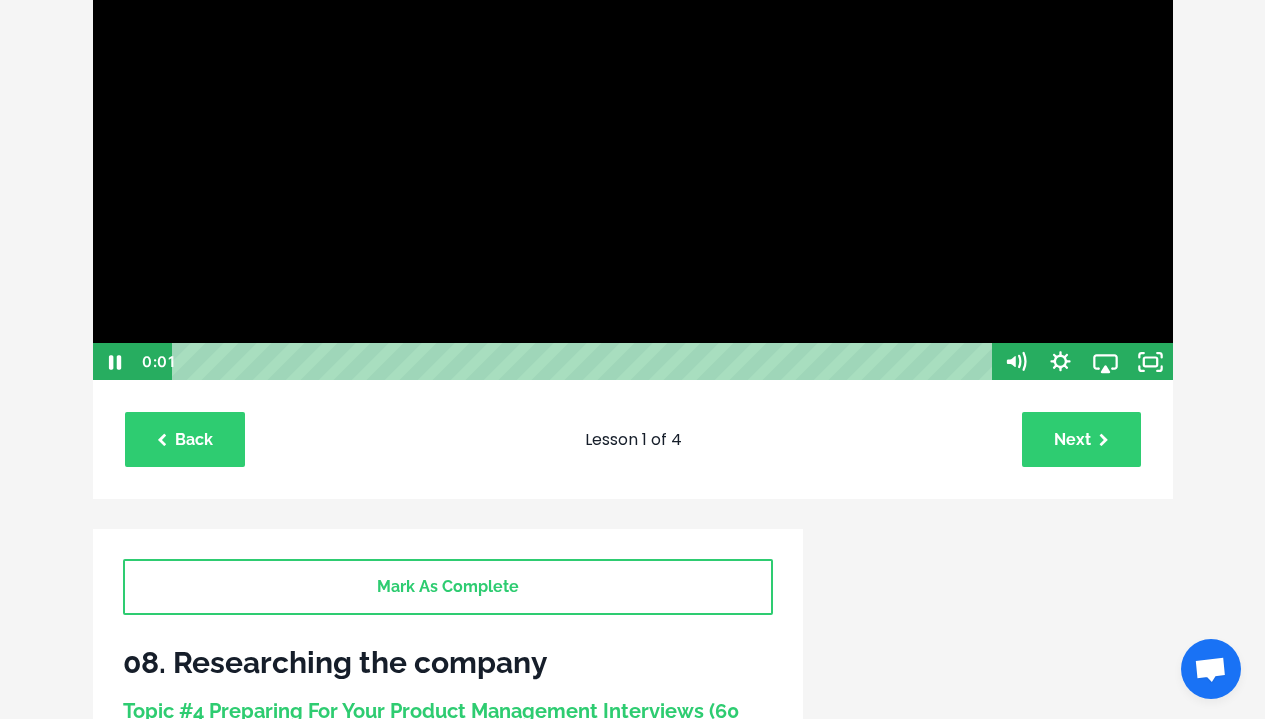 scroll, scrollTop: 403, scrollLeft: 0, axis: vertical 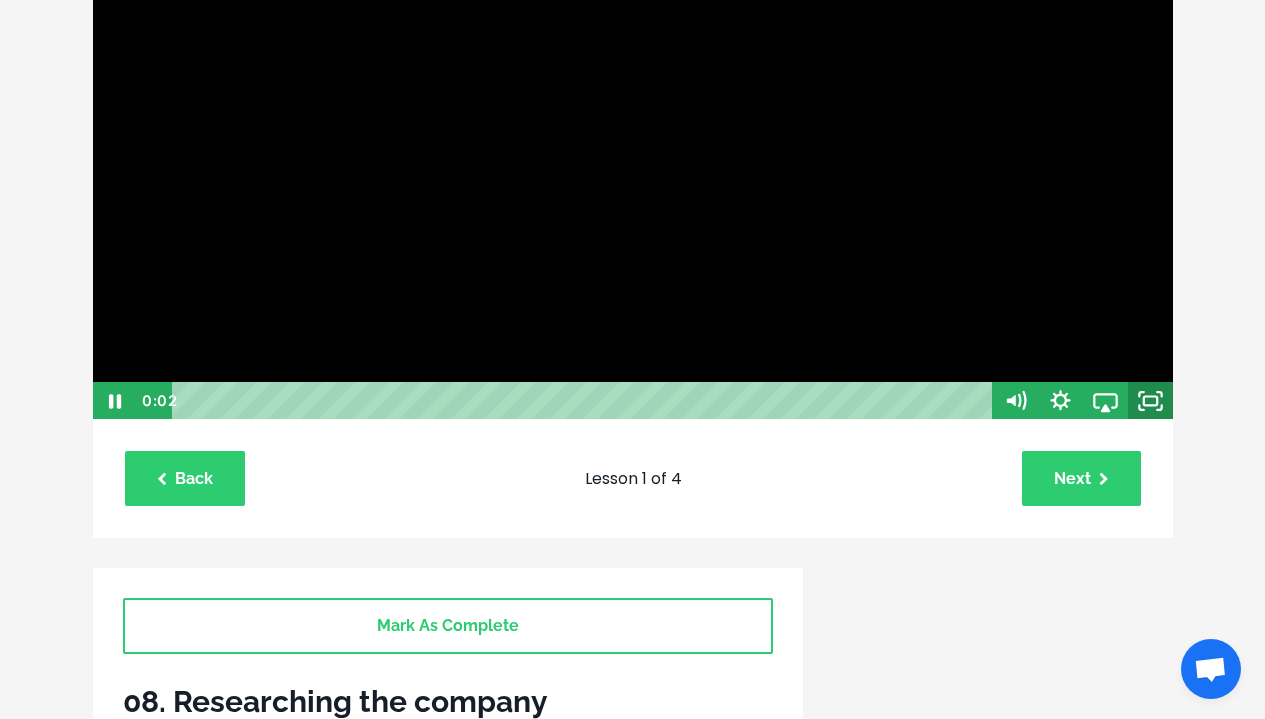 click 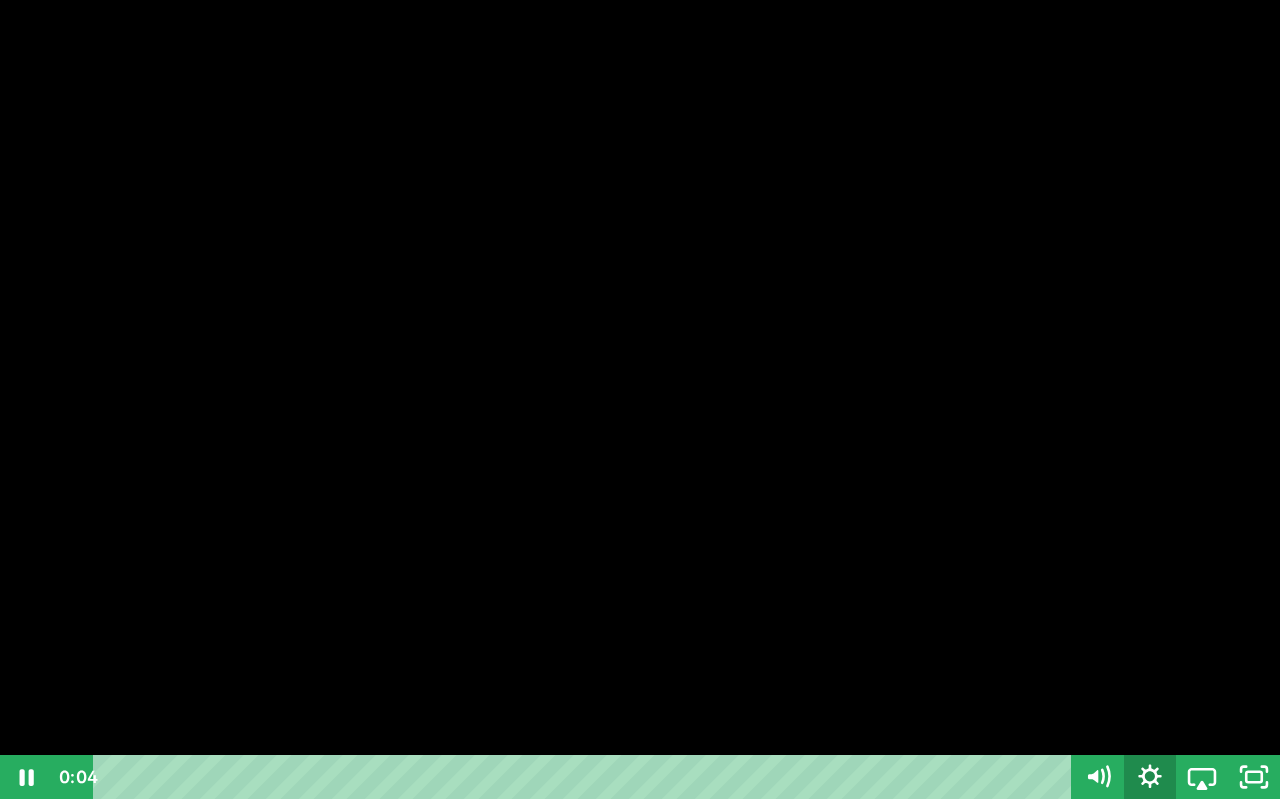 click 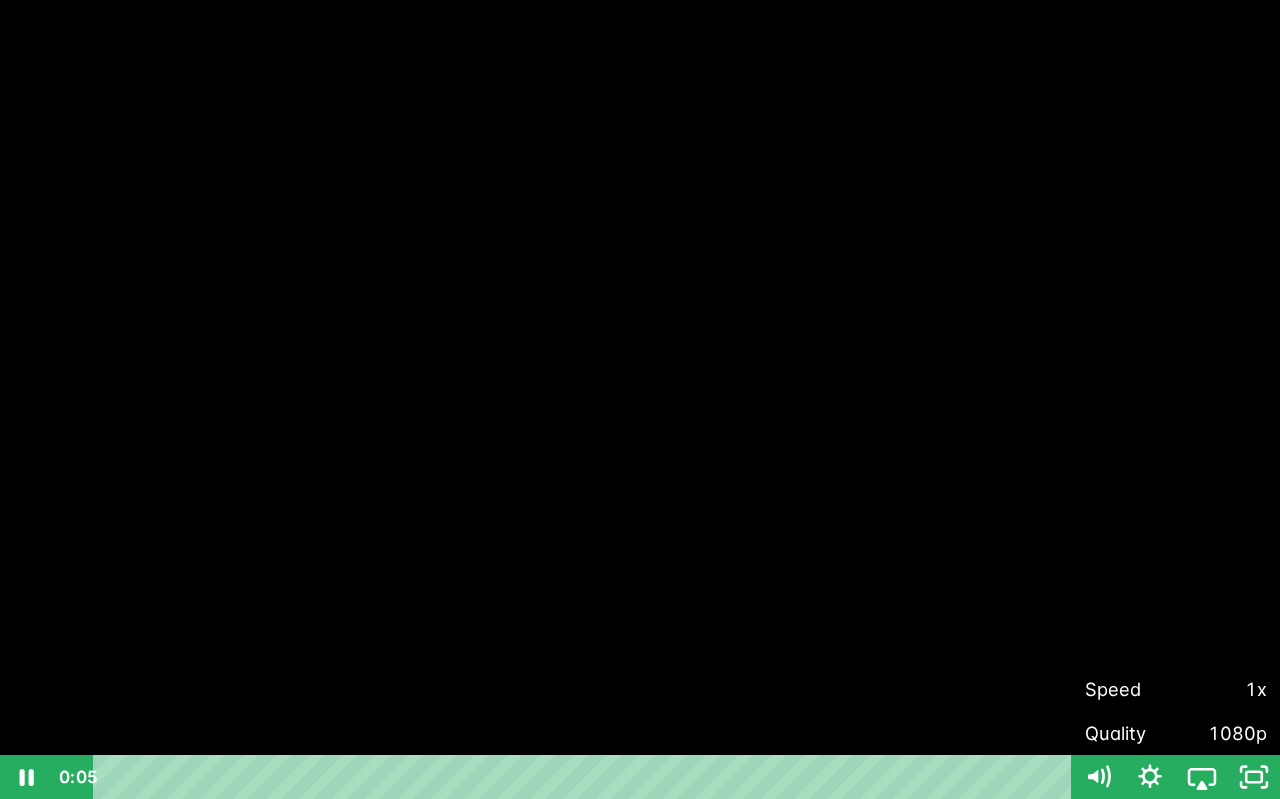 click on "Speed" at bounding box center (1130, 689) 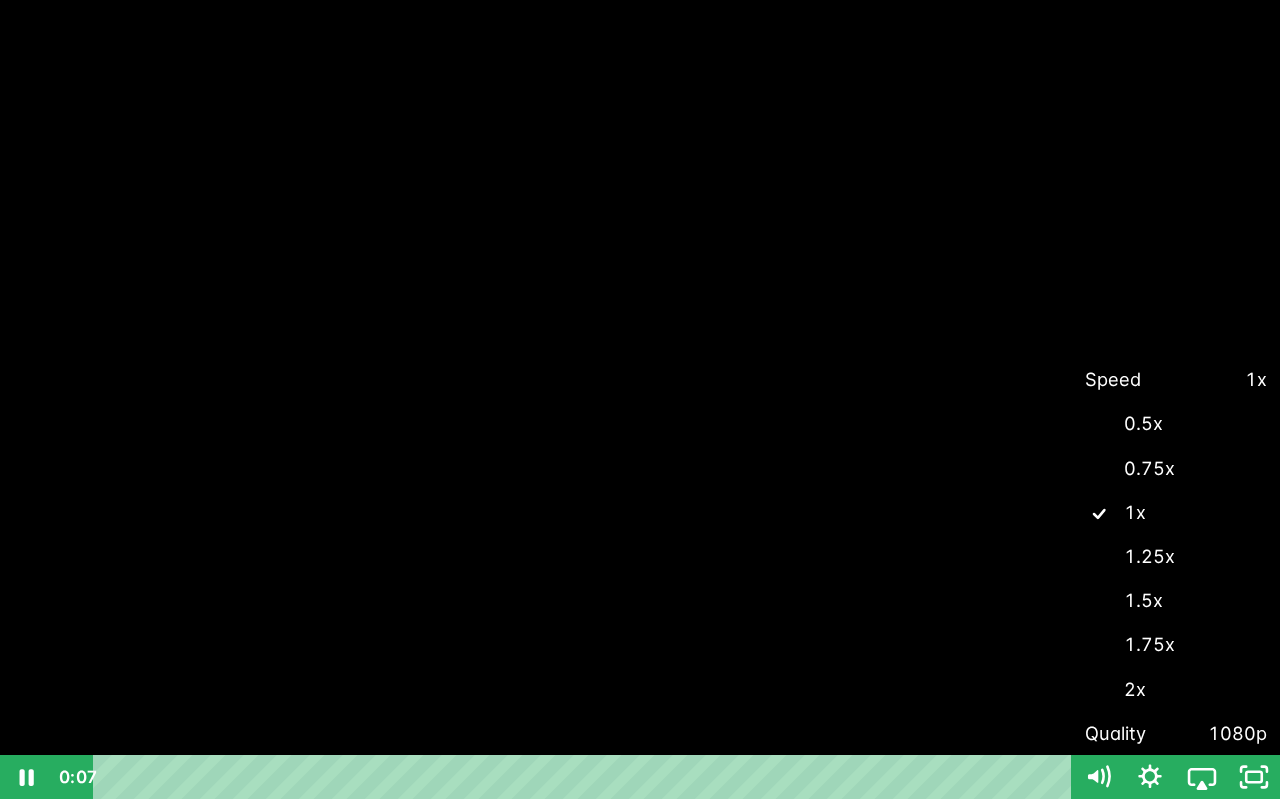 click on "1.25x" at bounding box center (1176, 557) 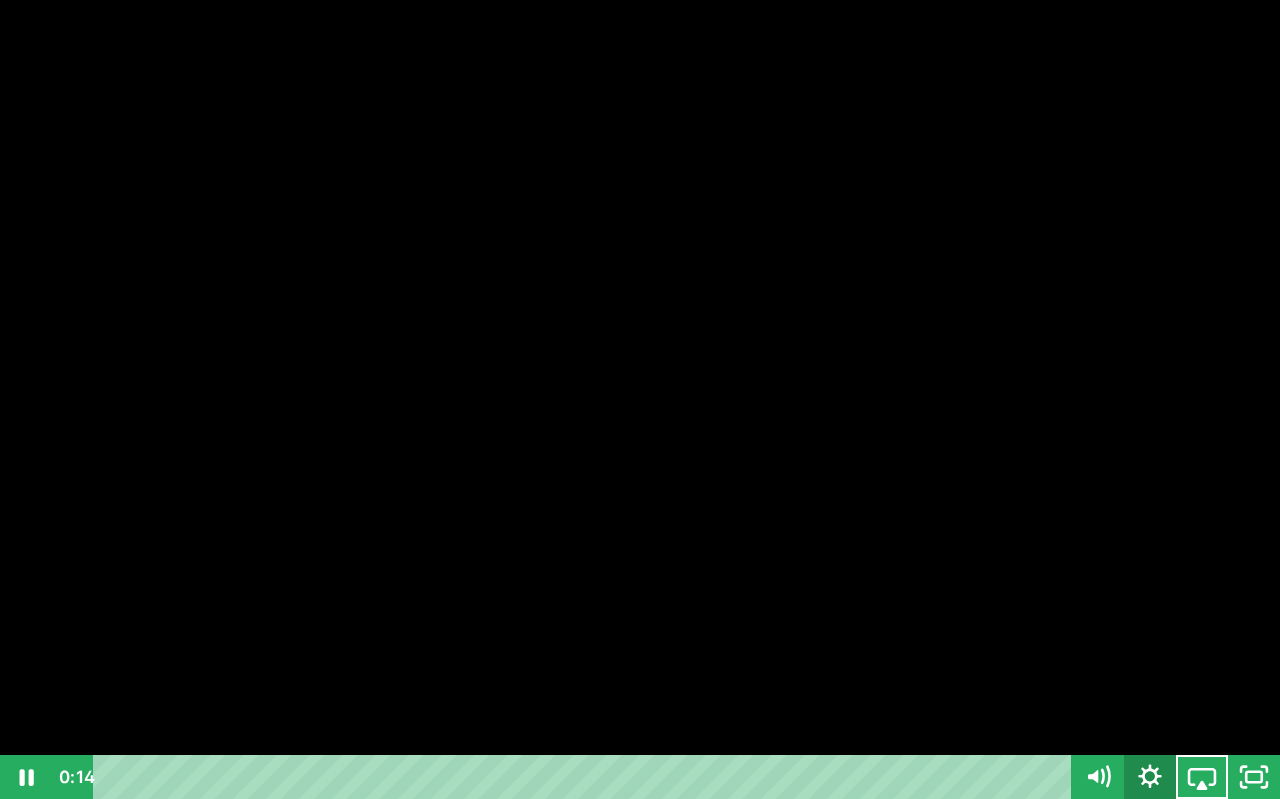 click 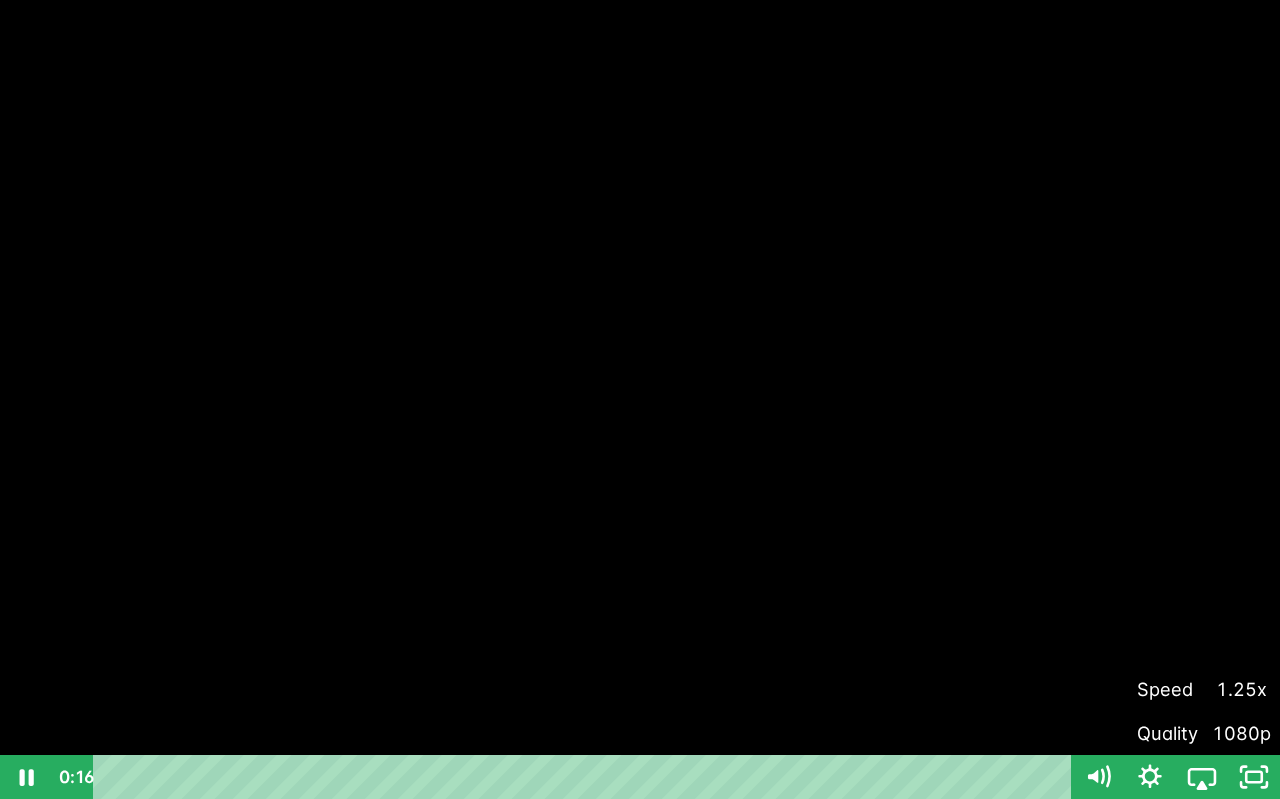 click on "Speed" at bounding box center [1169, 689] 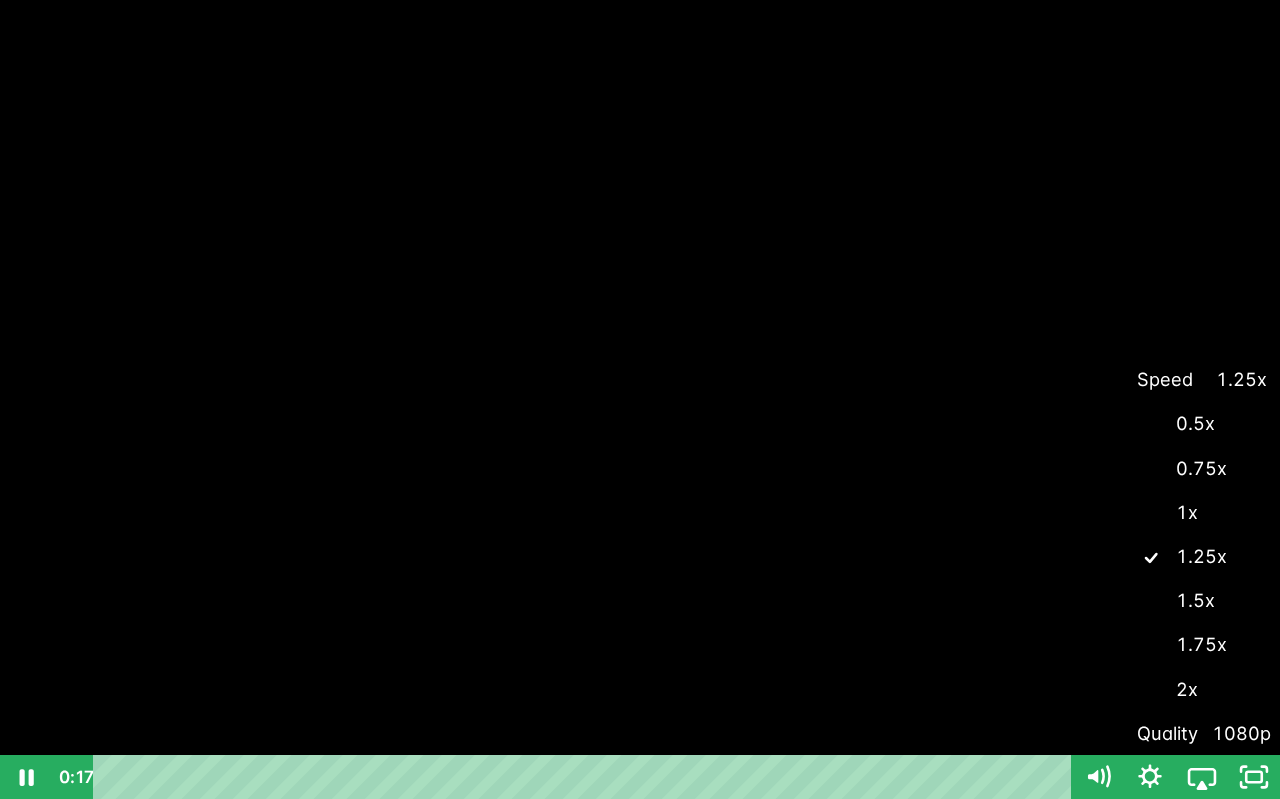 click on "1.5x" at bounding box center [1202, 601] 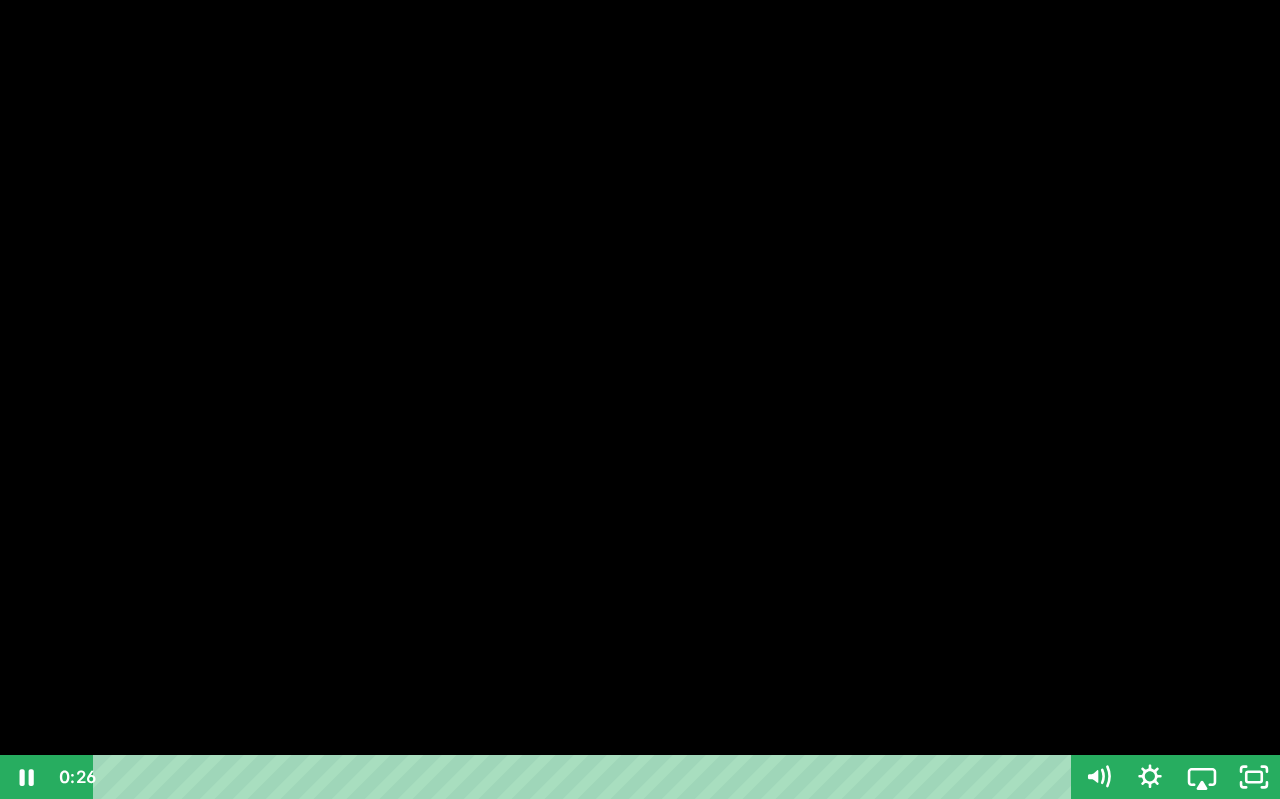drag, startPoint x: 1149, startPoint y: 405, endPoint x: 1140, endPoint y: 410, distance: 10.29563 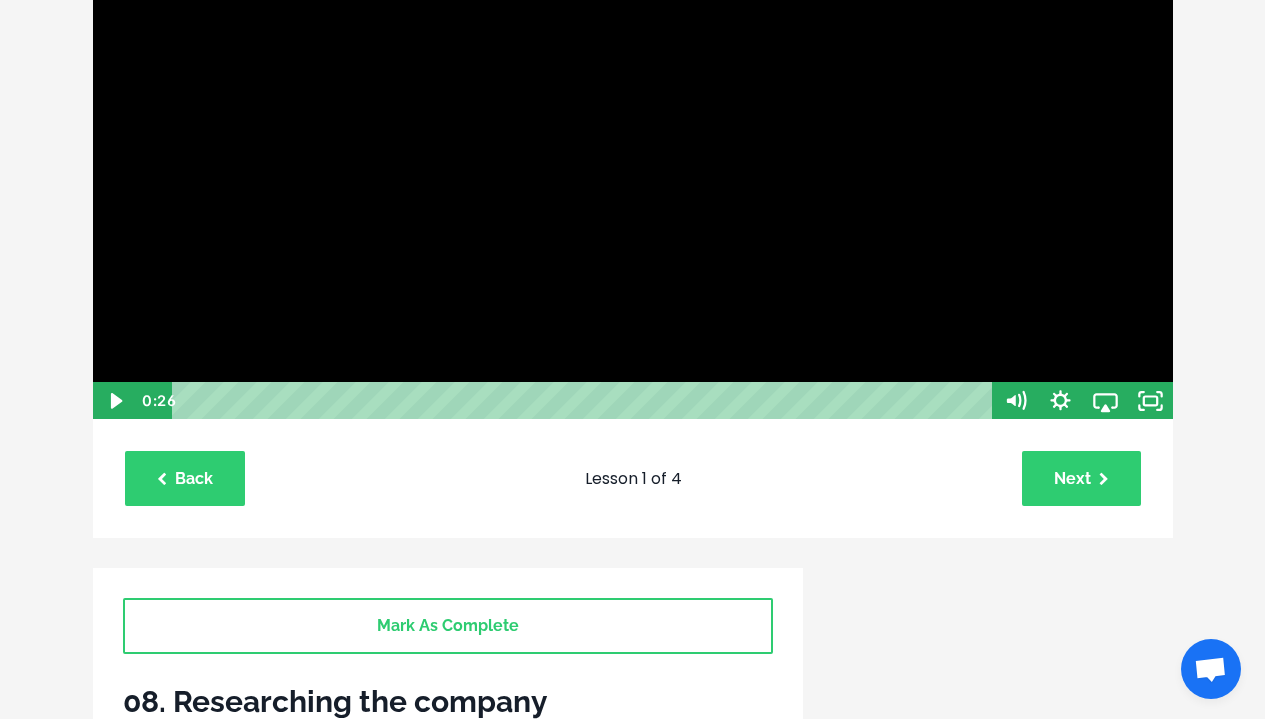 click at bounding box center (633, 116) 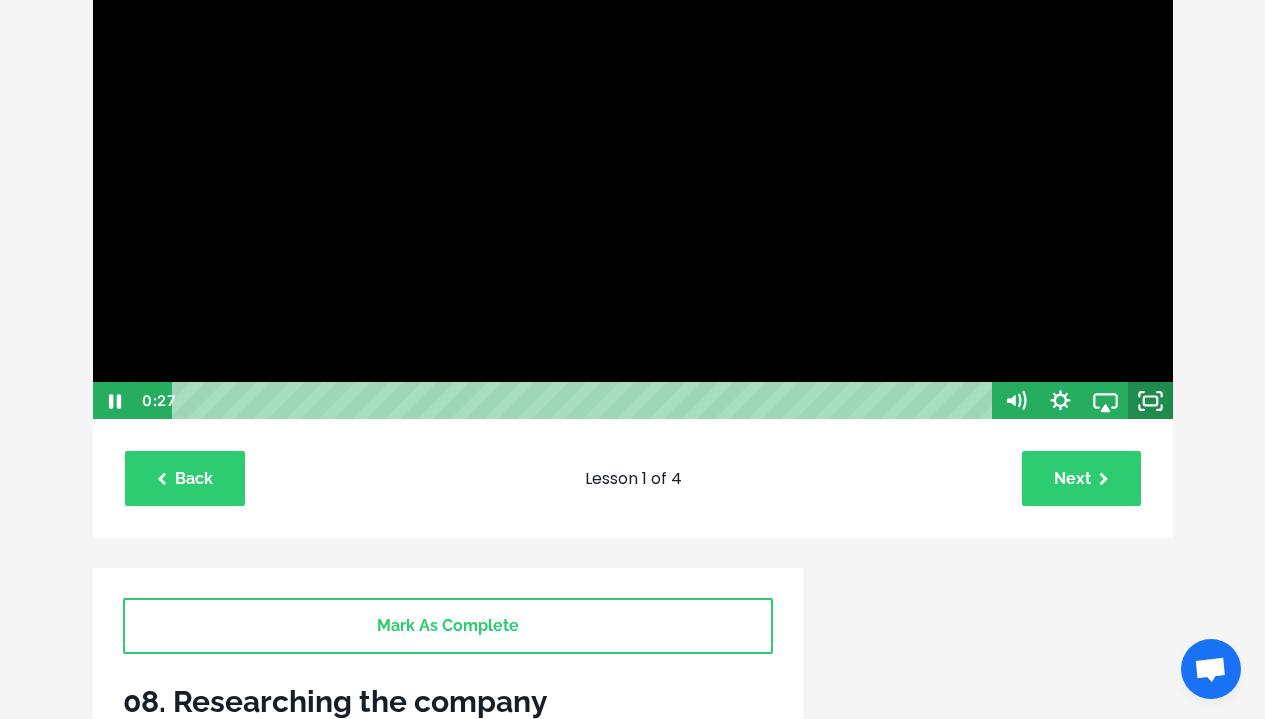 click 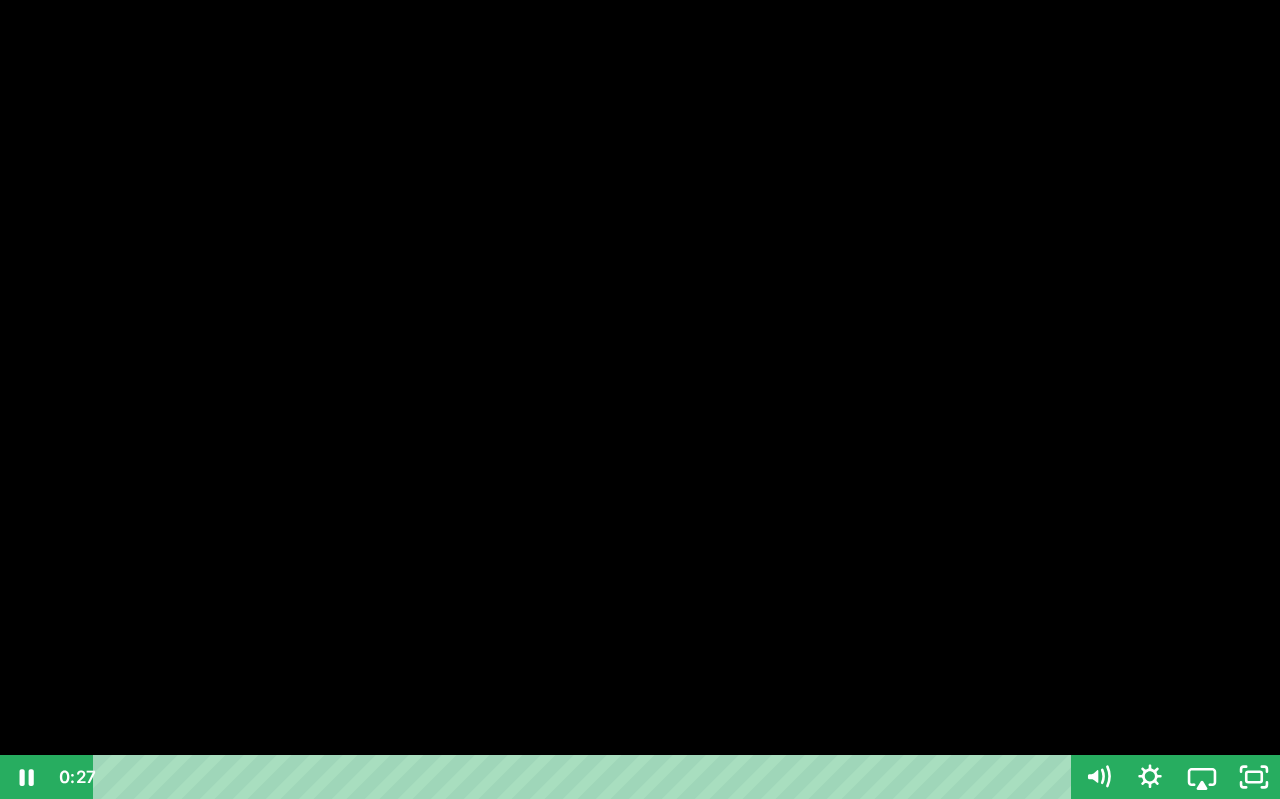 click at bounding box center (640, 399) 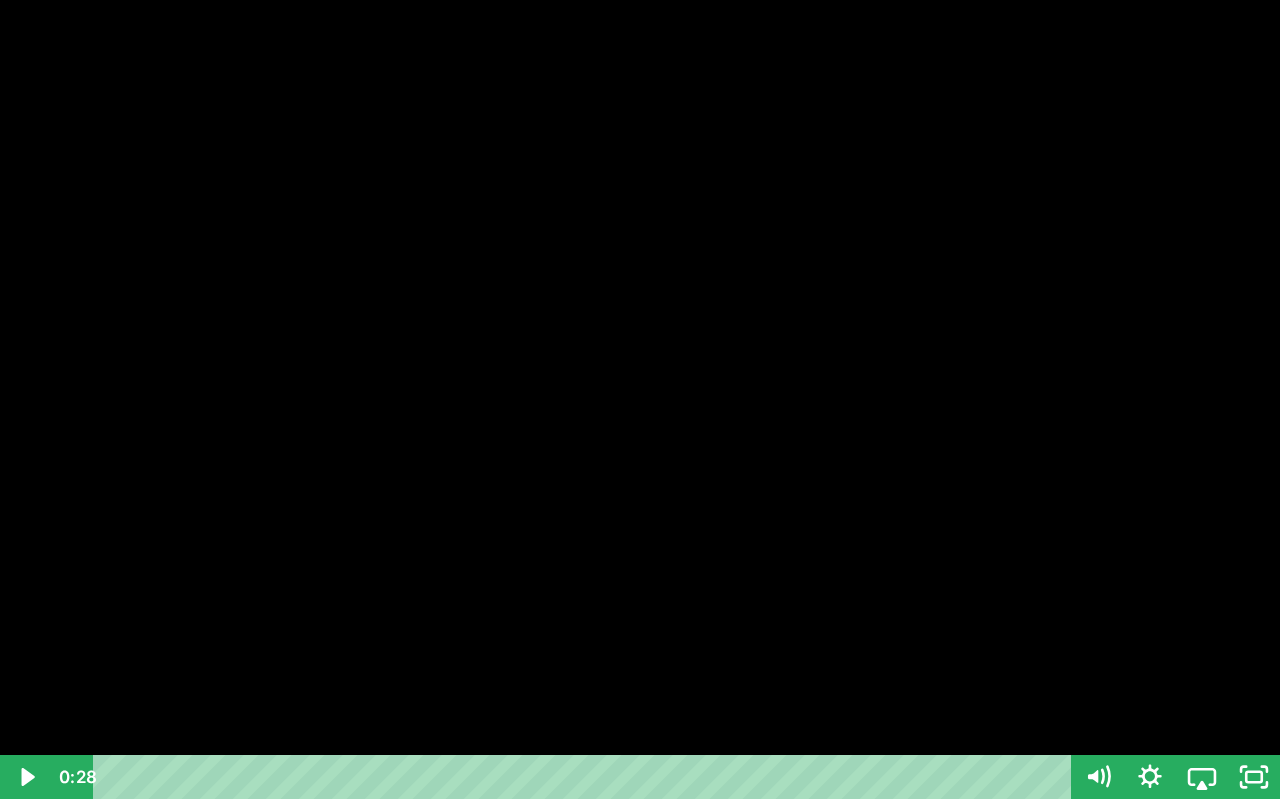 click at bounding box center (640, 399) 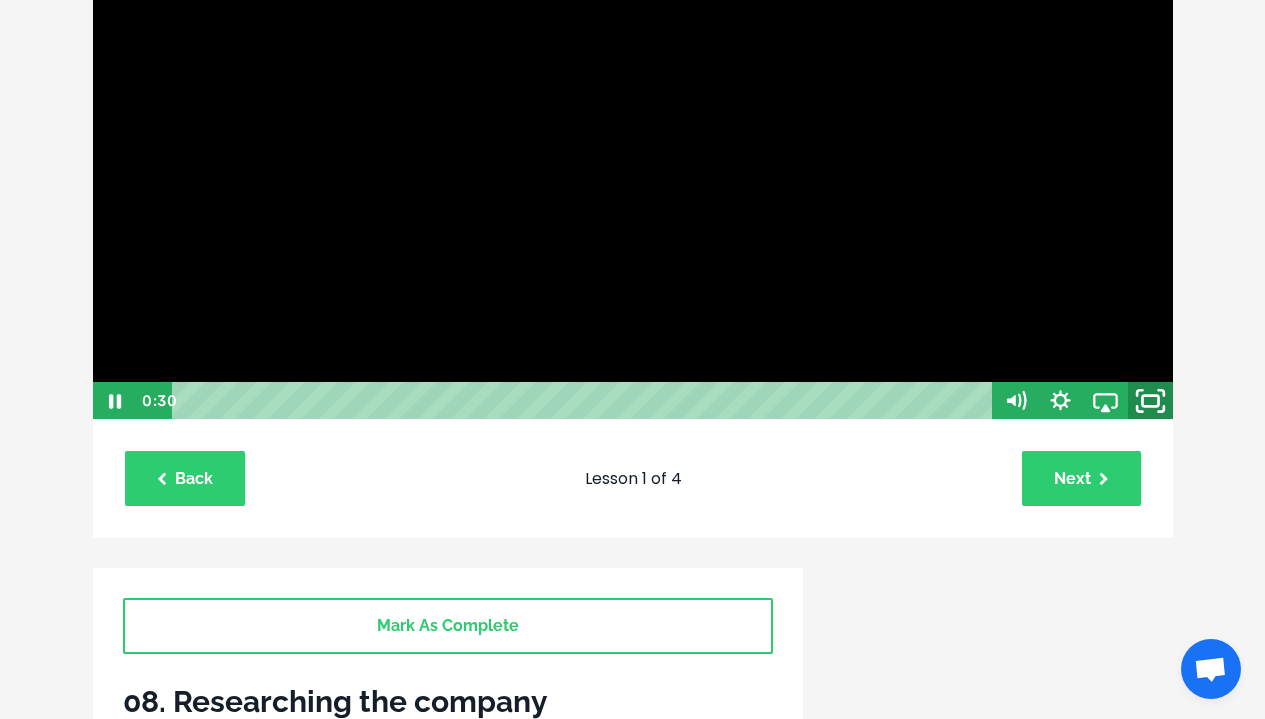 click 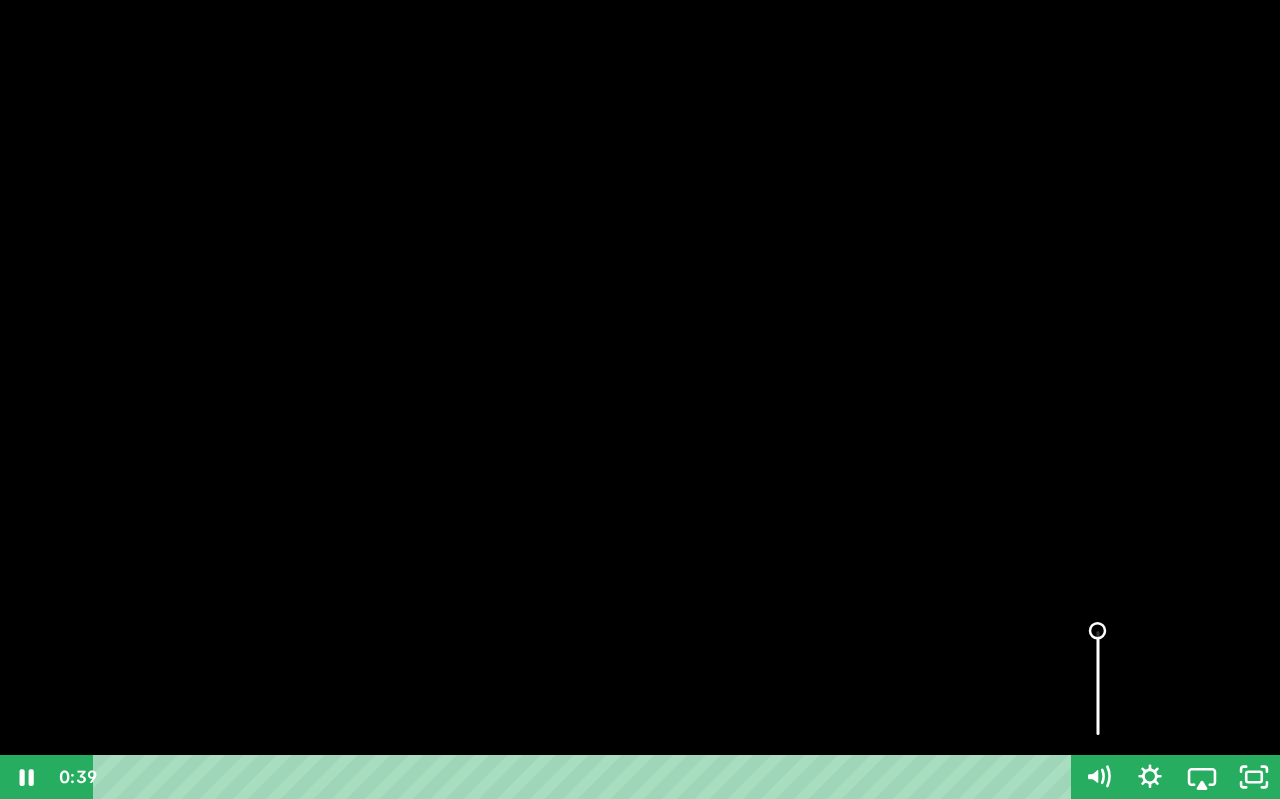 drag, startPoint x: 1105, startPoint y: 630, endPoint x: 1104, endPoint y: 608, distance: 22.022715 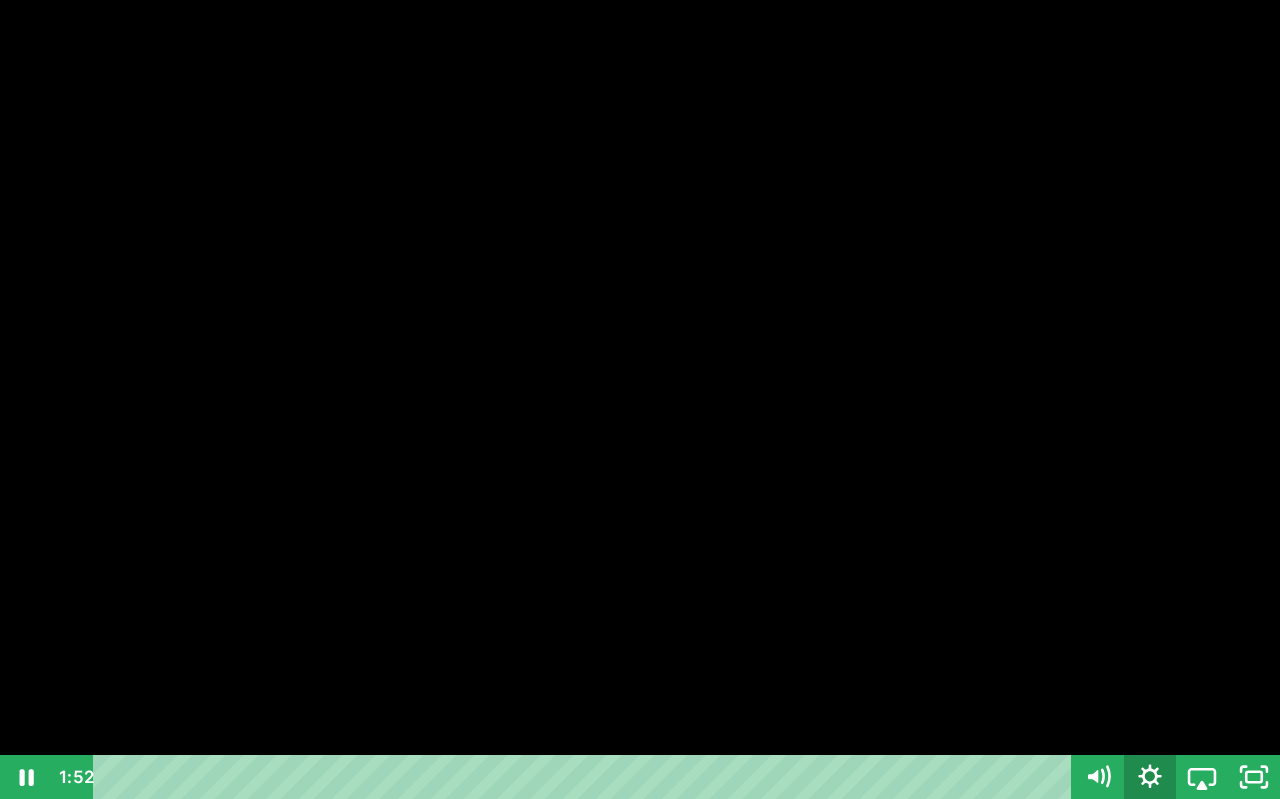 click 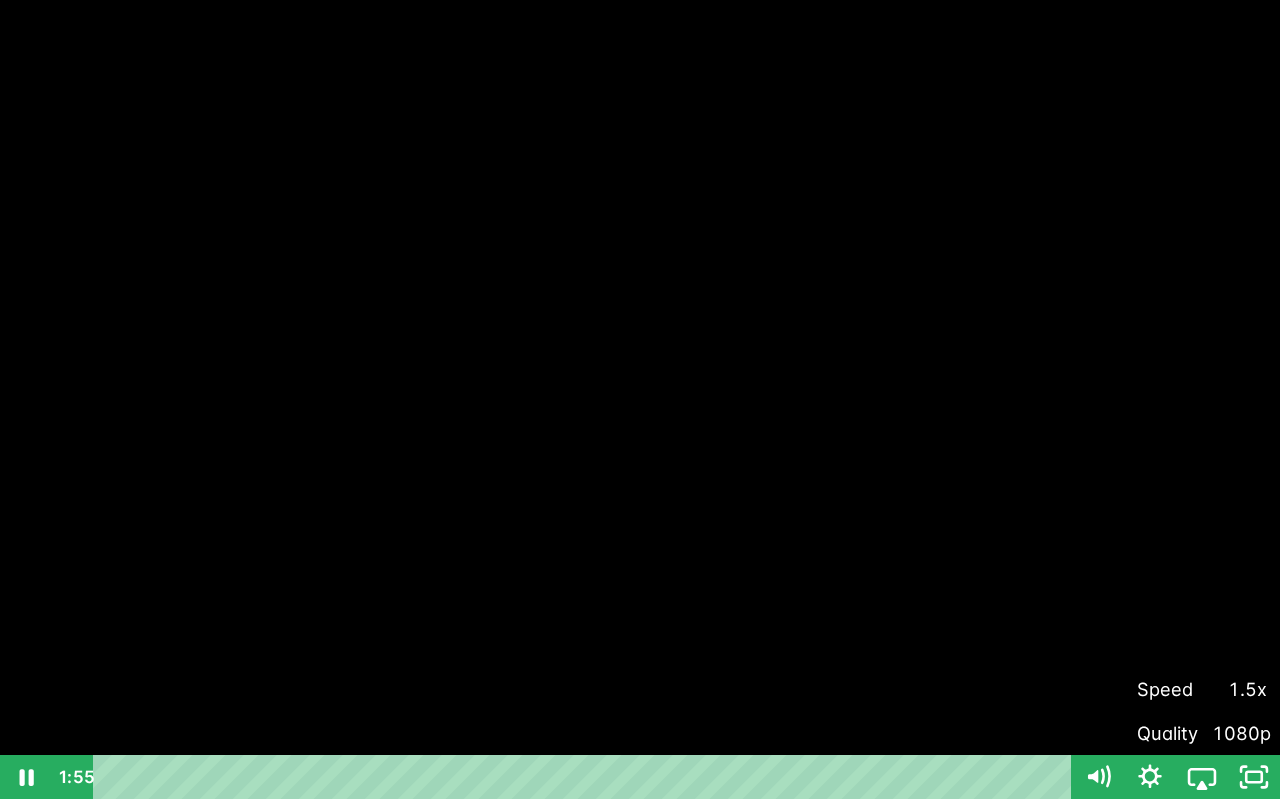 click on "Speed" at bounding box center (1169, 689) 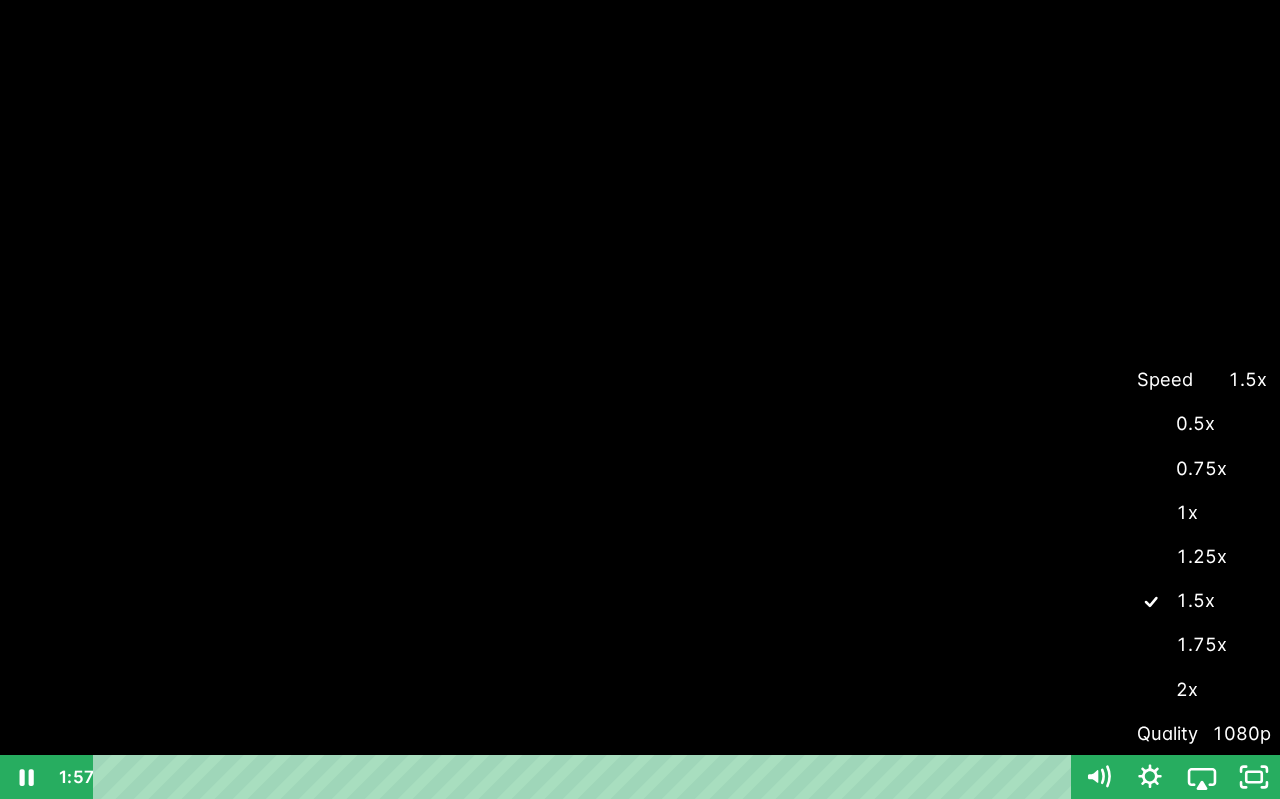 click on "1.25x" at bounding box center (1202, 557) 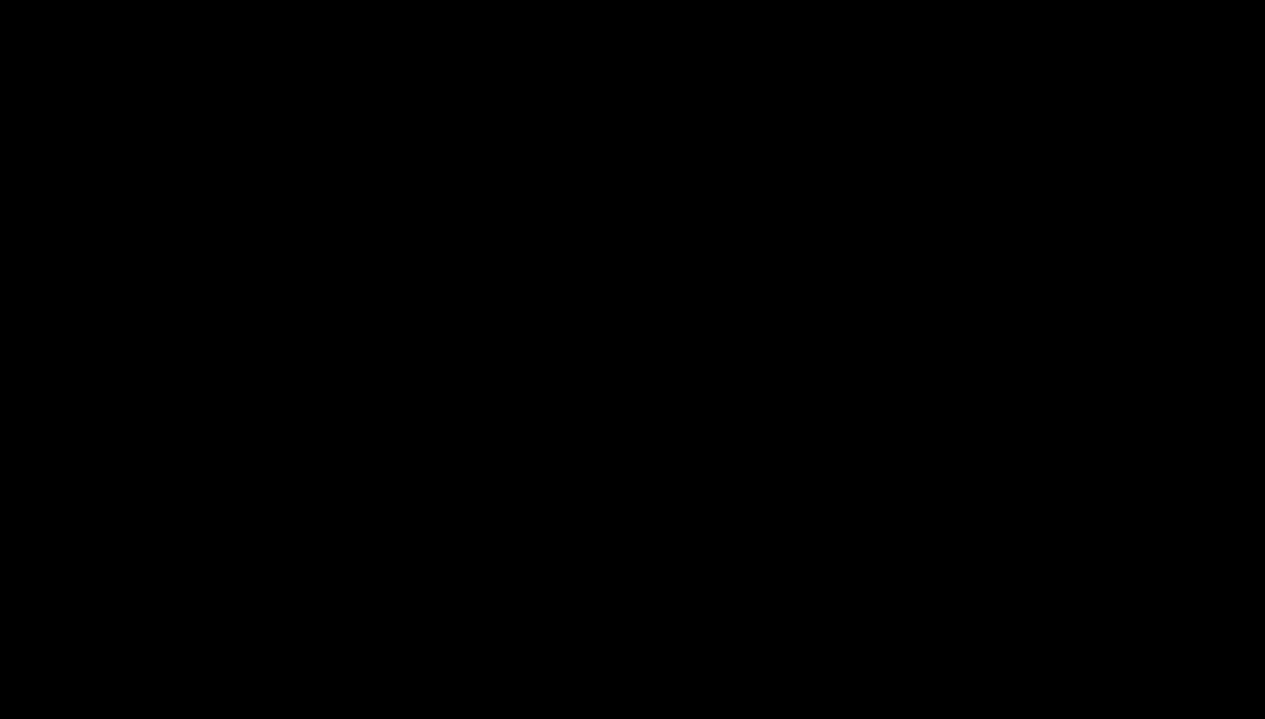 scroll, scrollTop: 85, scrollLeft: 0, axis: vertical 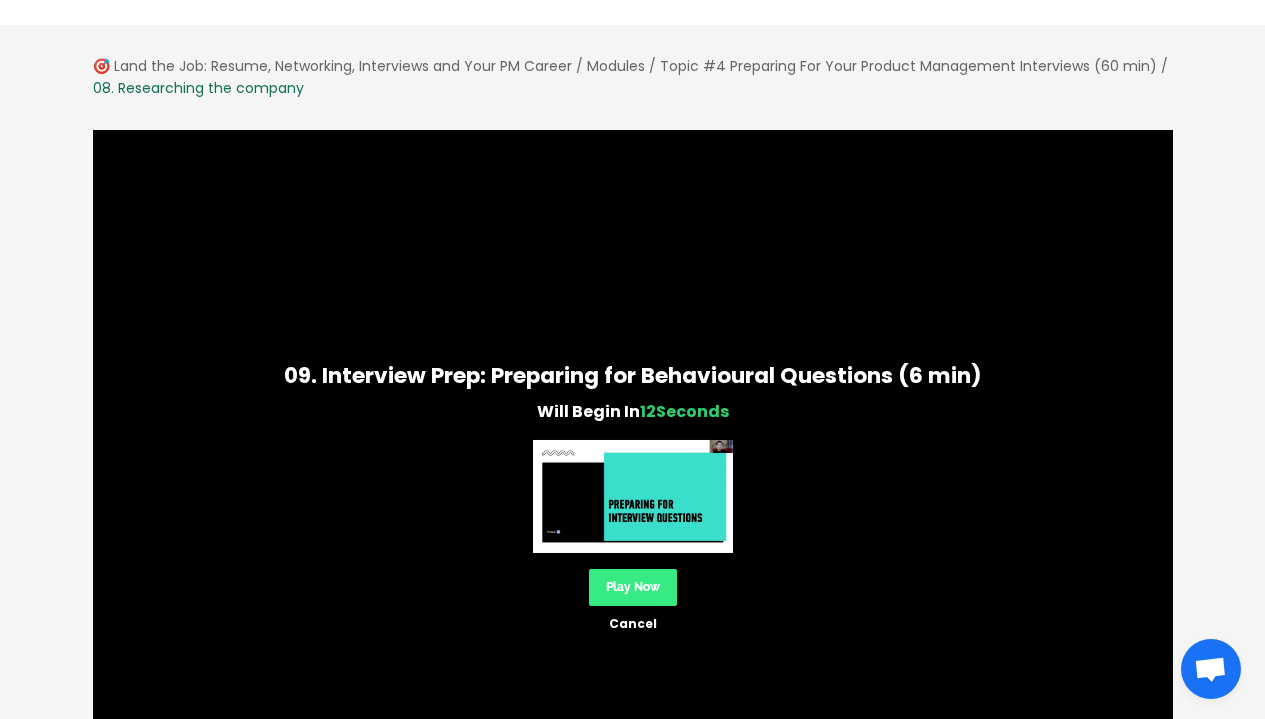 click on "Play Now" at bounding box center (633, 587) 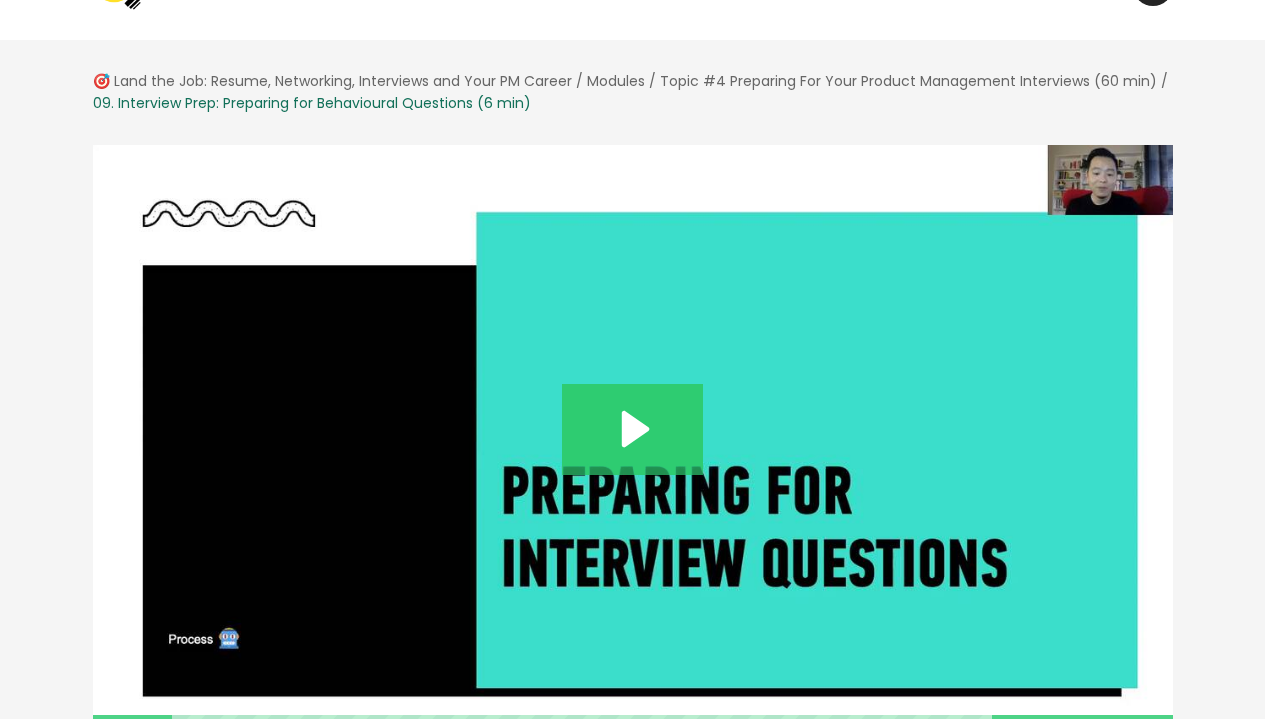scroll, scrollTop: 96, scrollLeft: 0, axis: vertical 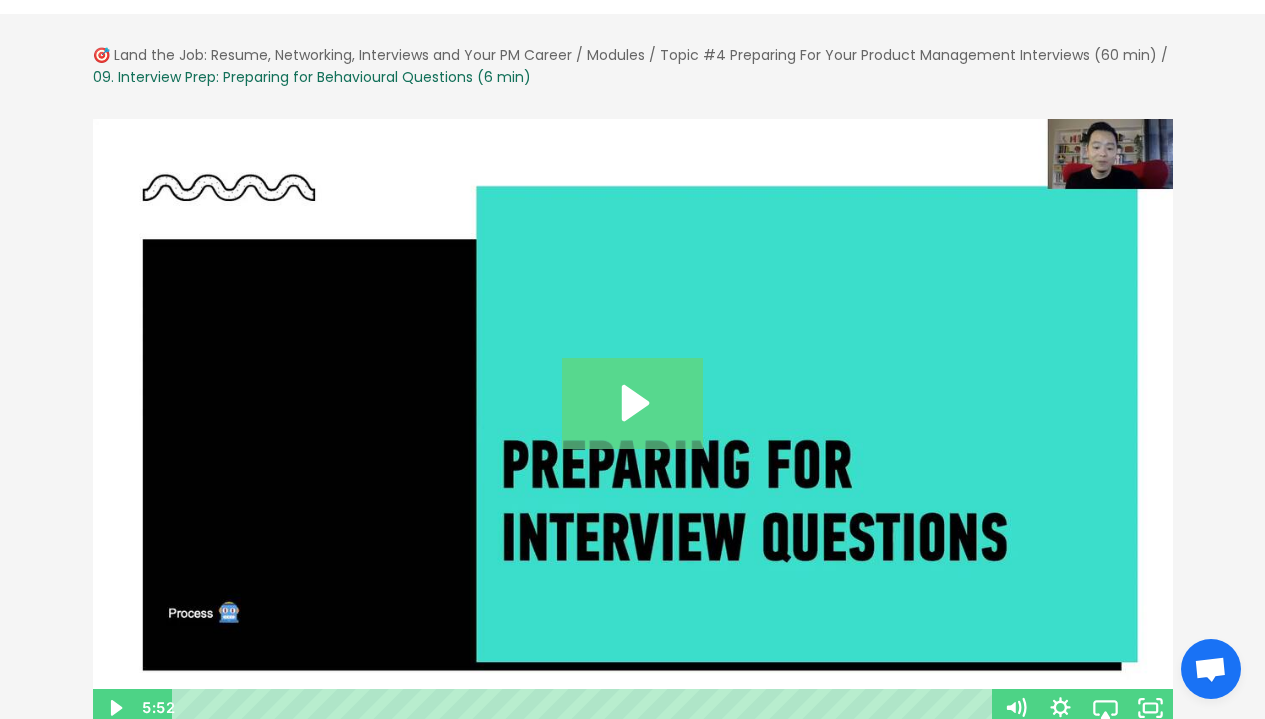 click 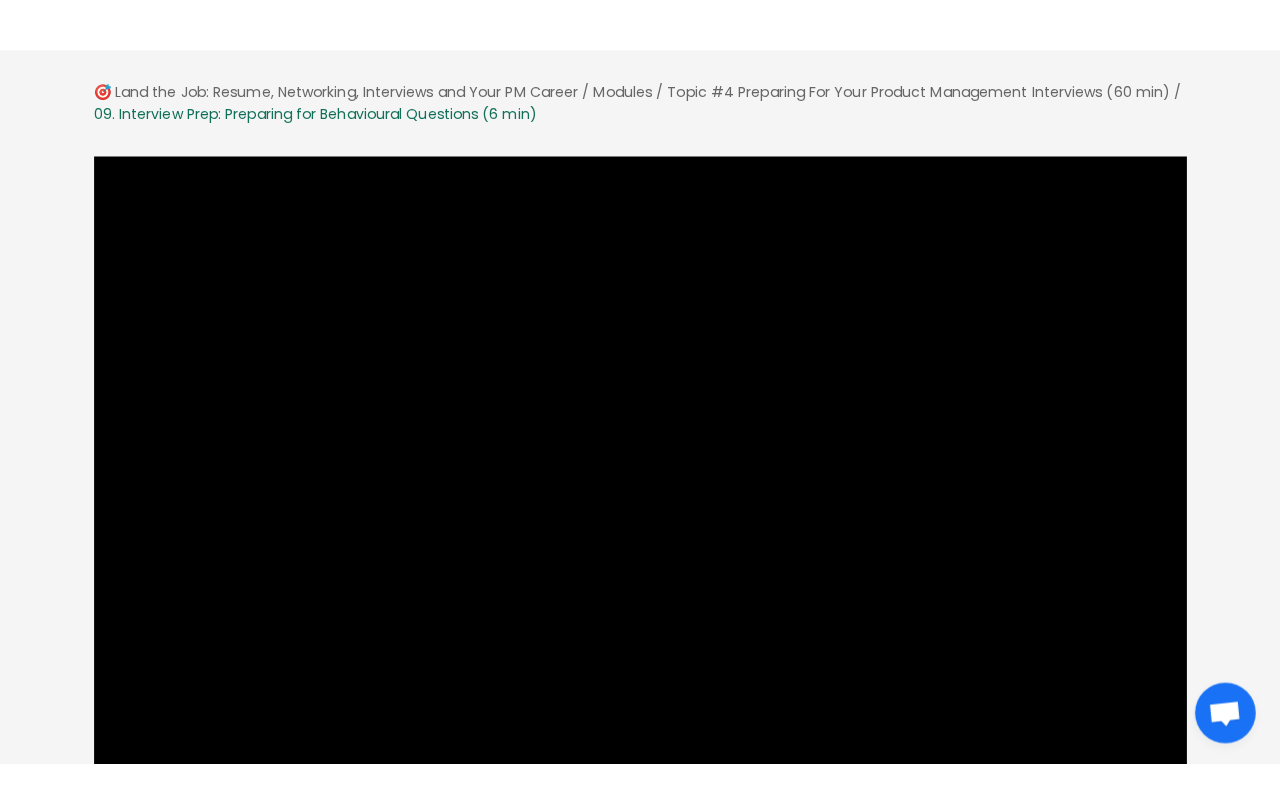 scroll, scrollTop: 138, scrollLeft: 0, axis: vertical 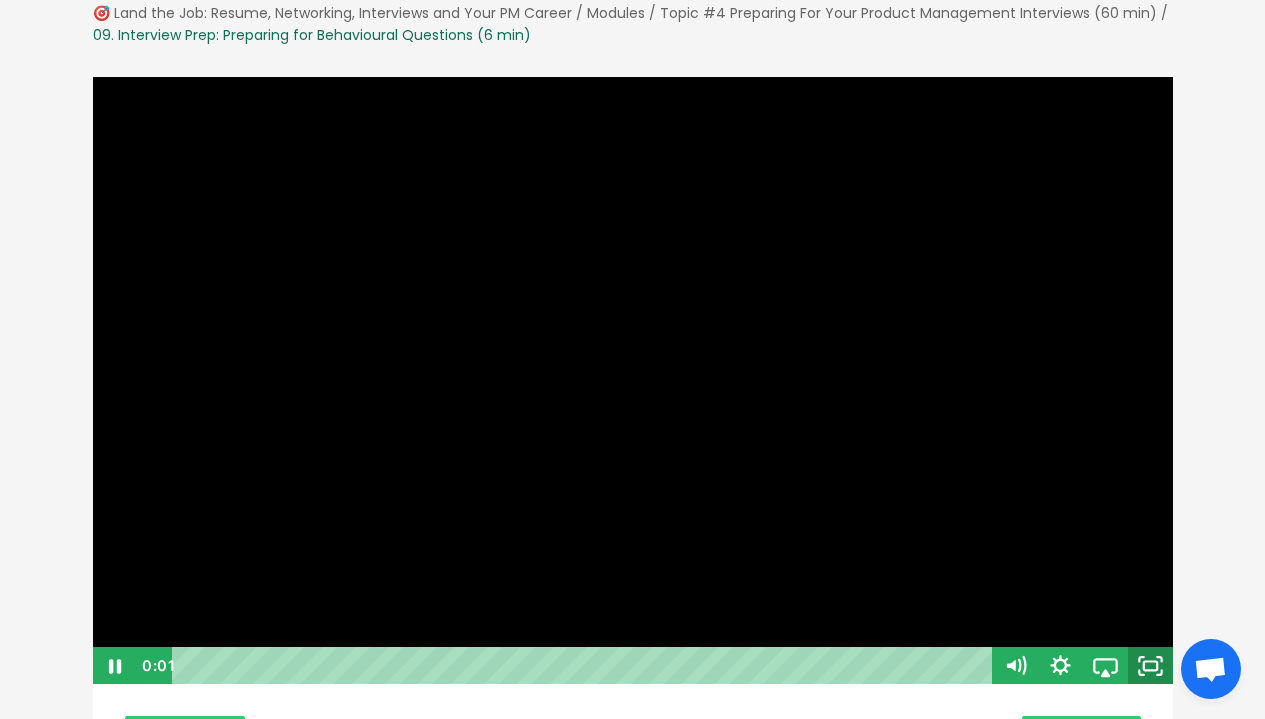 click 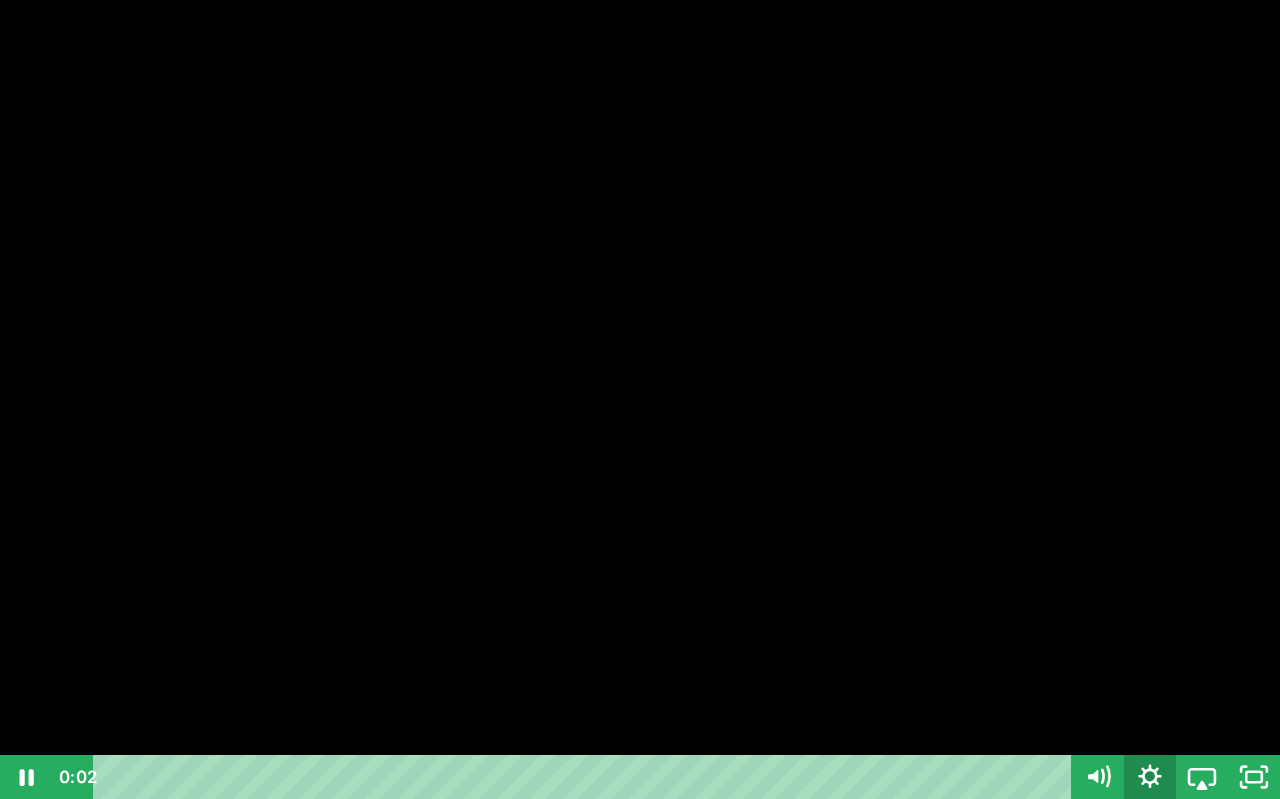 click 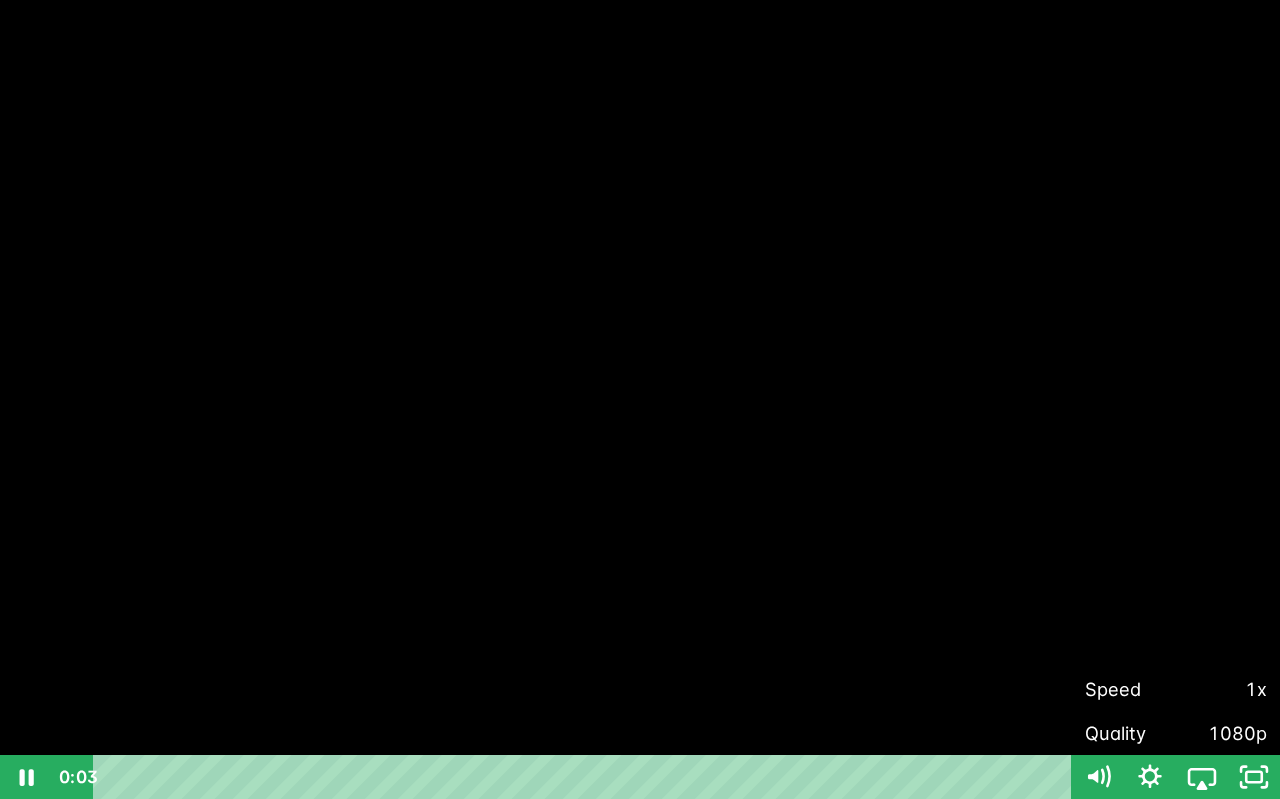 click on "Speed" at bounding box center [1130, 689] 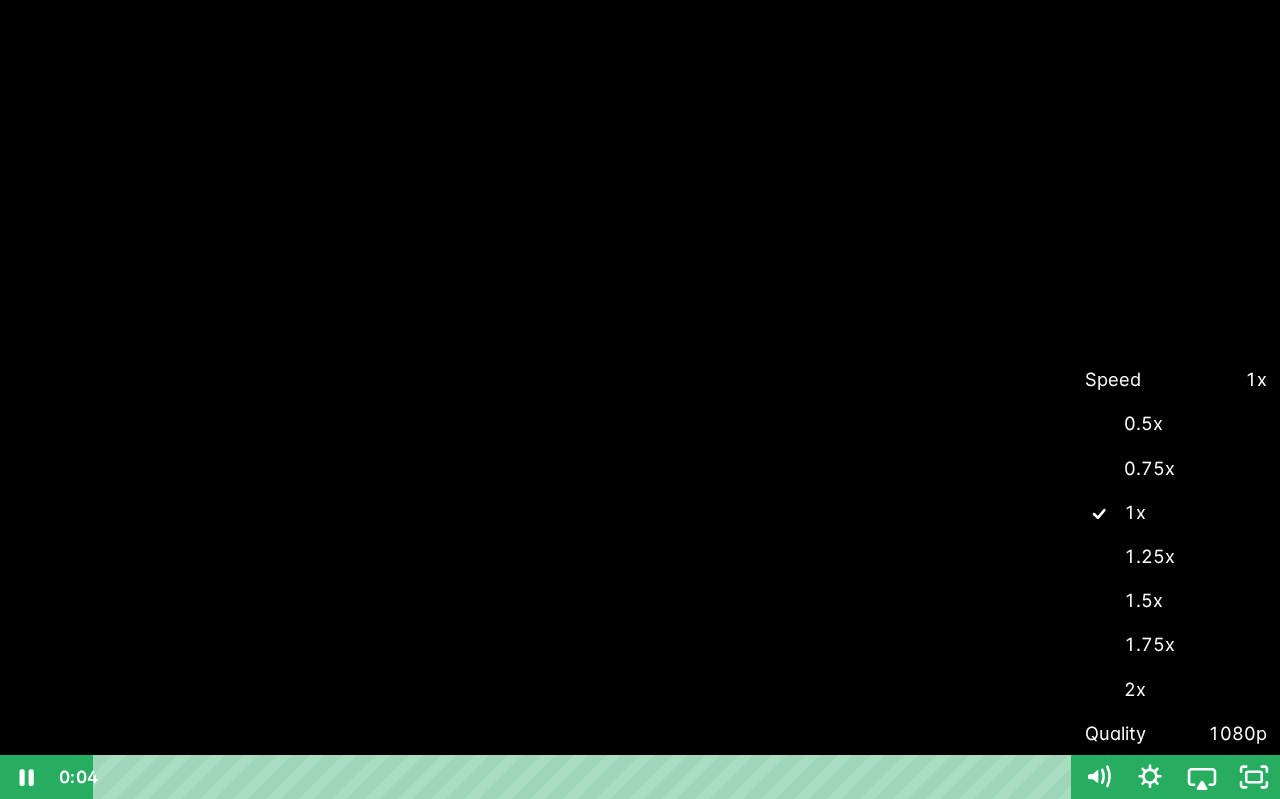 click on "1.25x" at bounding box center (1176, 557) 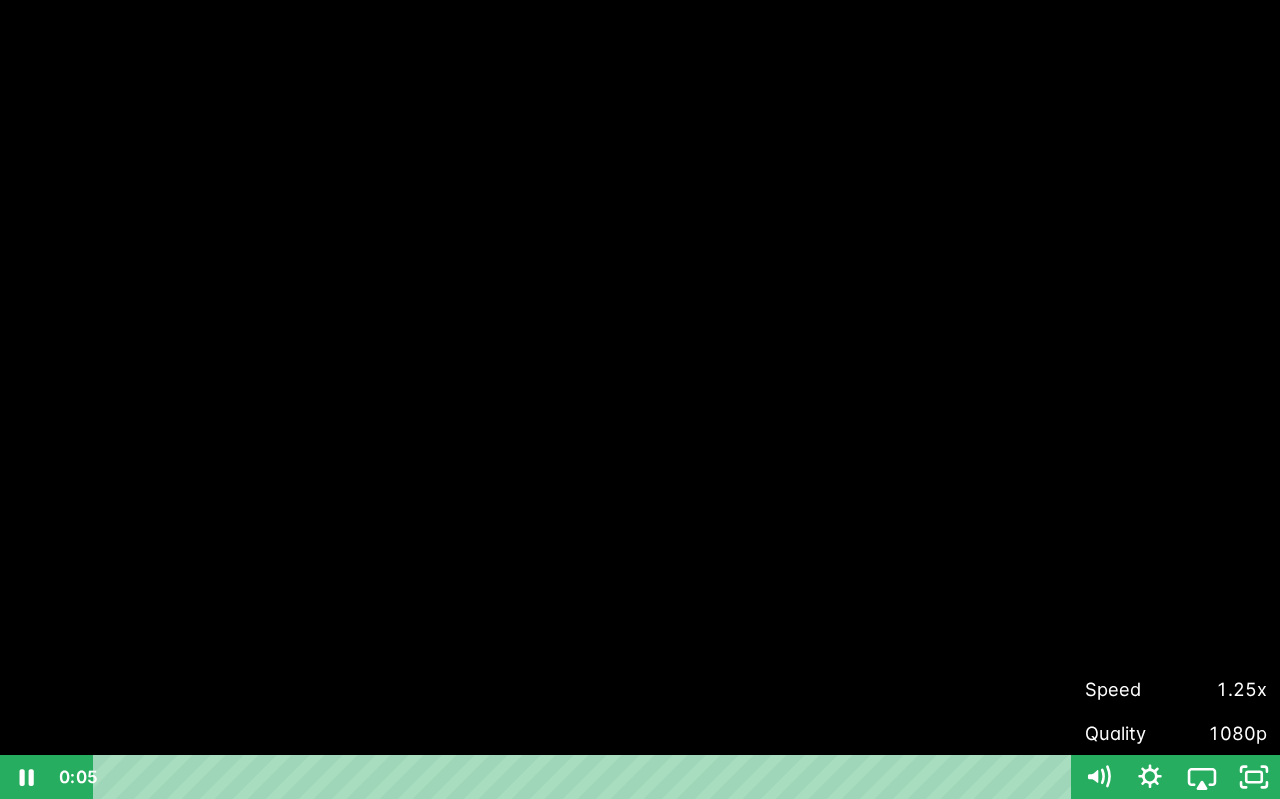 click at bounding box center [640, 399] 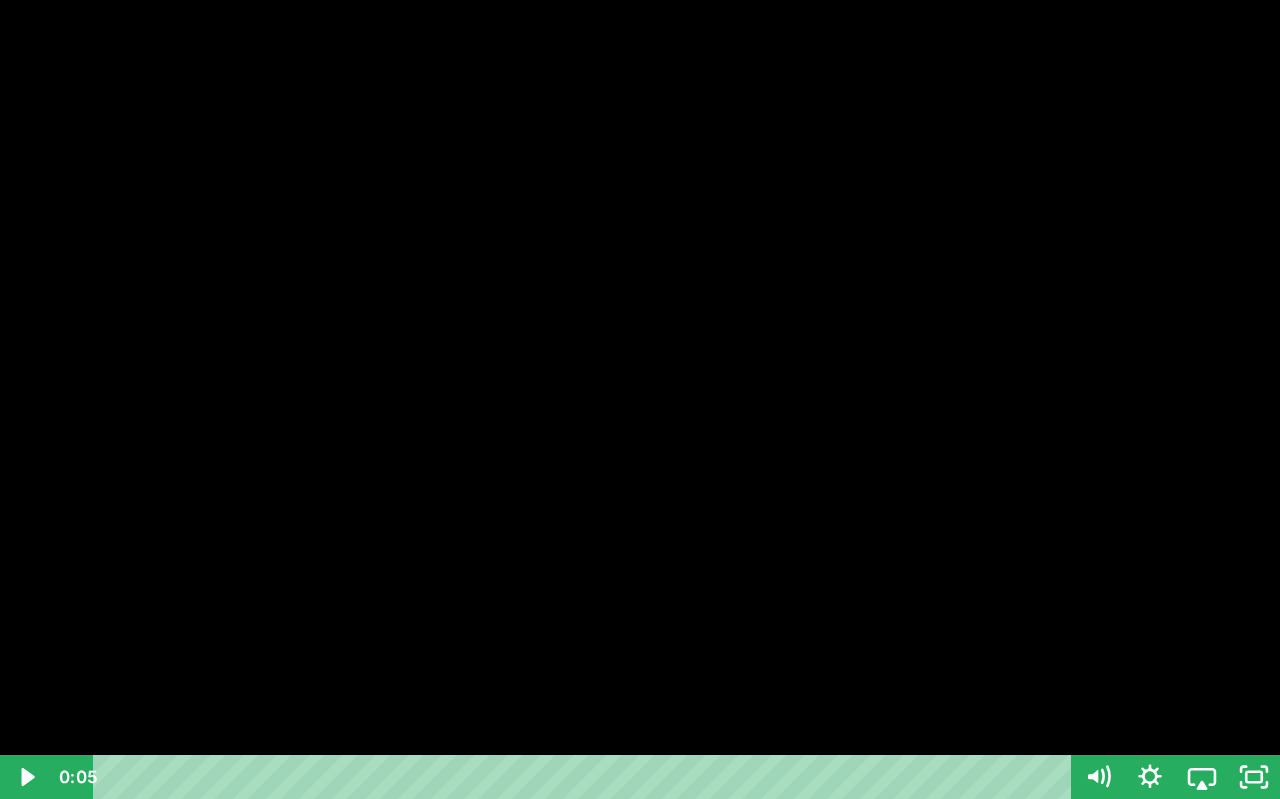 click at bounding box center [640, 399] 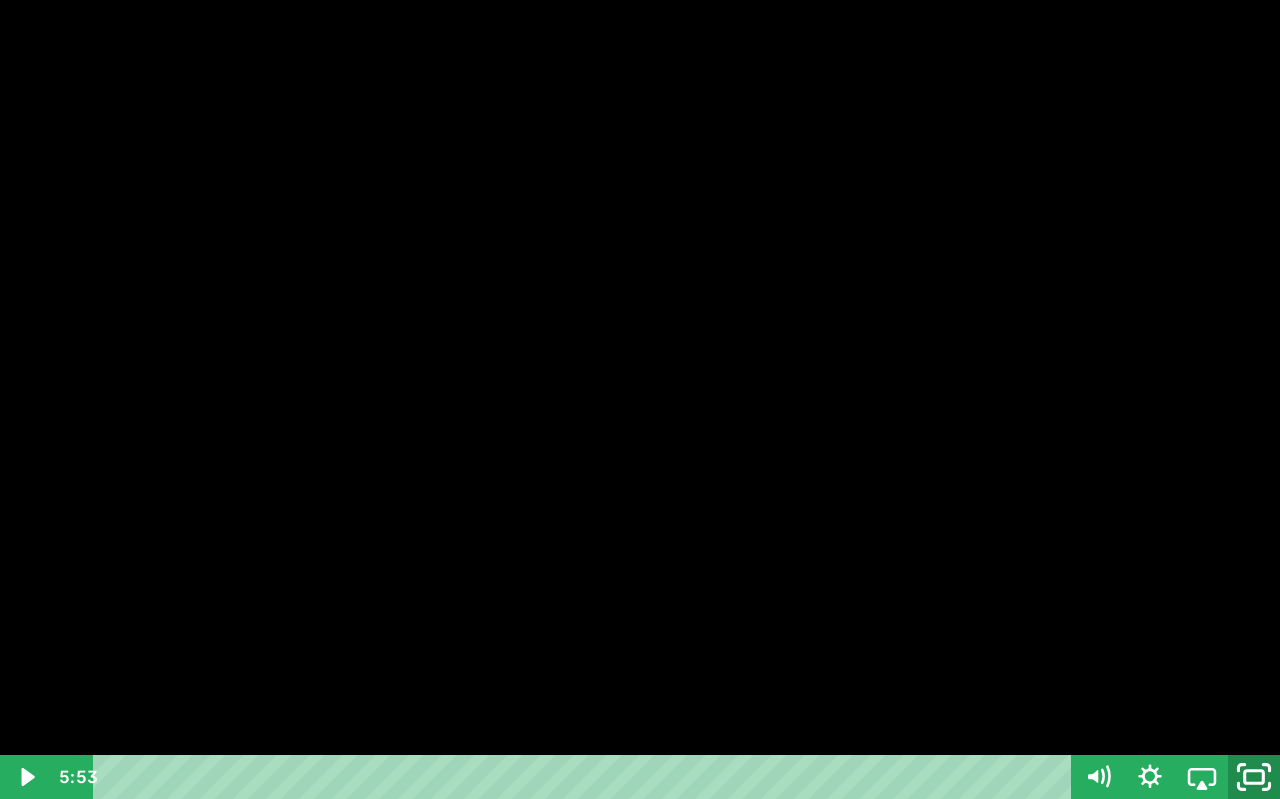 click 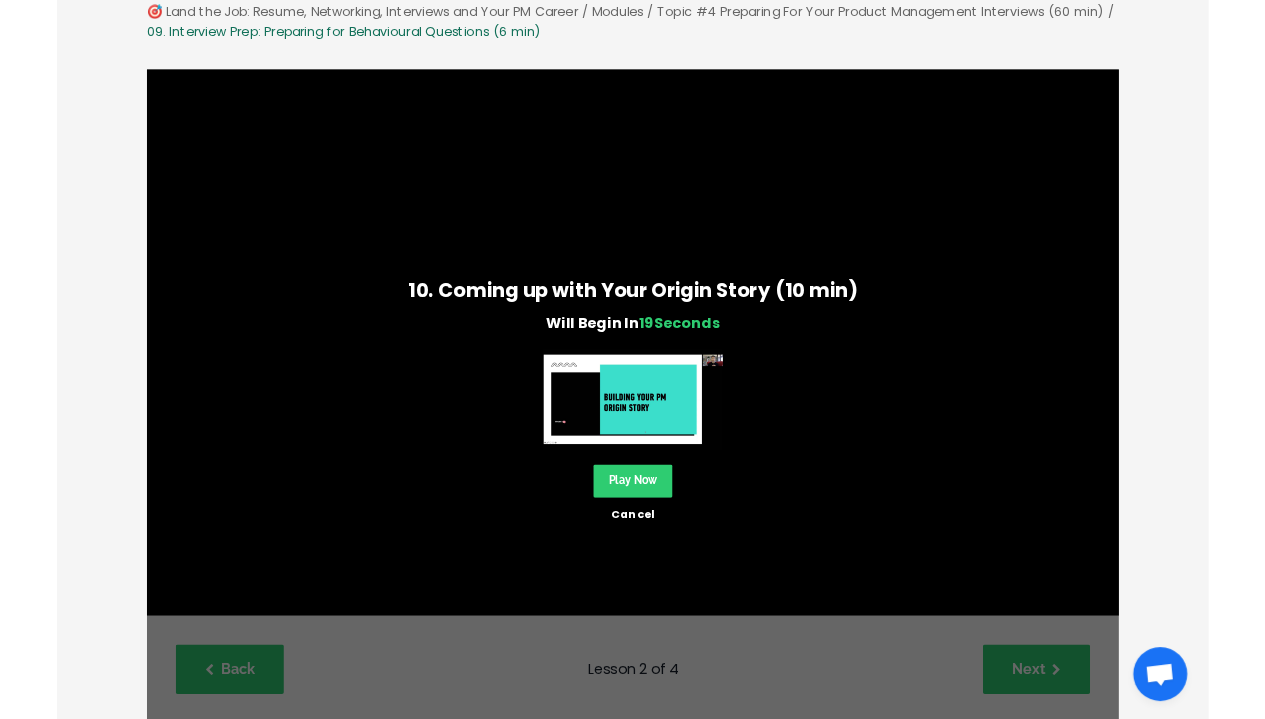 scroll, scrollTop: 179, scrollLeft: 0, axis: vertical 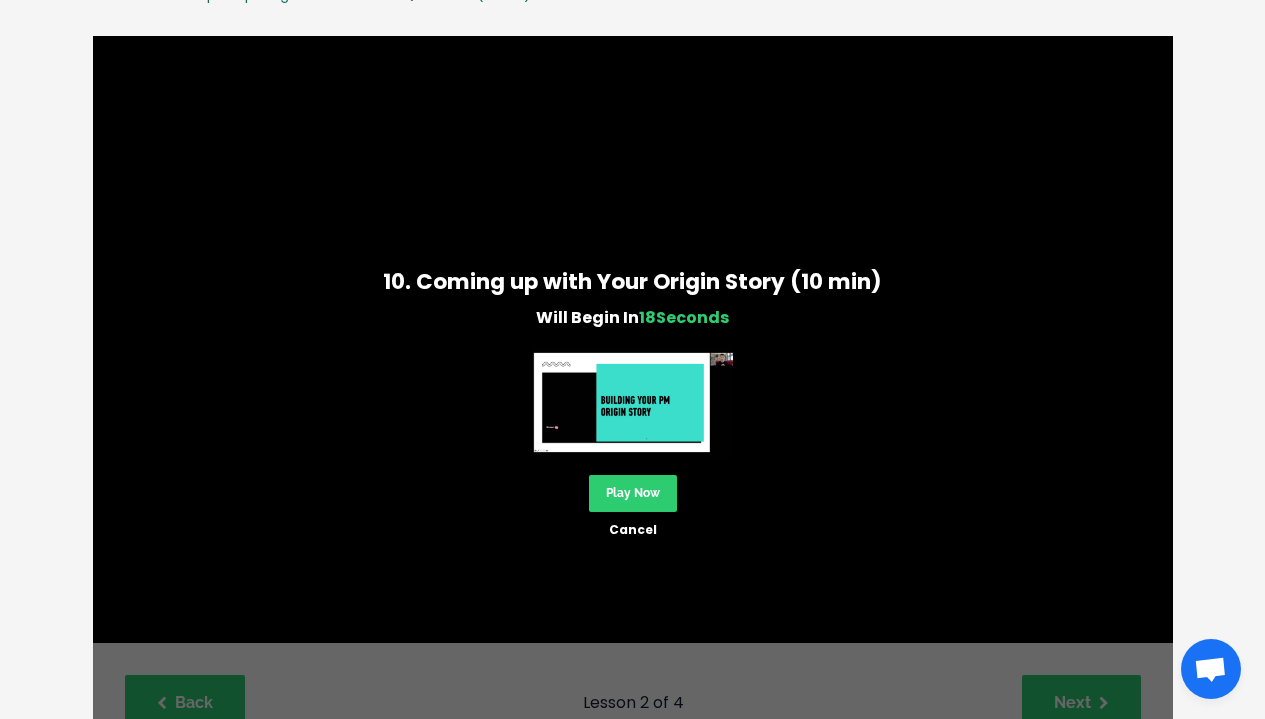 click at bounding box center [633, 402] 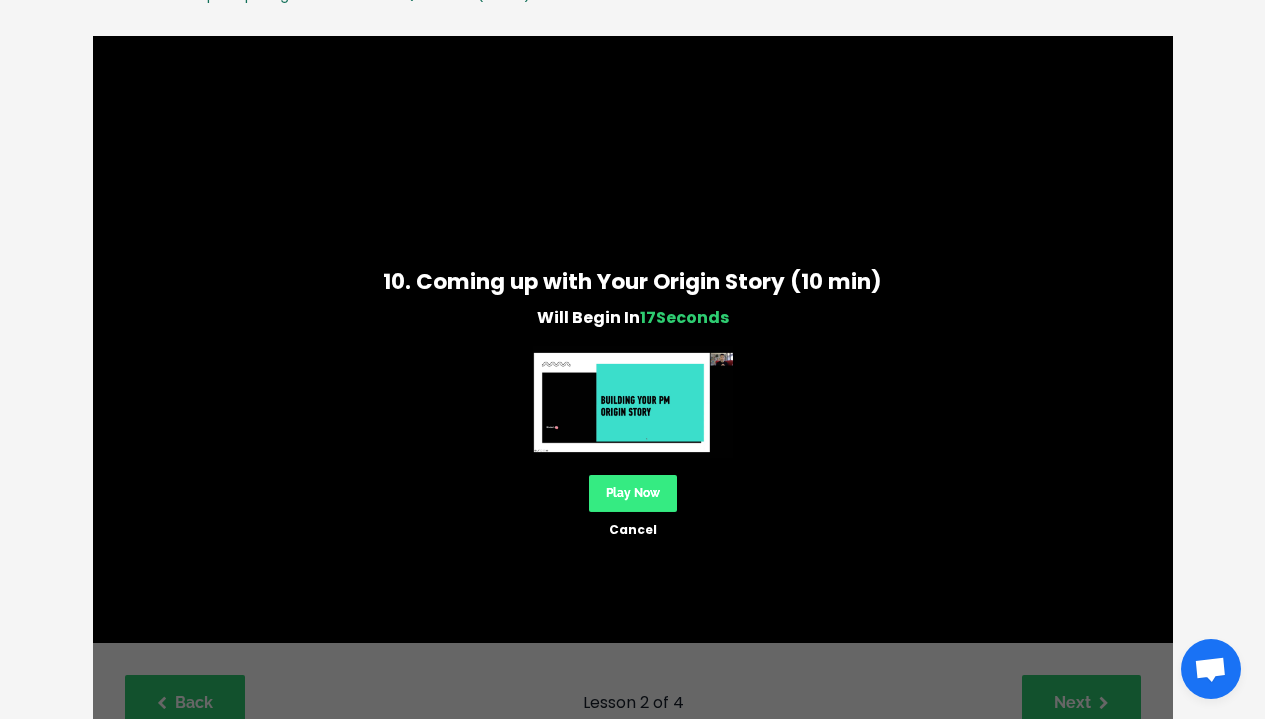 click on "Play Now" at bounding box center [633, 493] 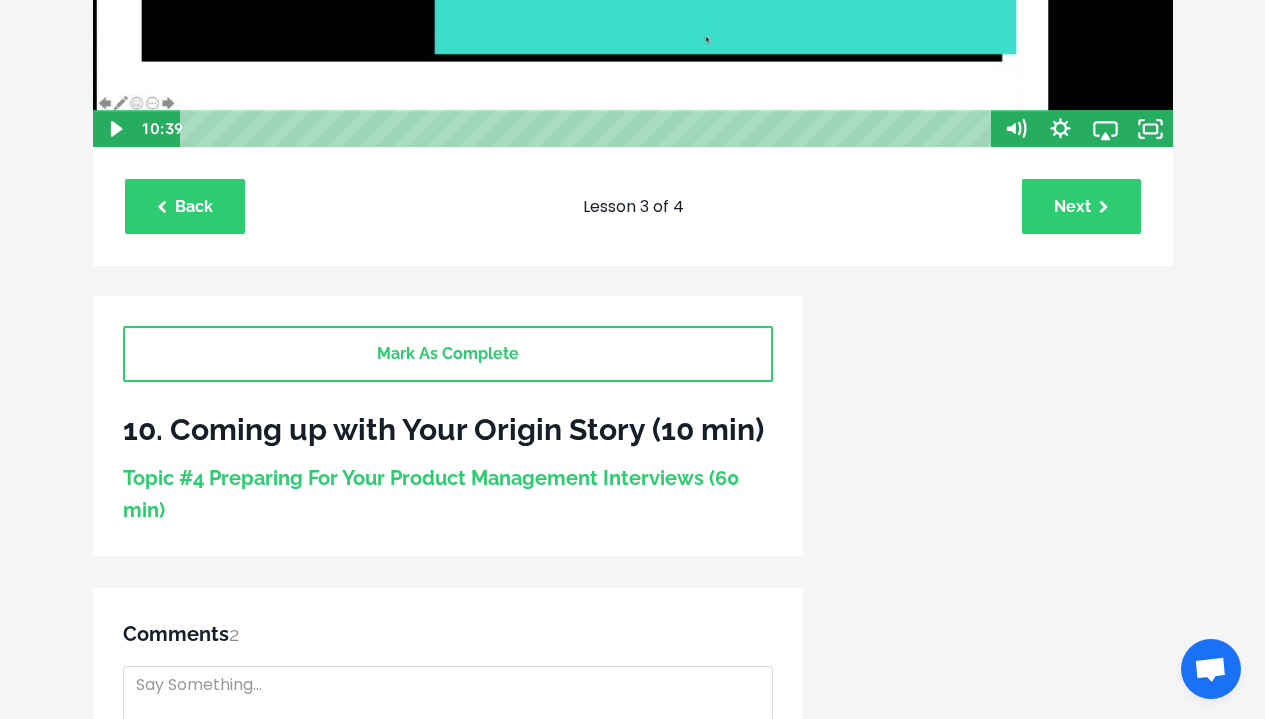 scroll, scrollTop: 154, scrollLeft: 0, axis: vertical 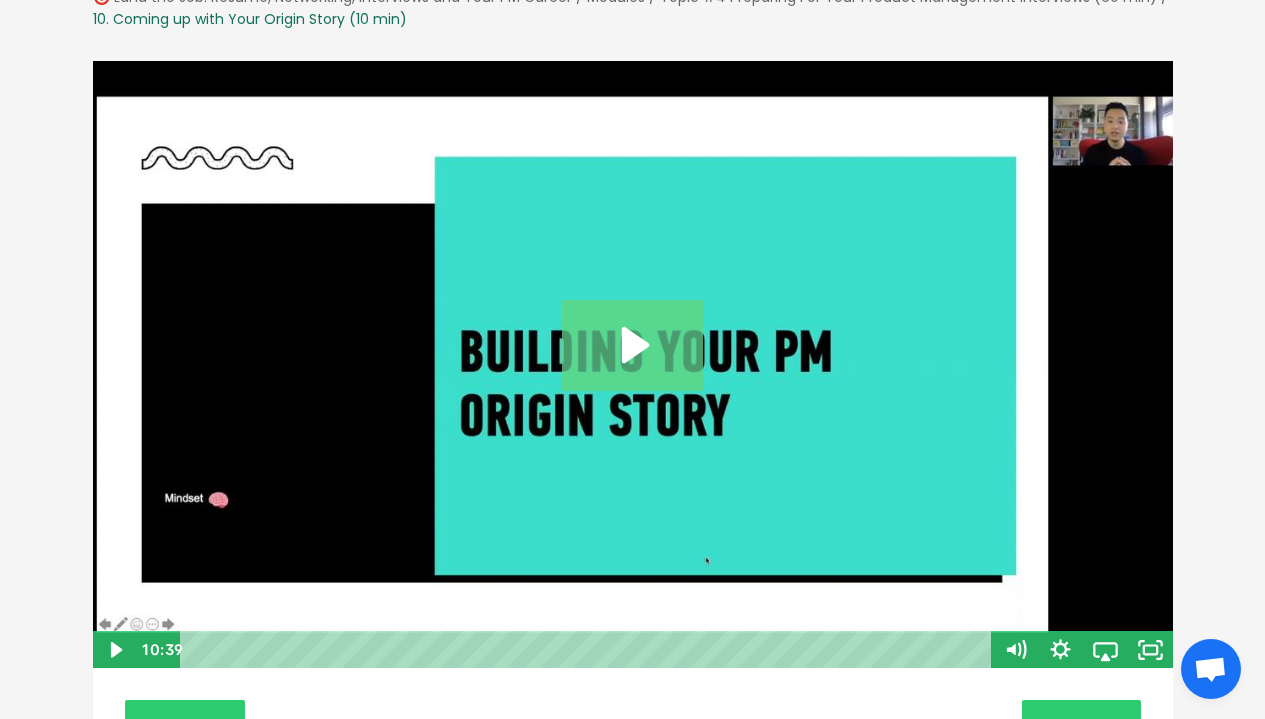 click 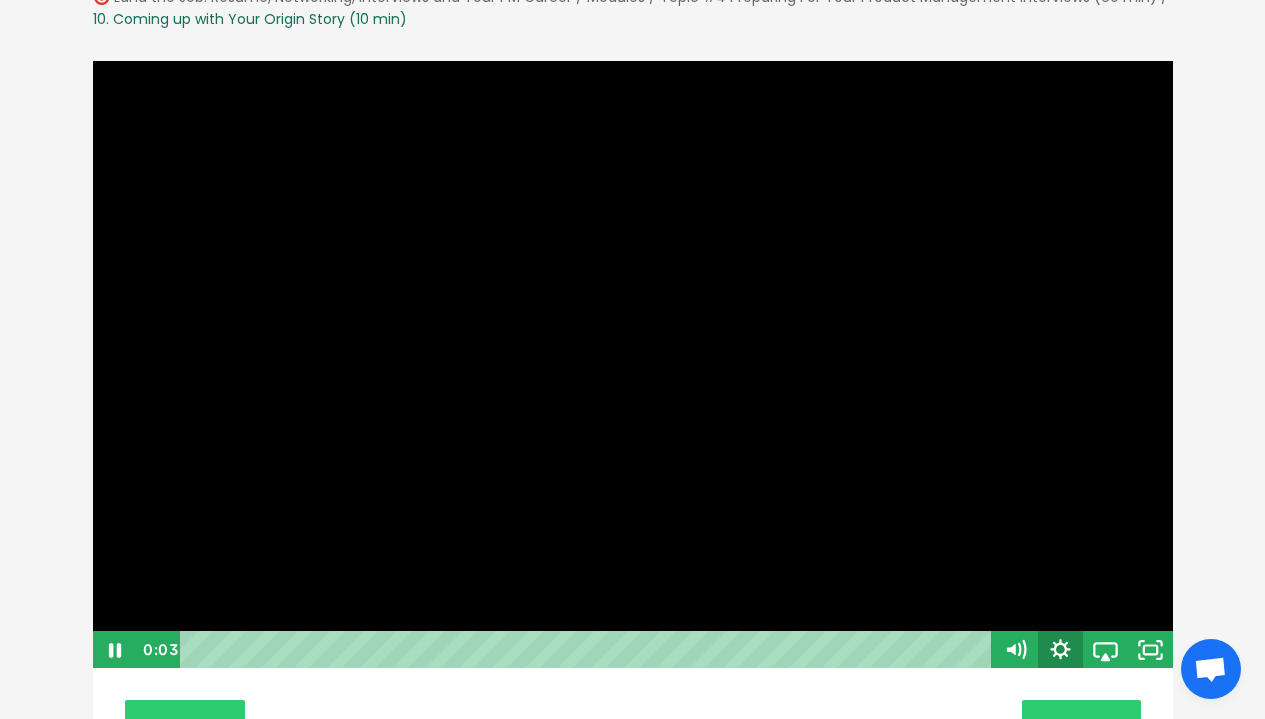 click 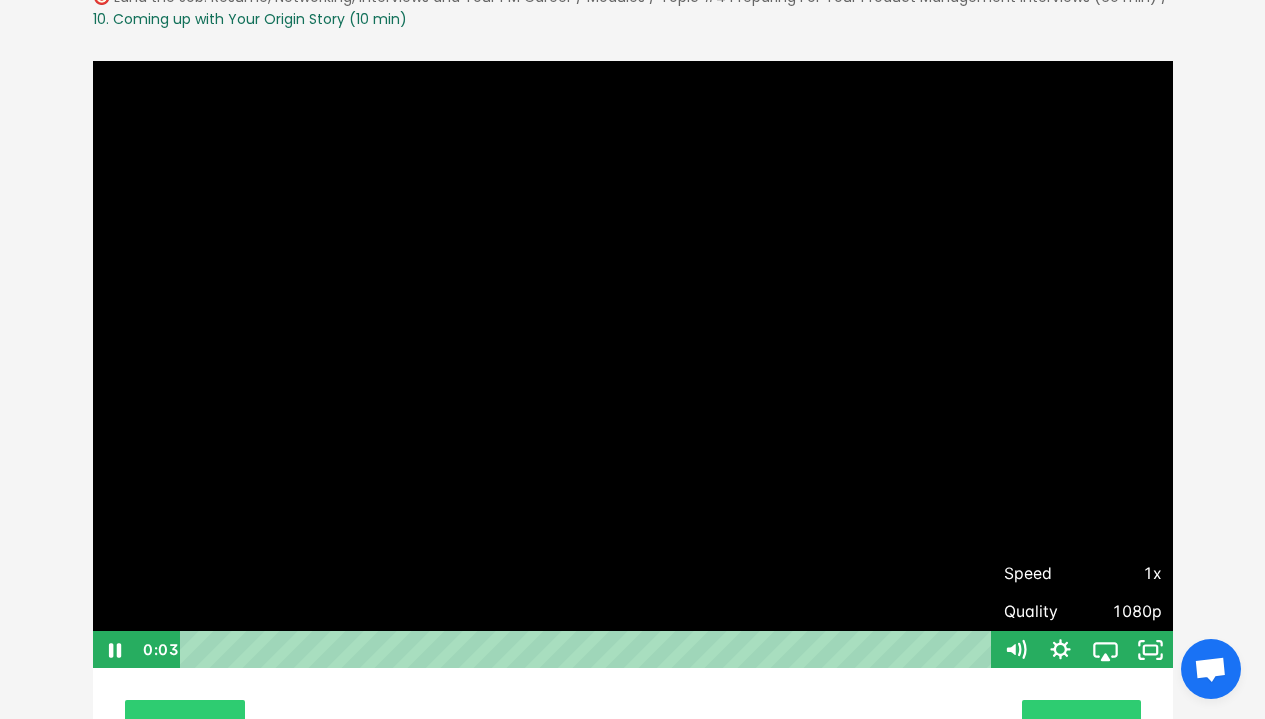 click on "Speed" at bounding box center (1043, 574) 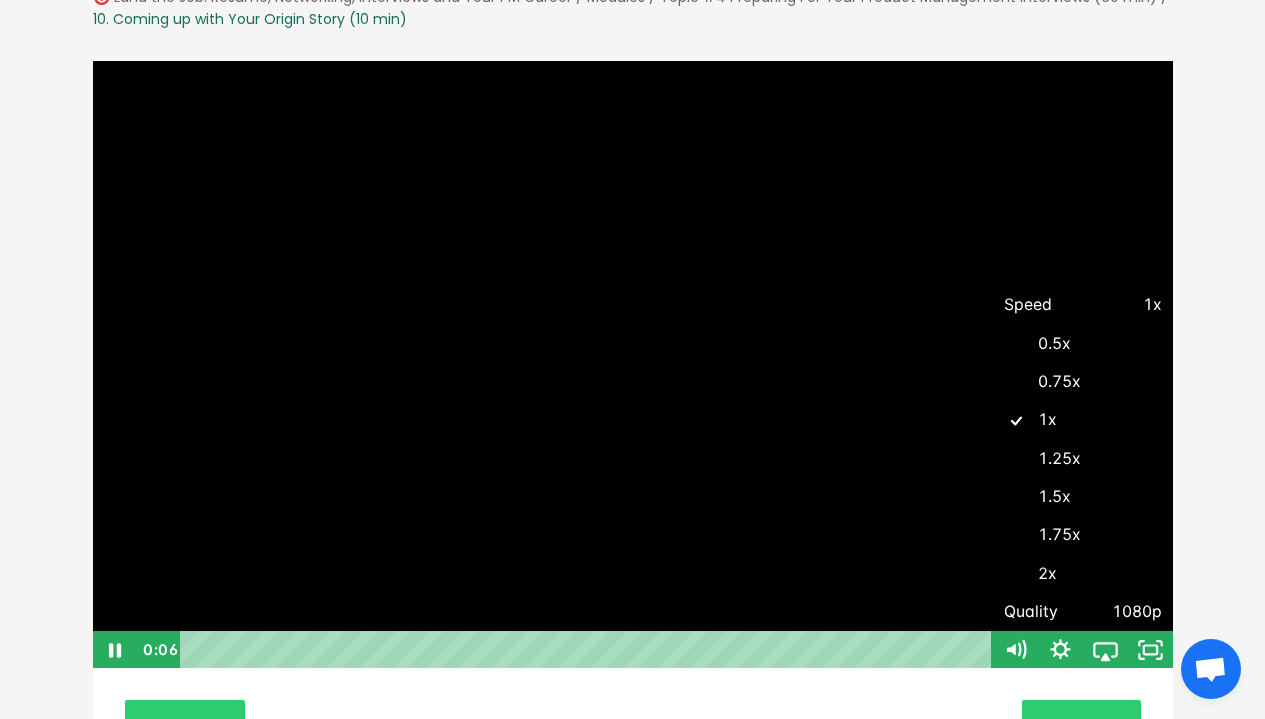 click on "1.25x" at bounding box center [1083, 459] 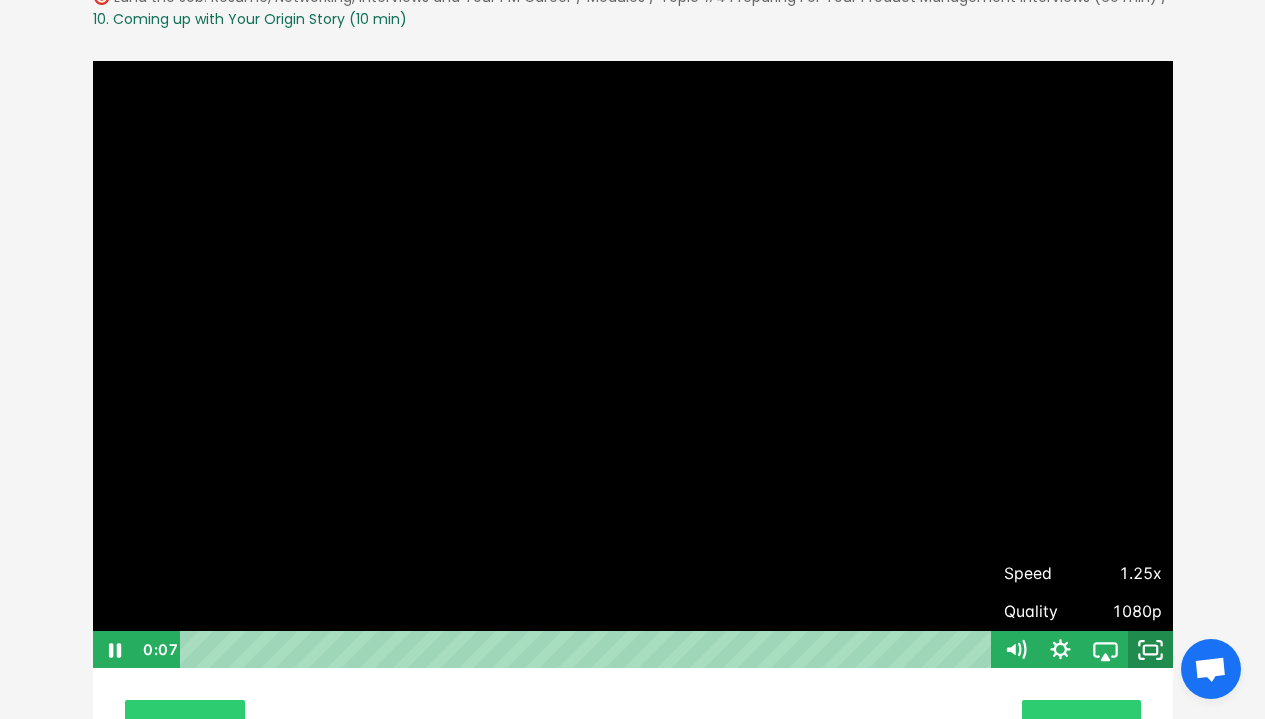 click 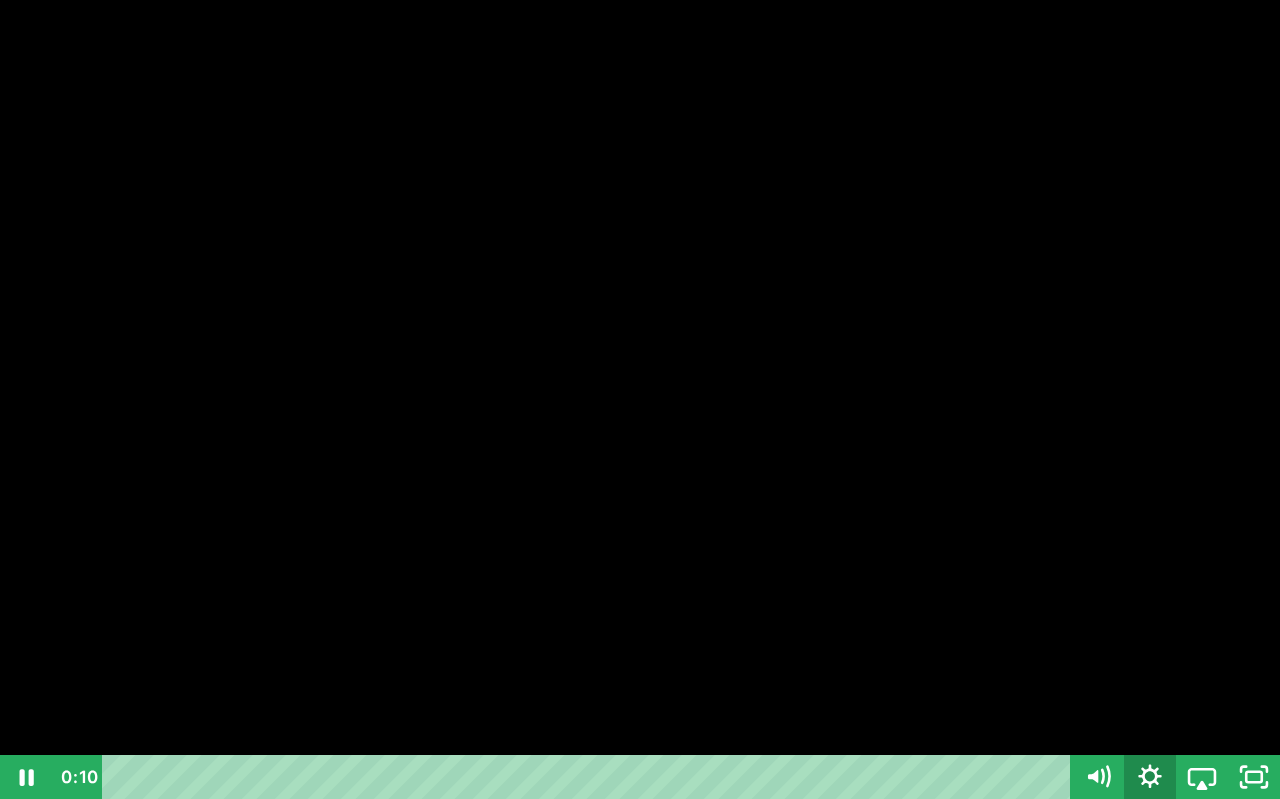 click 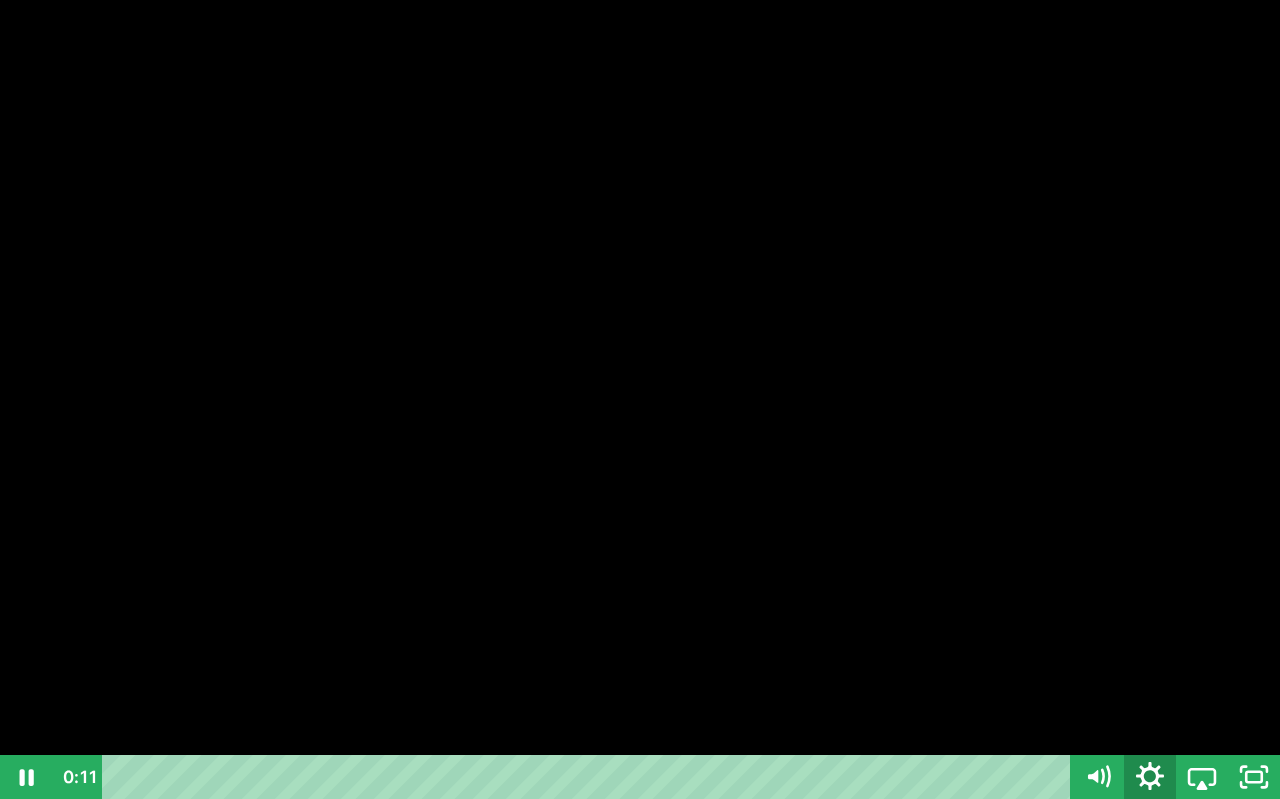 click 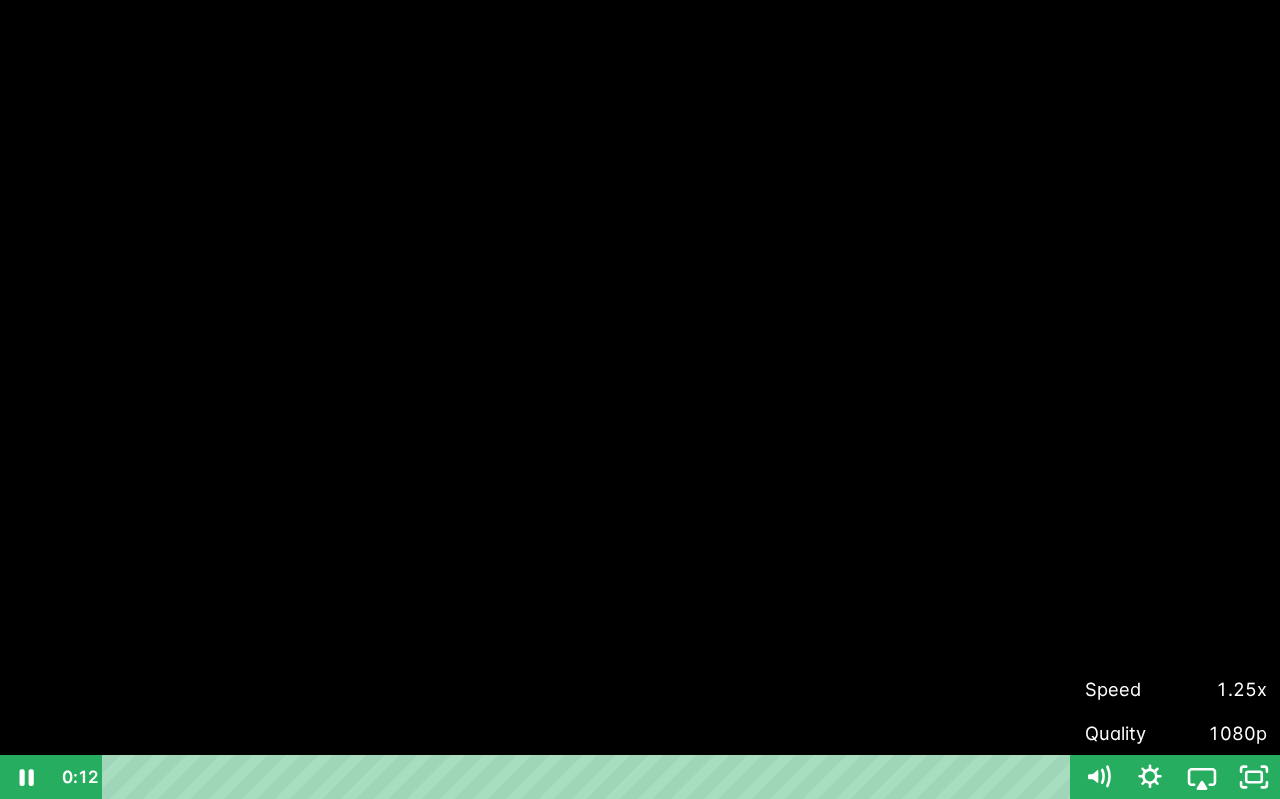 click on "Speed" at bounding box center (1130, 689) 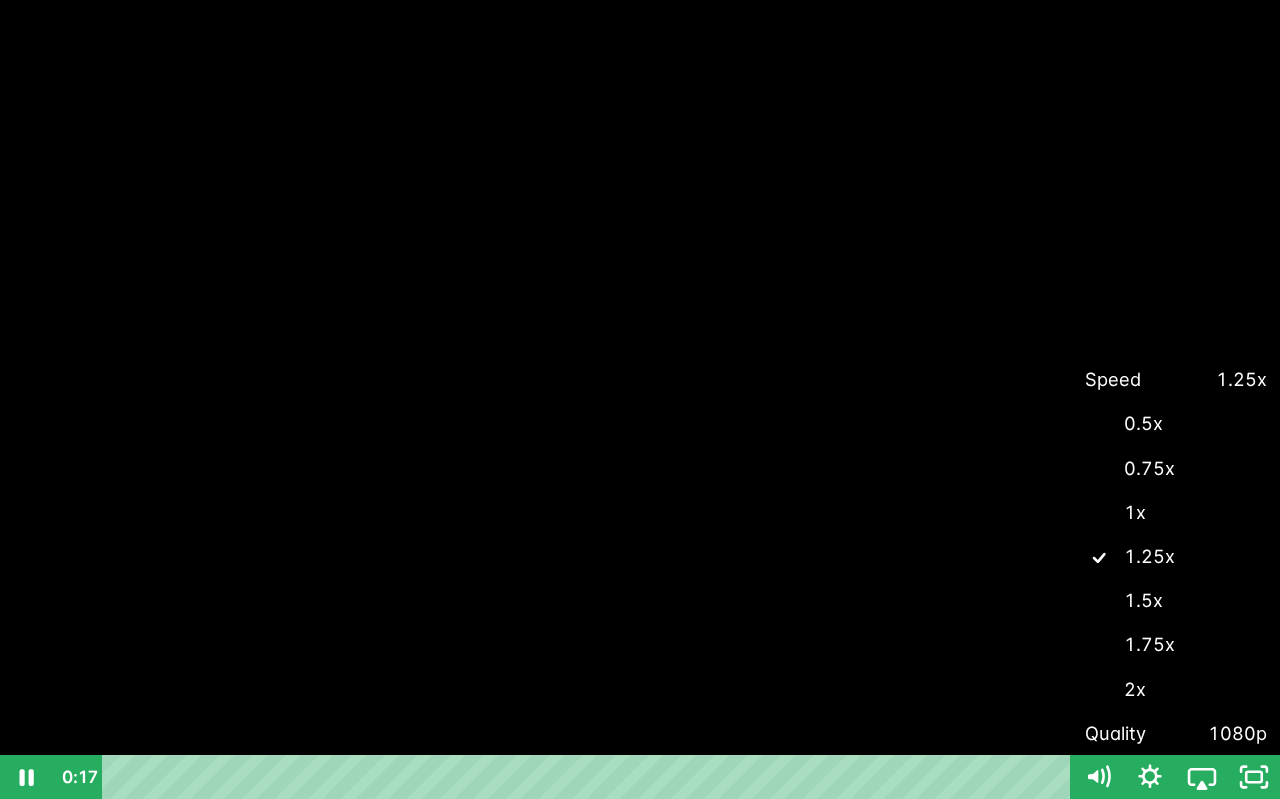 click at bounding box center (640, 399) 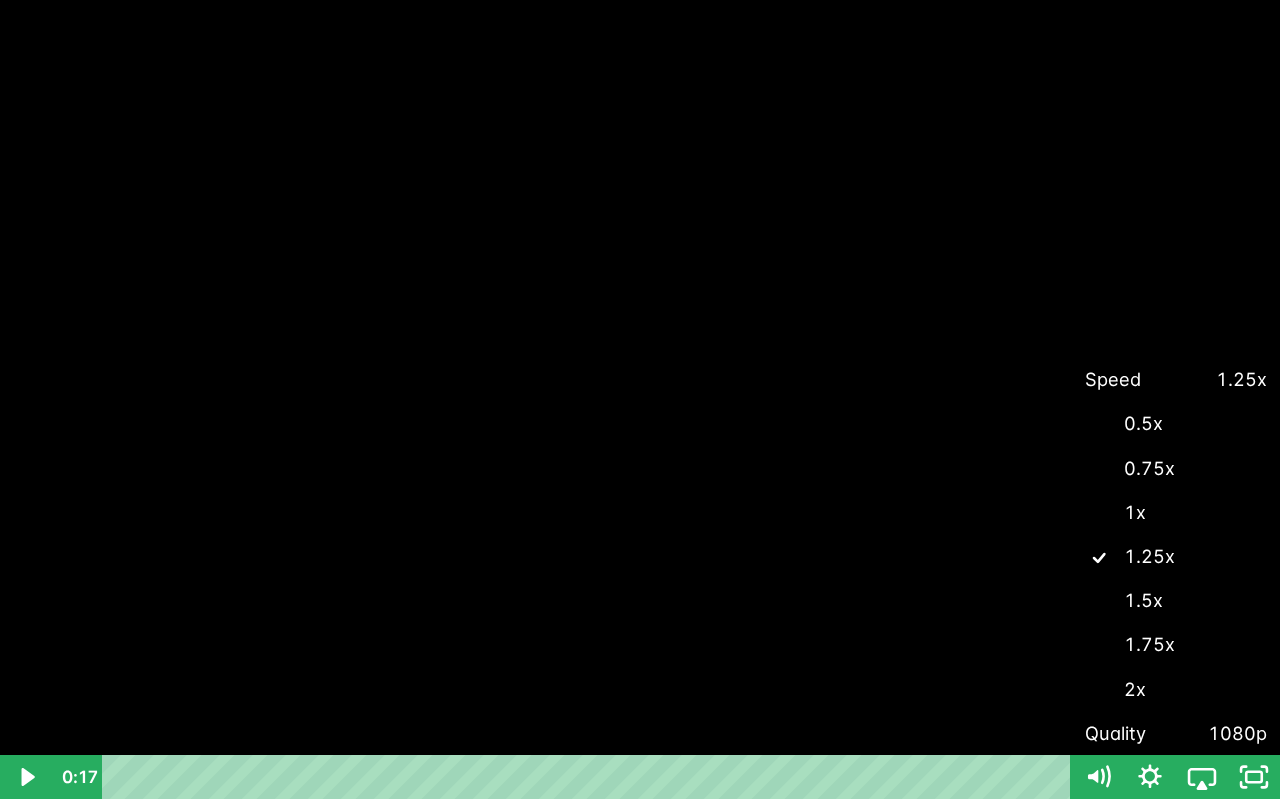 click at bounding box center [640, 399] 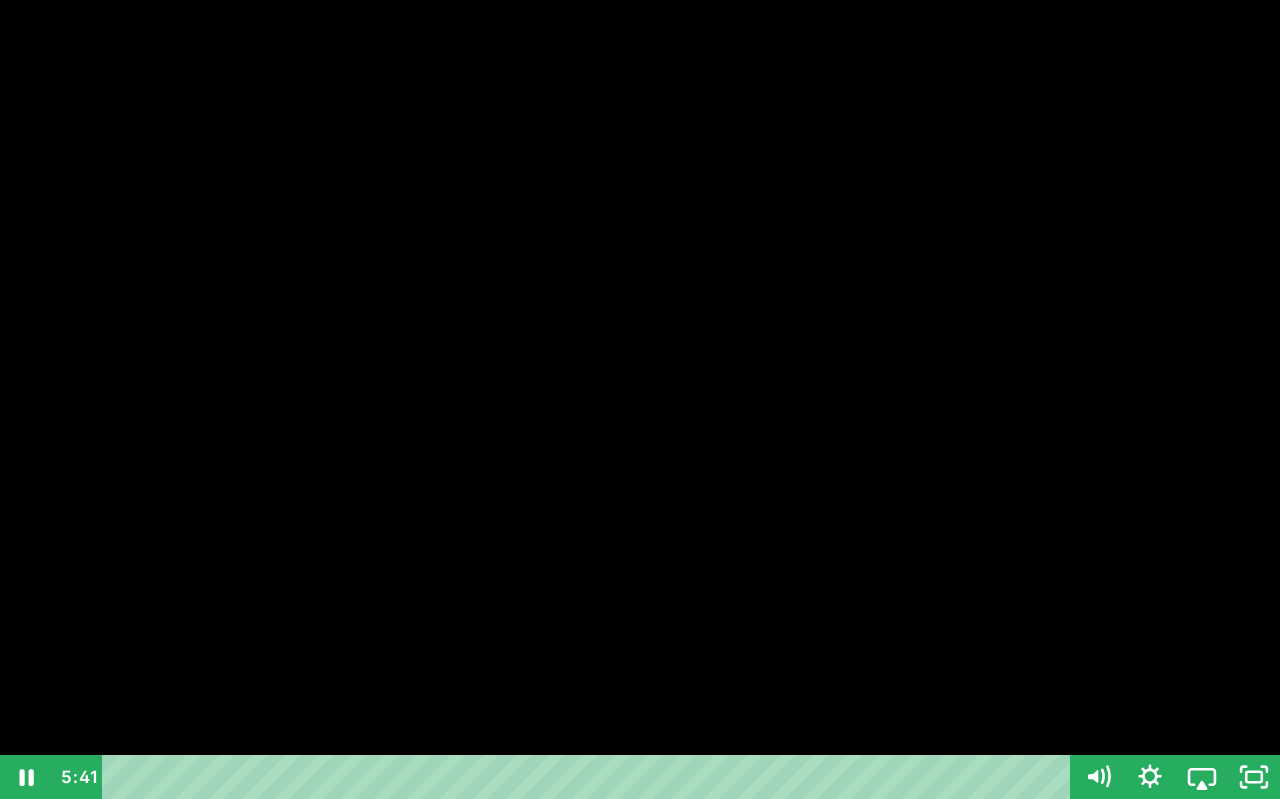 click at bounding box center [640, 399] 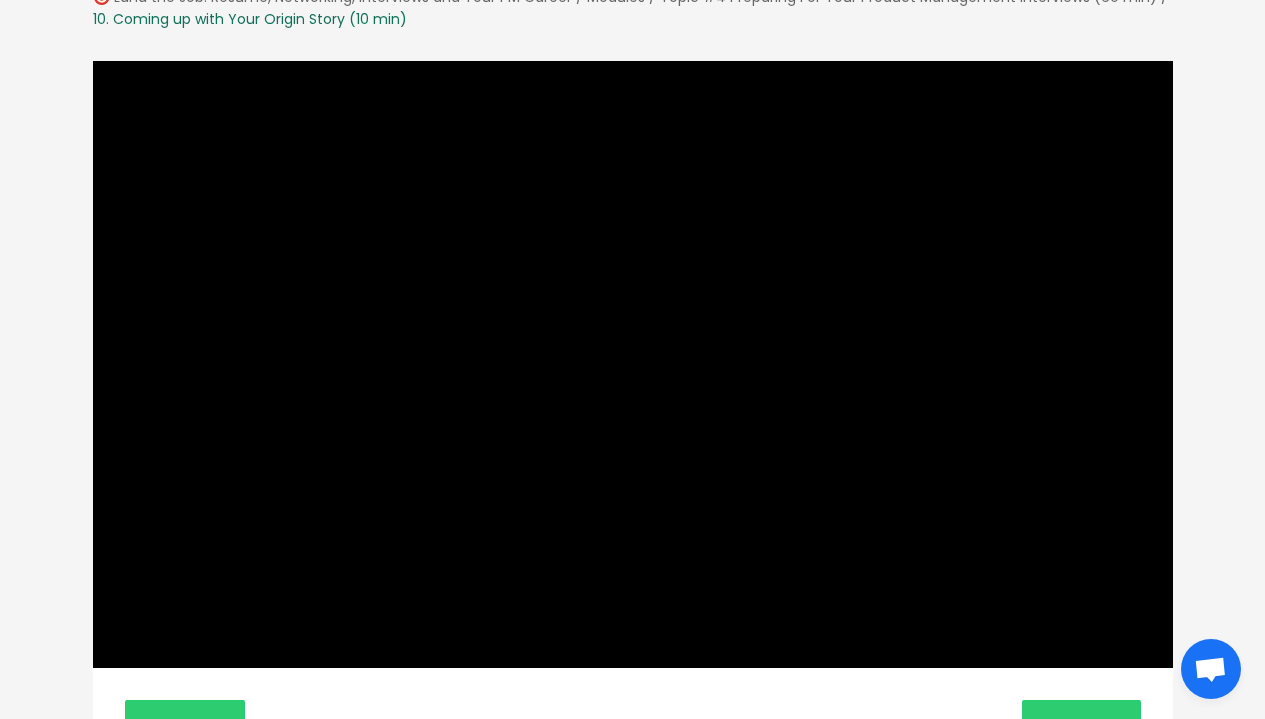 click at bounding box center [633, 365] 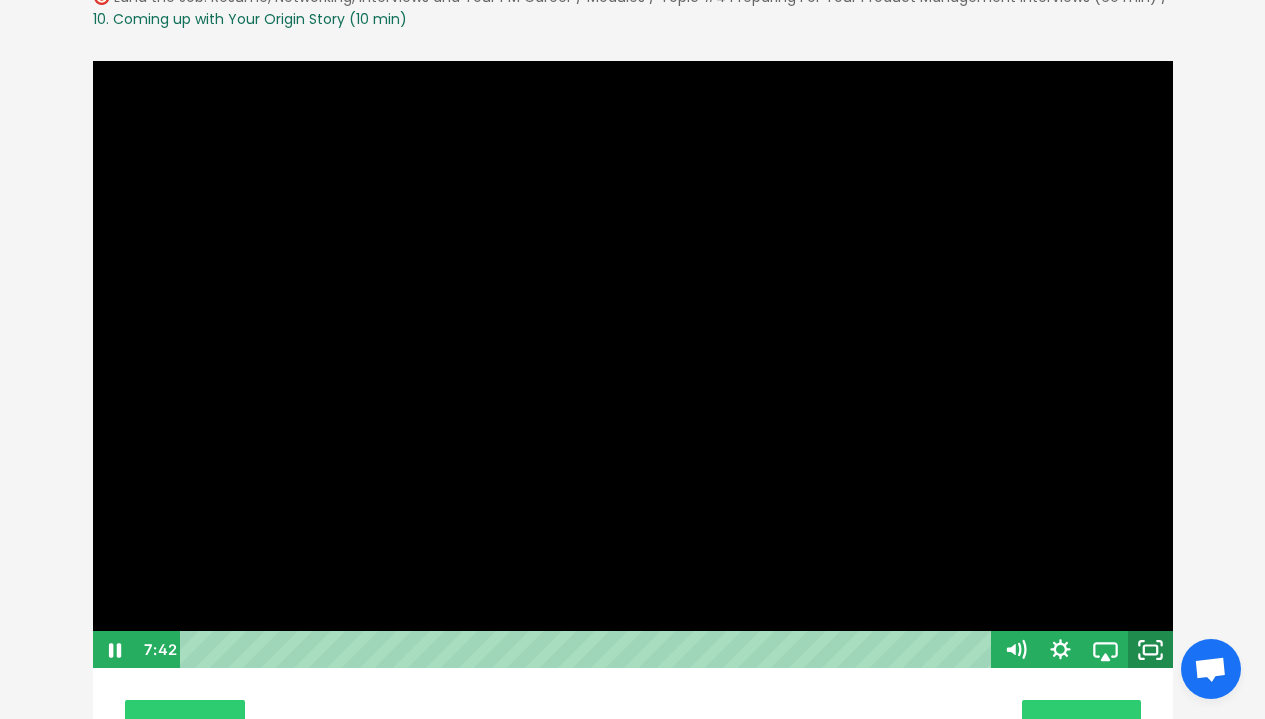 click 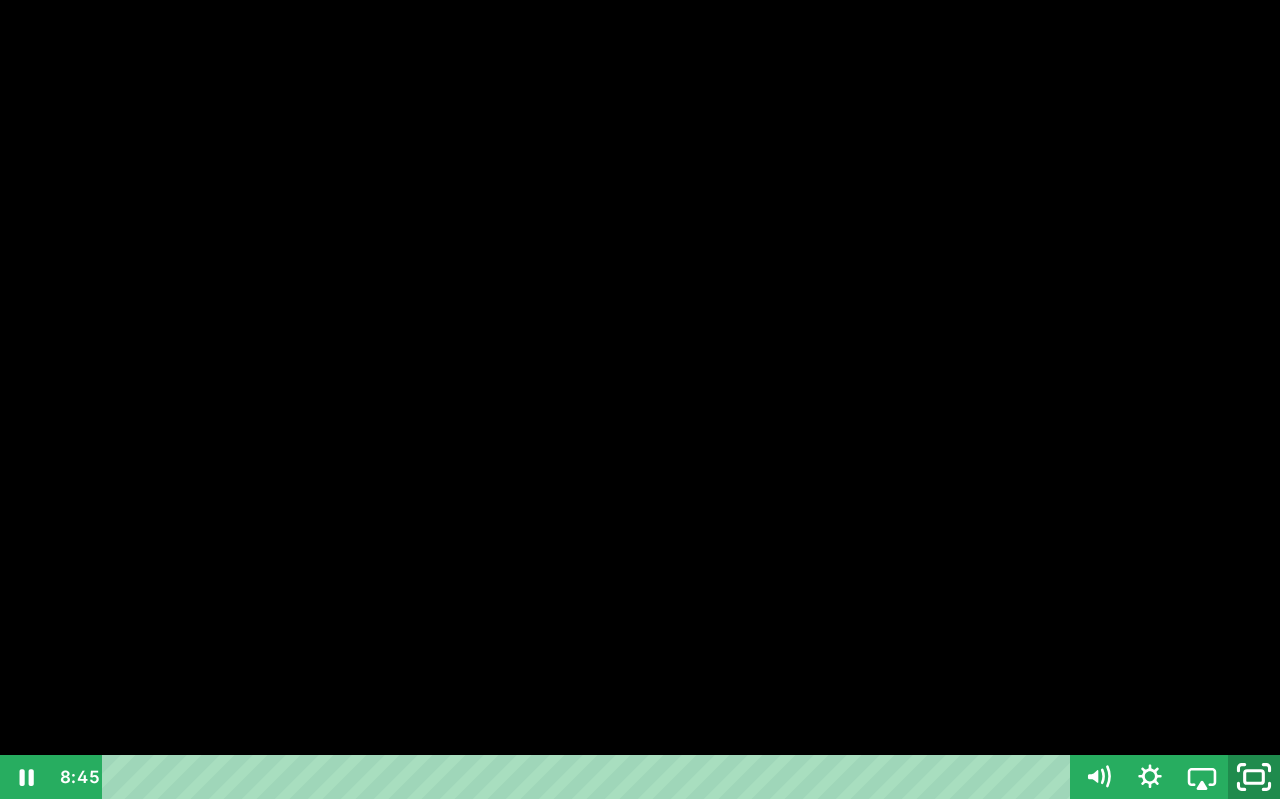 click 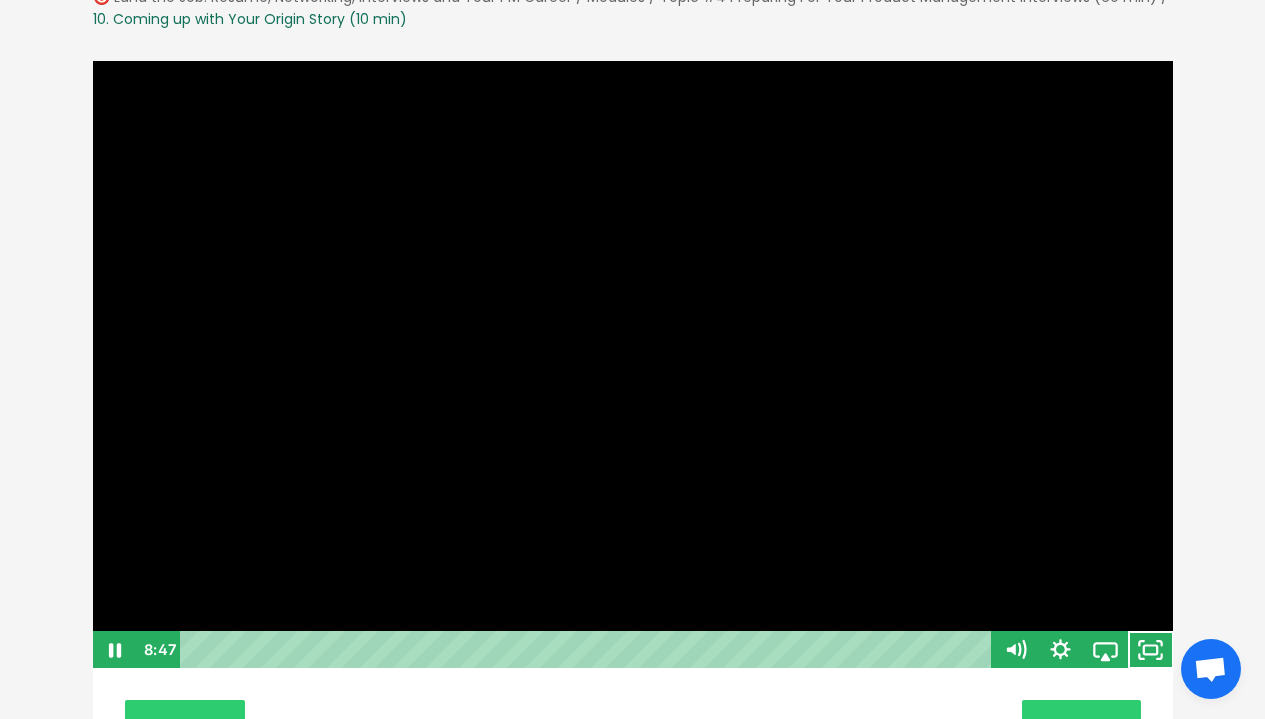 scroll, scrollTop: 673, scrollLeft: 0, axis: vertical 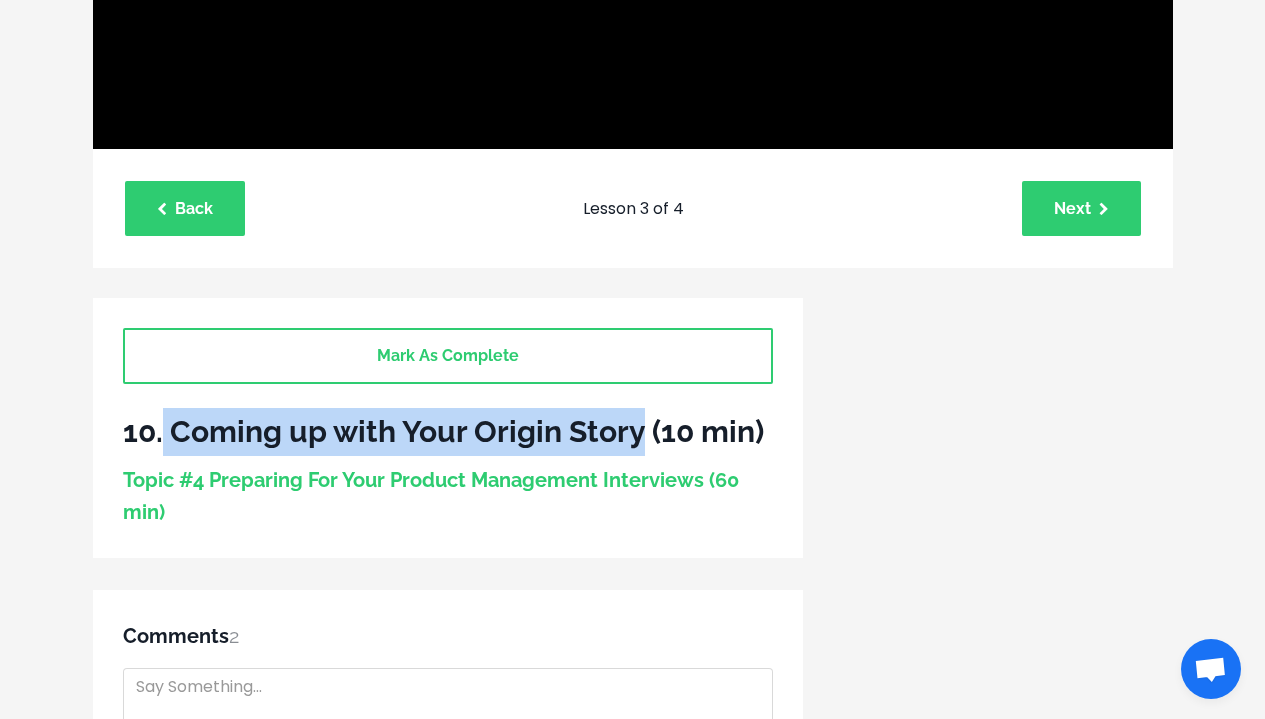 drag, startPoint x: 163, startPoint y: 424, endPoint x: 633, endPoint y: 440, distance: 470.27225 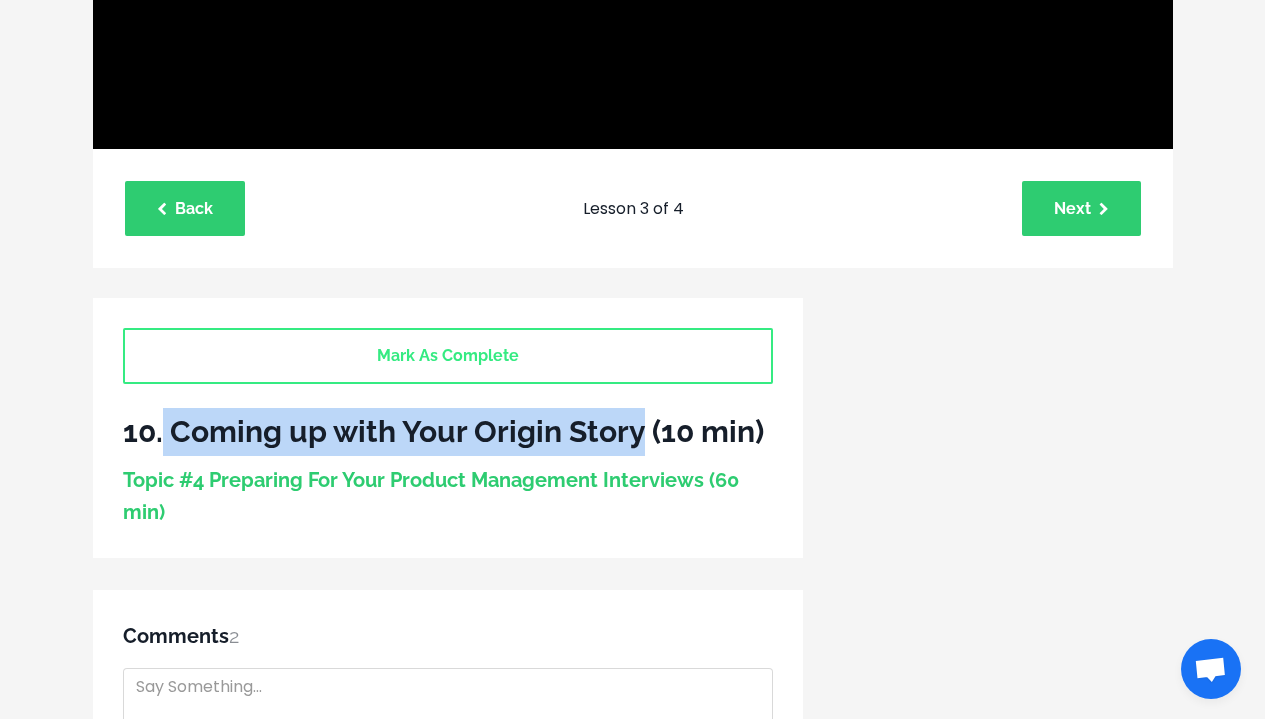 copy on "Coming up with Your Origin Story" 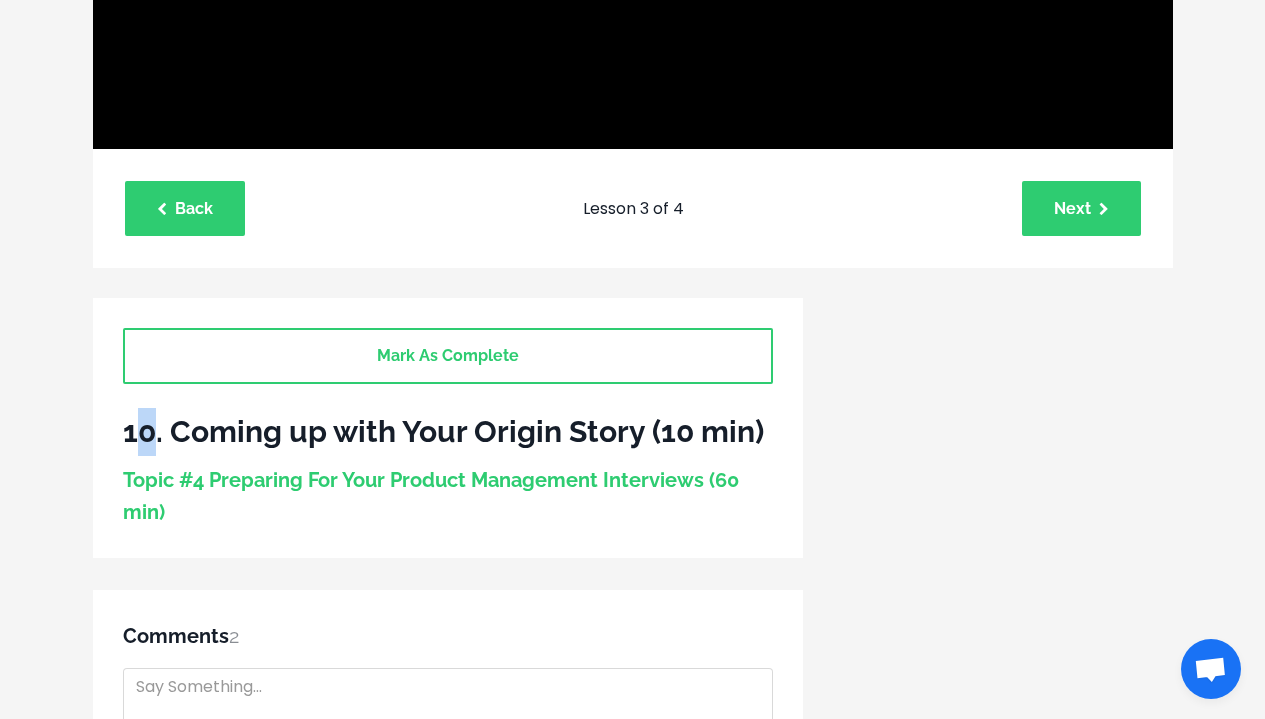 drag, startPoint x: 130, startPoint y: 425, endPoint x: 155, endPoint y: 425, distance: 25 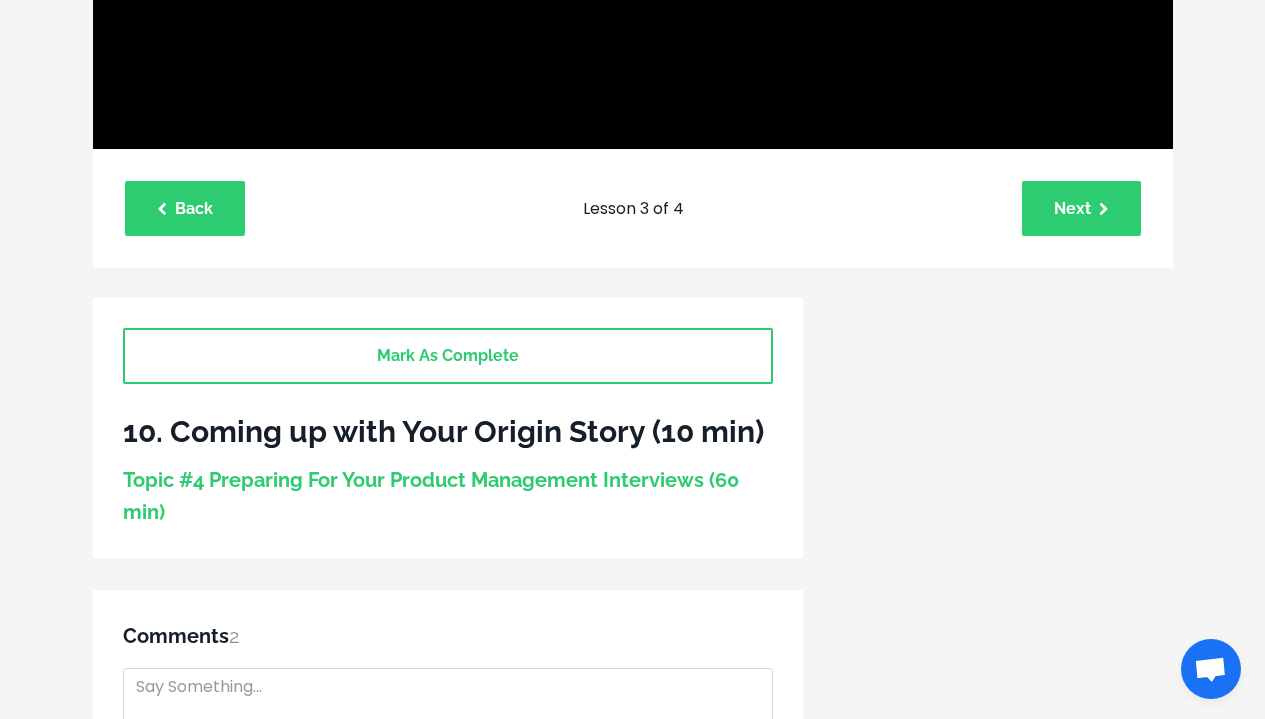 click on "10. Coming up with Your Origin Story (10 min)" at bounding box center (448, 432) 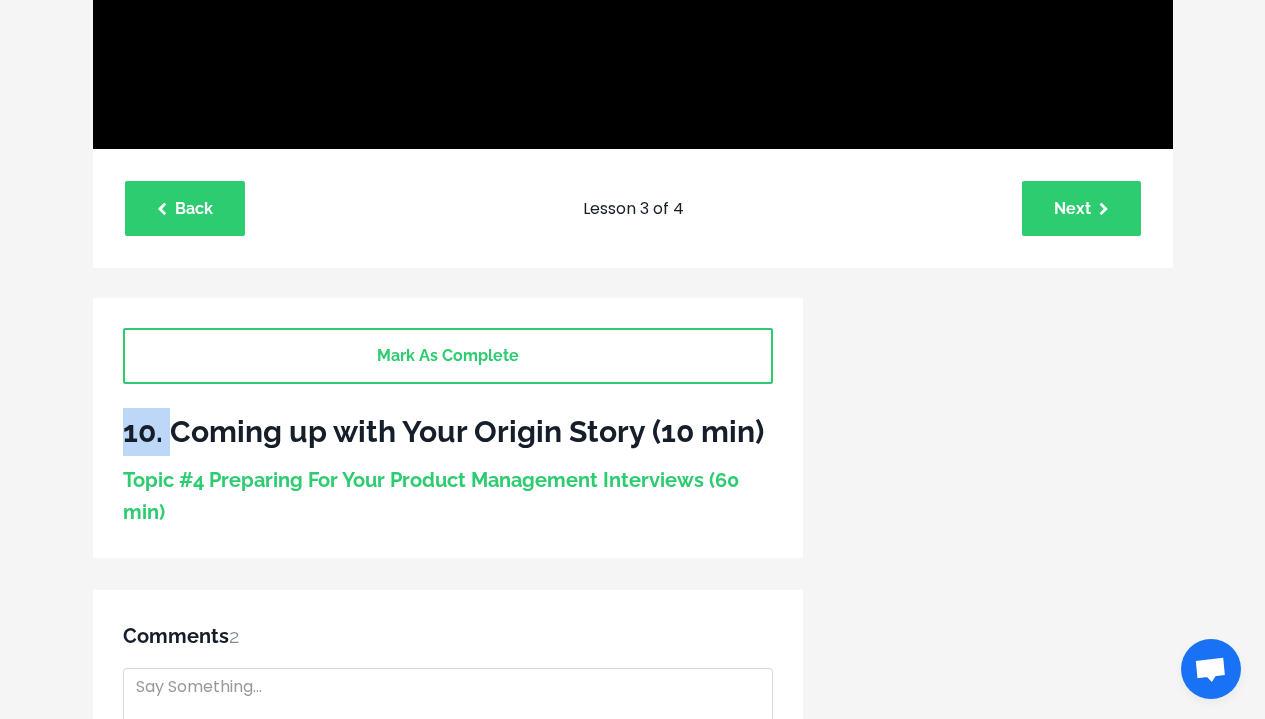 click on "Mark As Complete
Great Job! Keep Going!
Summary & Downloads - Preparing for your interviews
Next Lesson
10. Coming up with Your Origin Story (10 min)
Topic #4 Preparing For Your Product Management Interviews (60 min)" at bounding box center (448, 427) 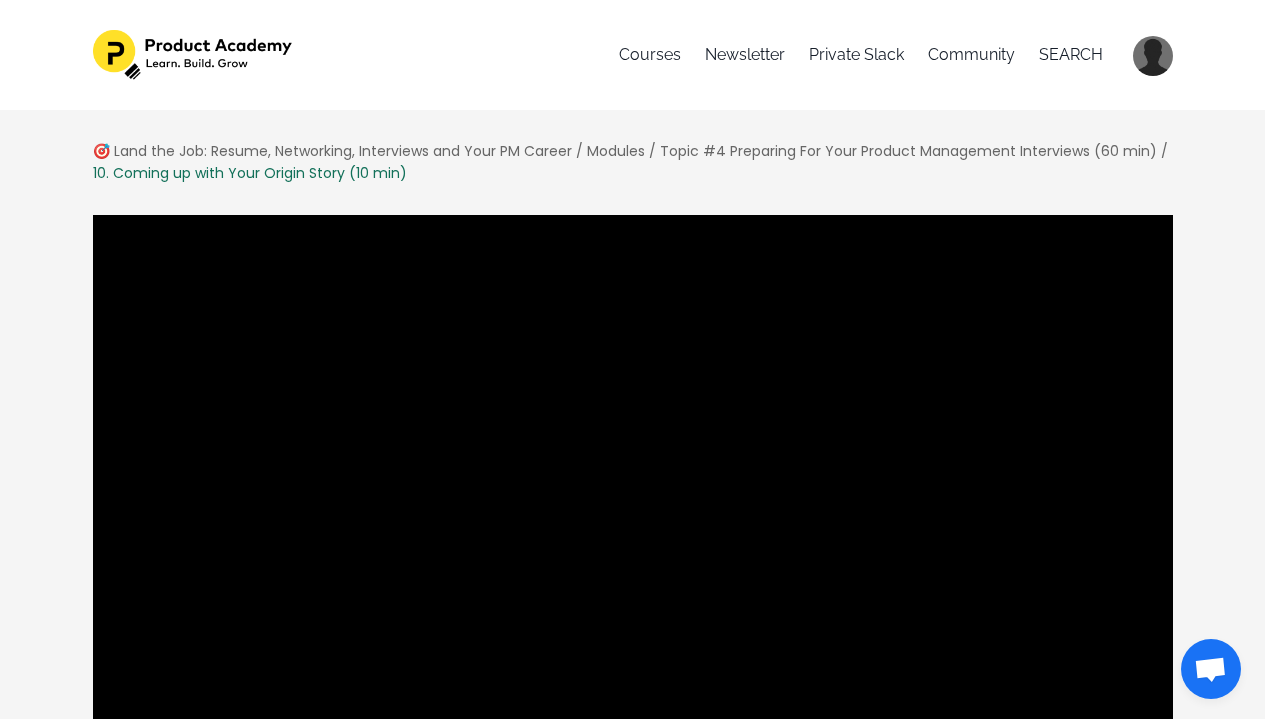 scroll, scrollTop: 211, scrollLeft: 0, axis: vertical 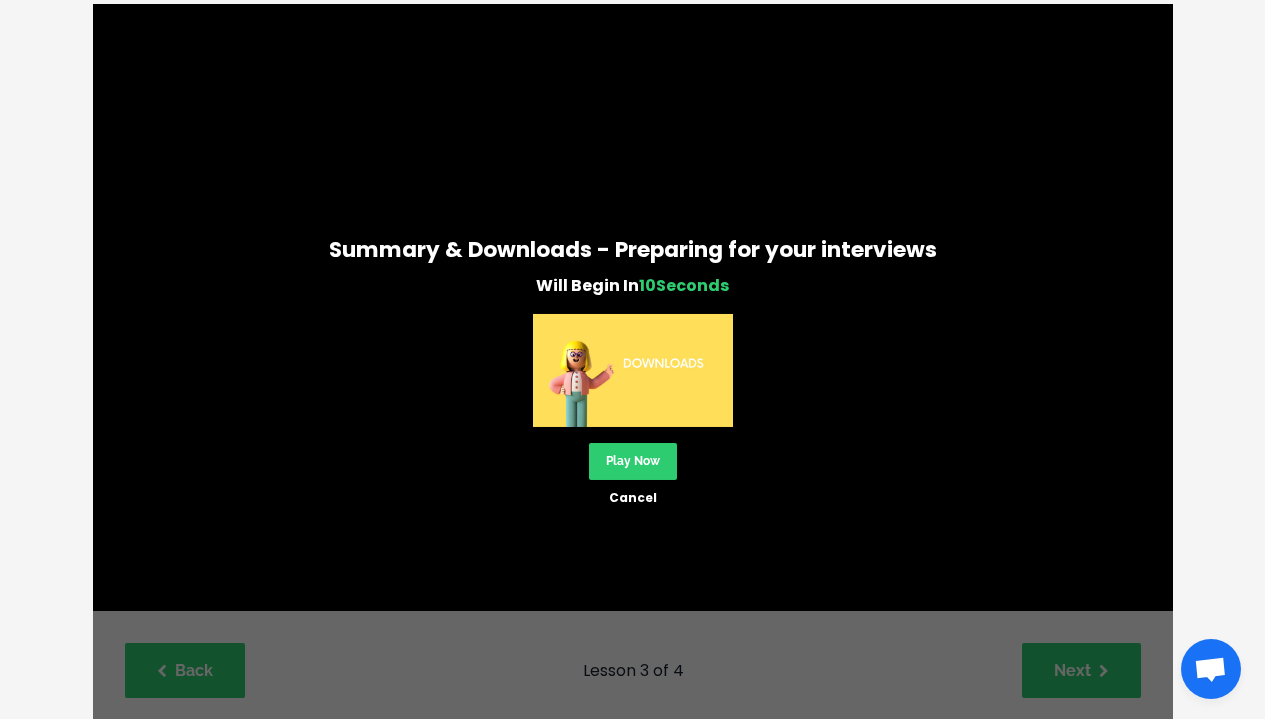 click on "Summary & Downloads - Preparing for your interviews
Will Begin In  10  Seconds
Play Now
Cancel" at bounding box center (633, 367) 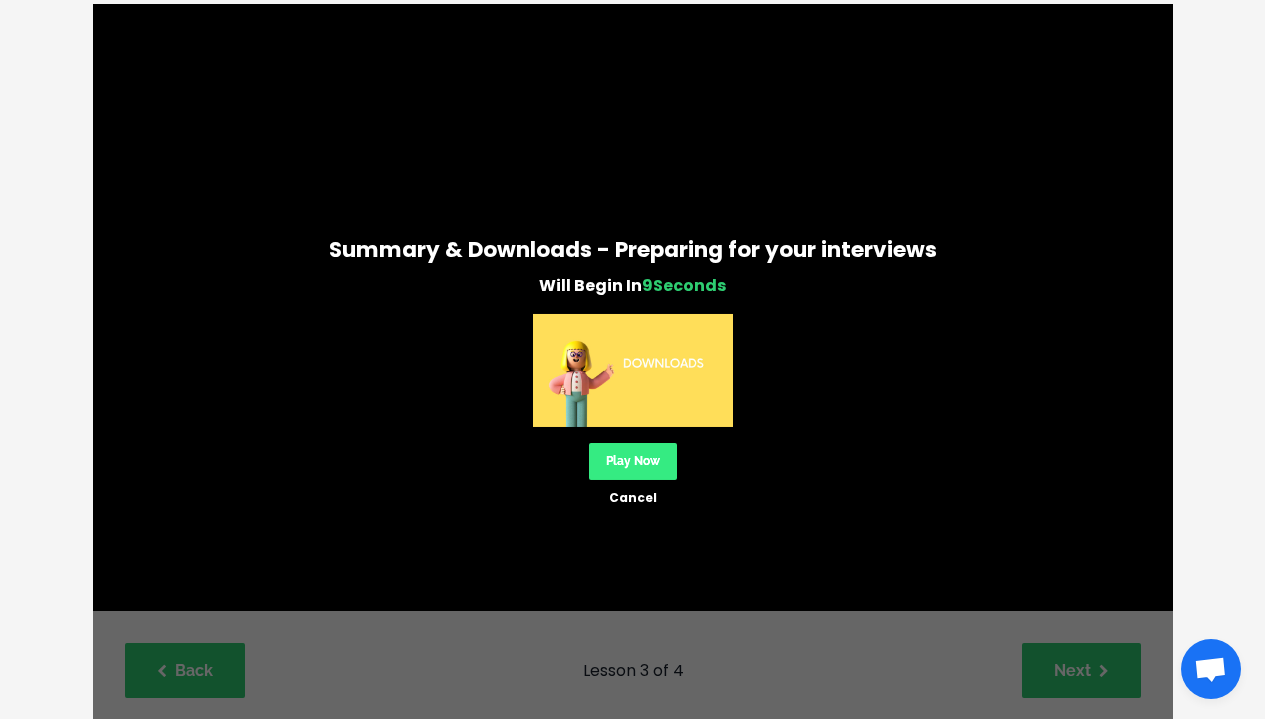 click on "Play Now" at bounding box center (633, 461) 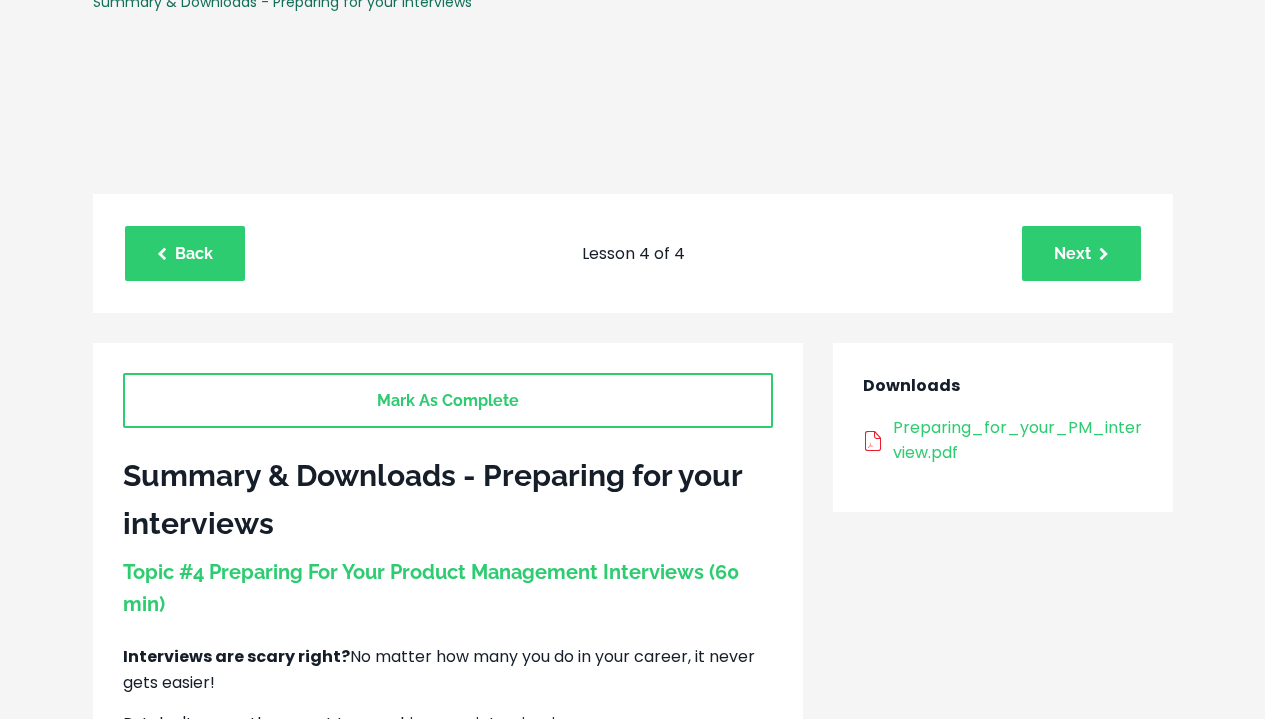 scroll, scrollTop: 400, scrollLeft: 0, axis: vertical 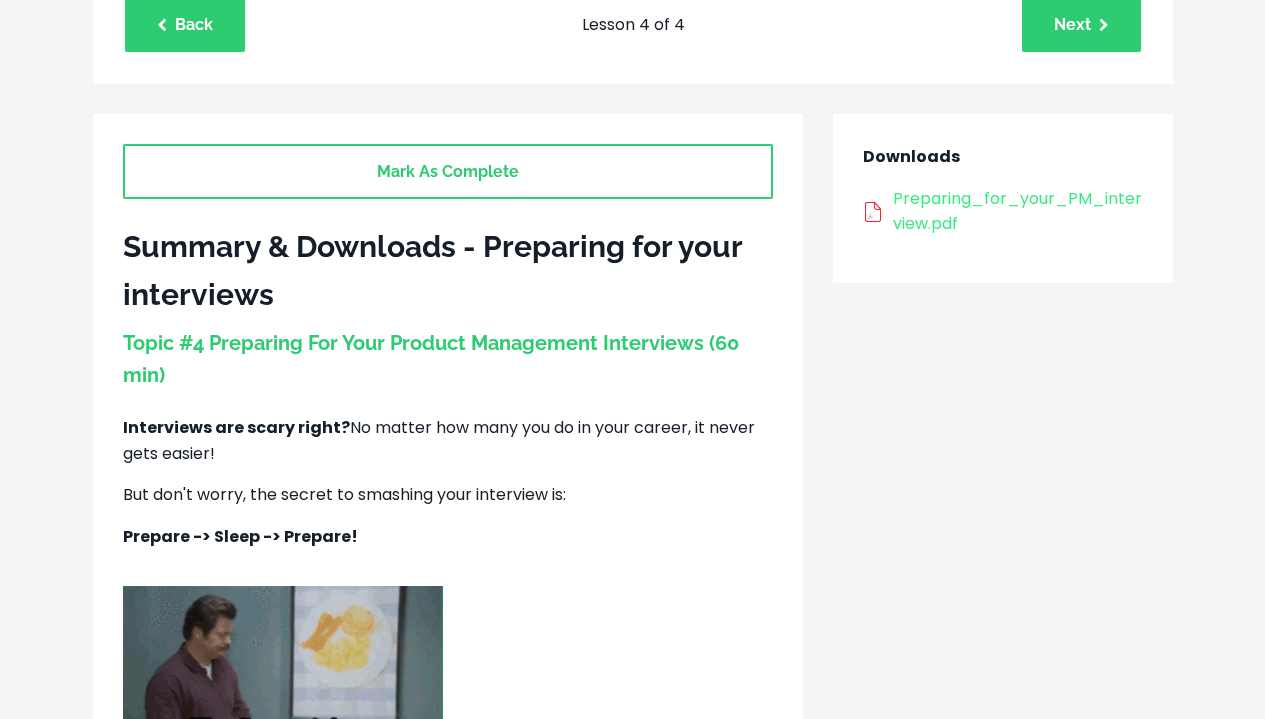 click at bounding box center (878, 211) 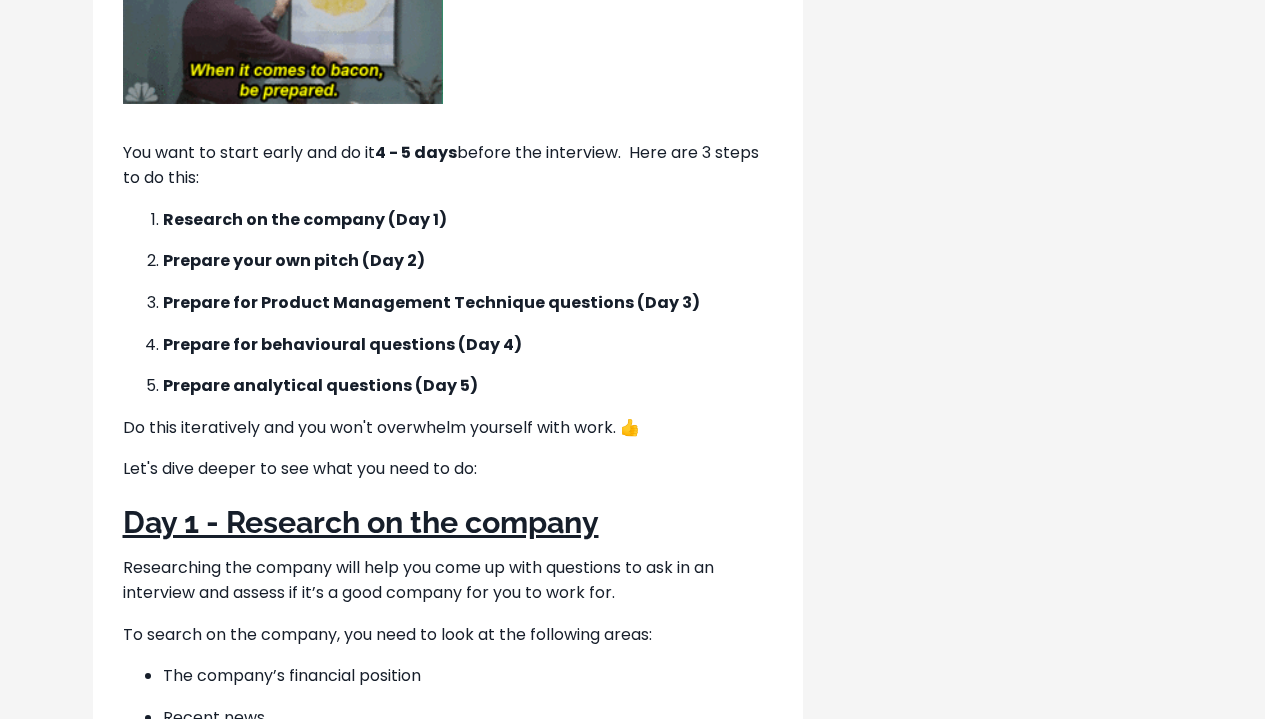 scroll, scrollTop: 1410, scrollLeft: 0, axis: vertical 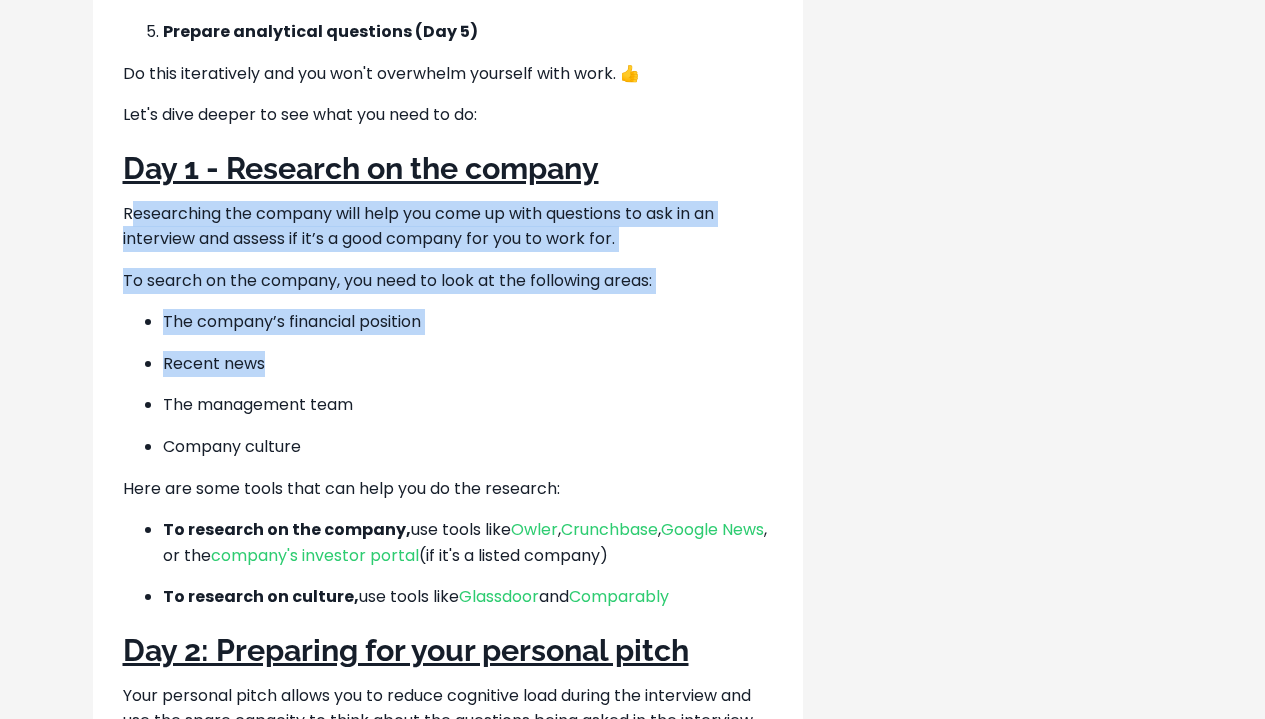 drag, startPoint x: 130, startPoint y: 205, endPoint x: 291, endPoint y: 342, distance: 211.4001 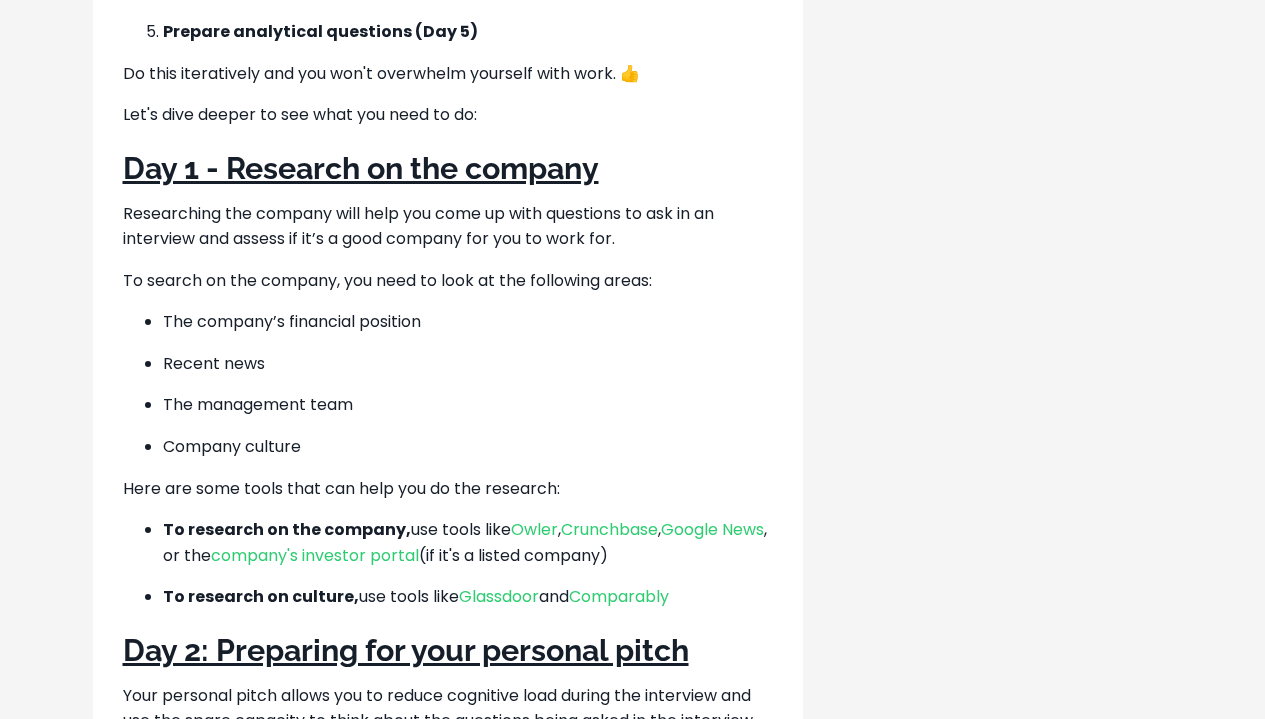 click on "The company’s financial position
Recent news
The management team
Company culture" at bounding box center (448, 384) 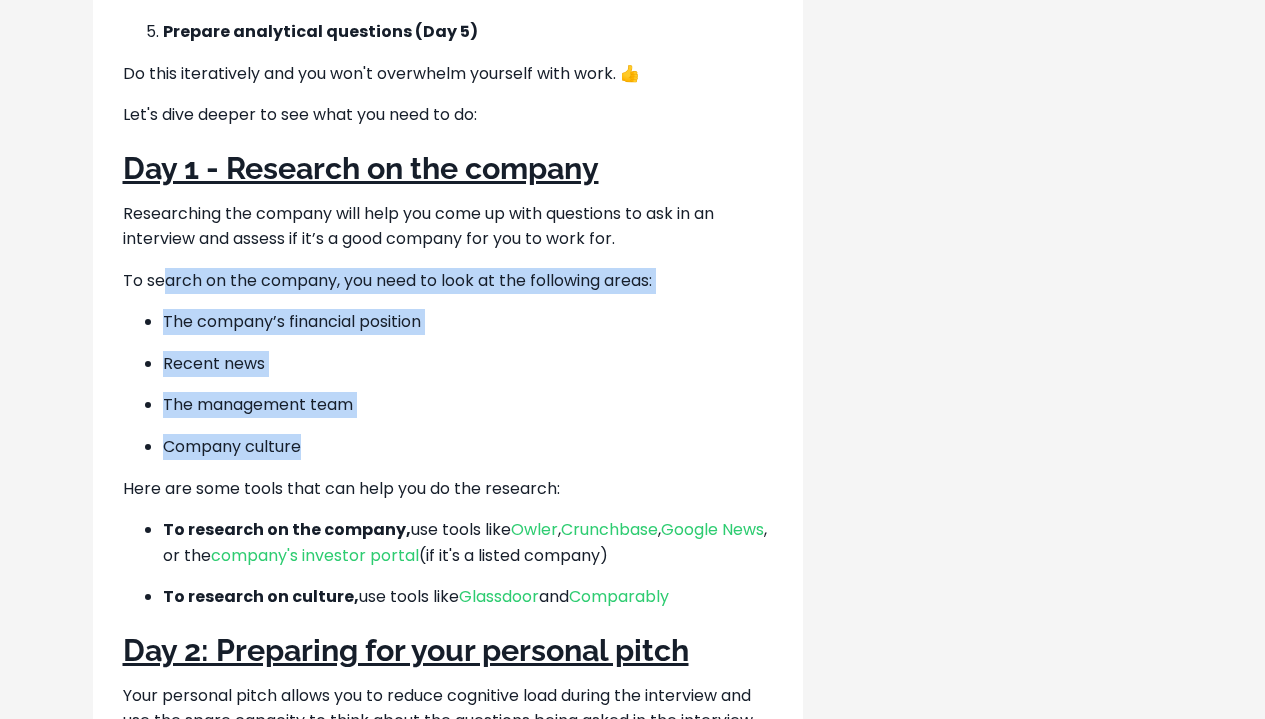 drag, startPoint x: 277, startPoint y: 423, endPoint x: 161, endPoint y: 279, distance: 184.91078 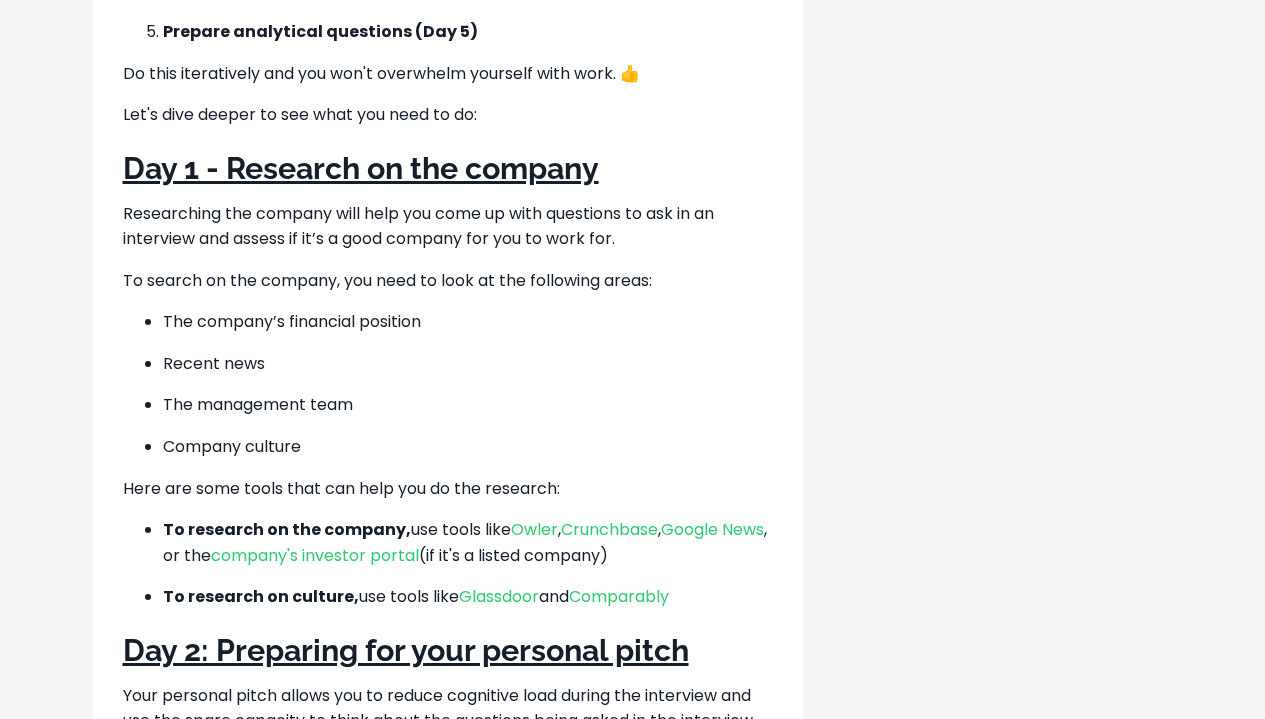 scroll, scrollTop: 1378, scrollLeft: 0, axis: vertical 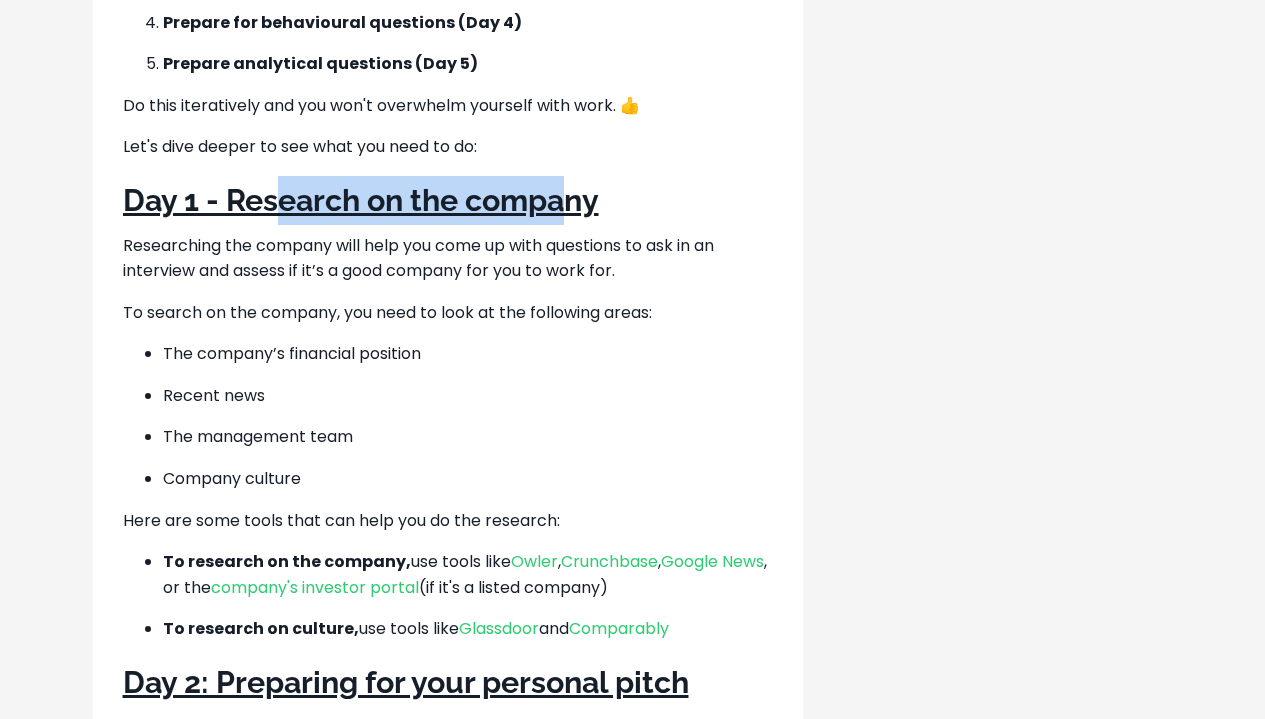 drag, startPoint x: 556, startPoint y: 199, endPoint x: 274, endPoint y: 199, distance: 282 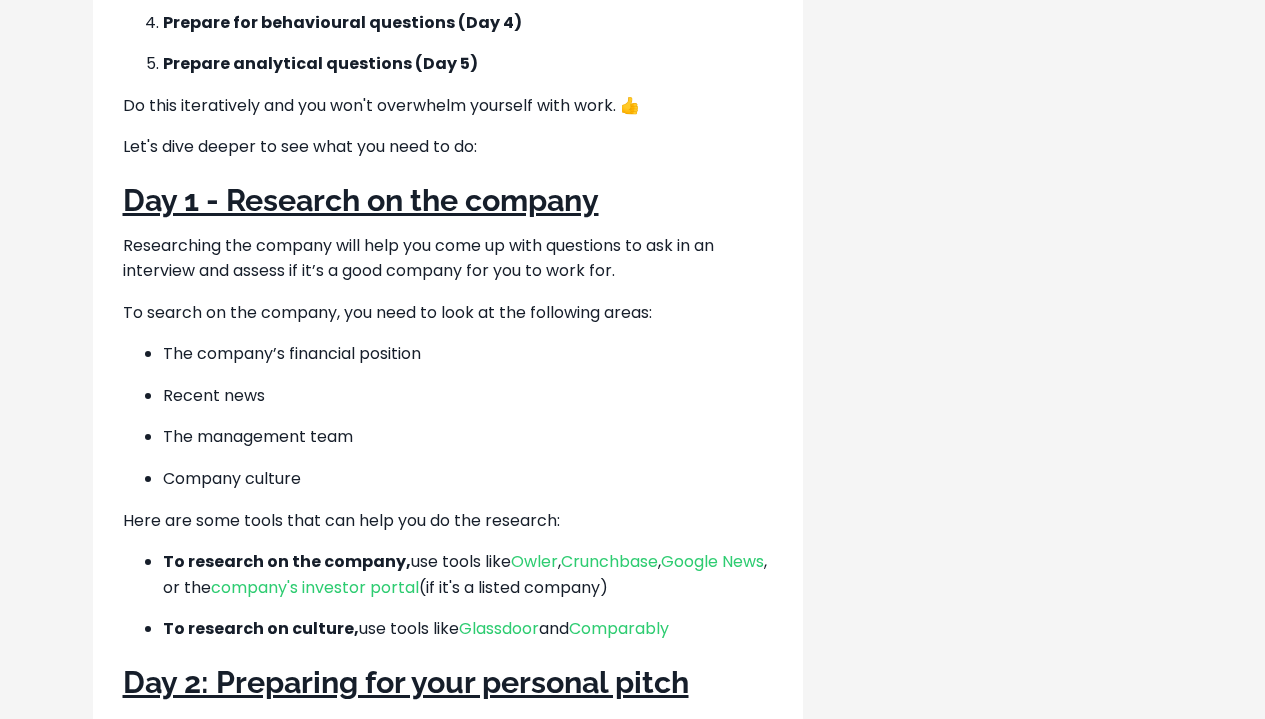 click on "Day 1 - Research on the company" at bounding box center (448, 200) 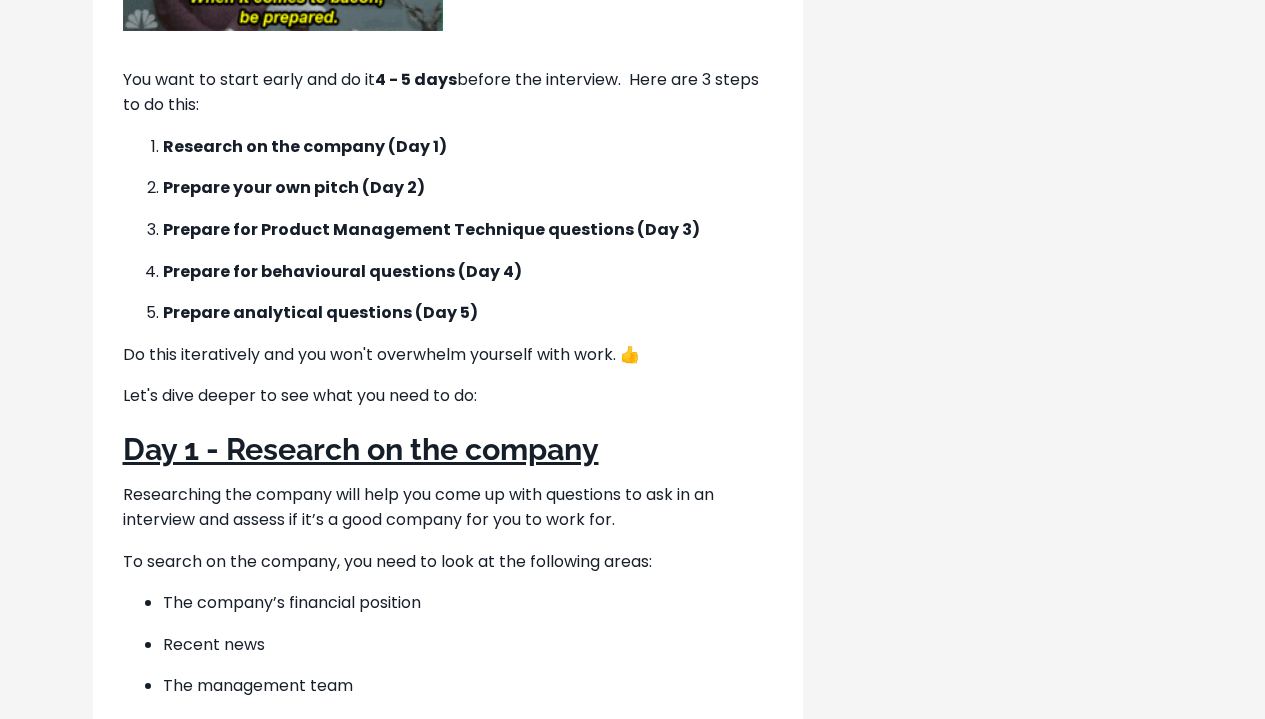 scroll, scrollTop: 1103, scrollLeft: 0, axis: vertical 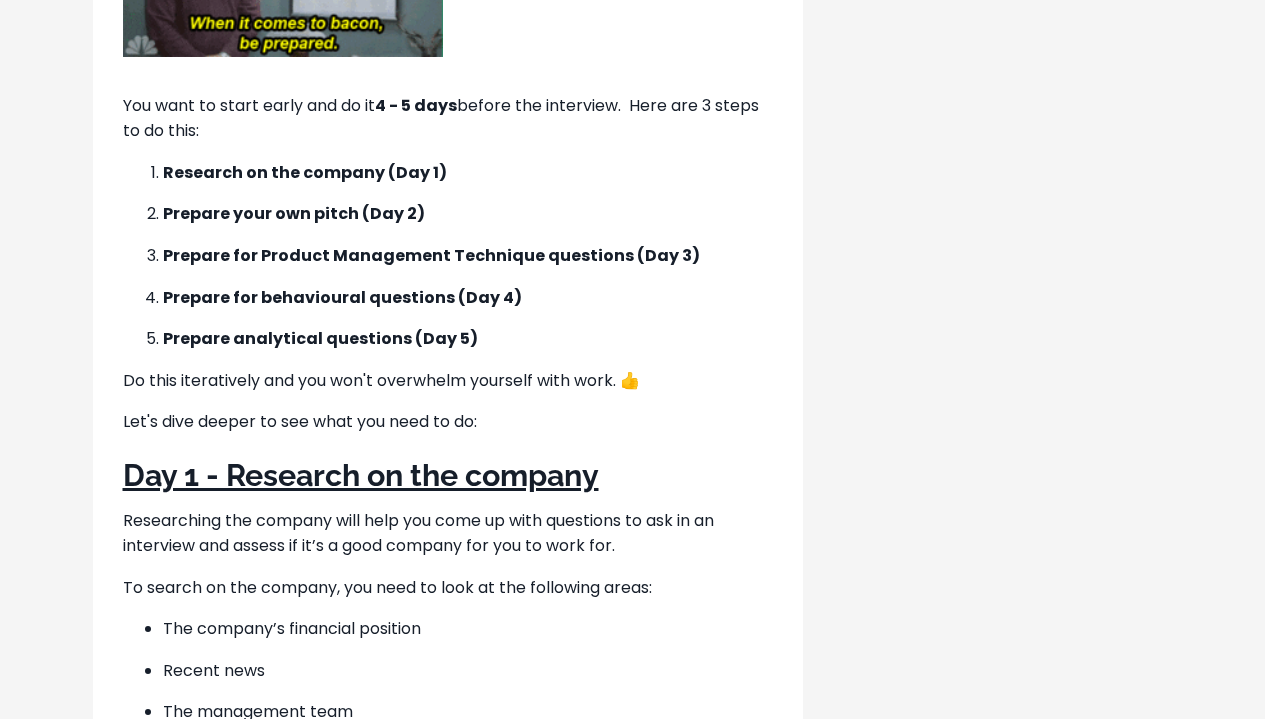 drag, startPoint x: 390, startPoint y: 103, endPoint x: 496, endPoint y: 330, distance: 250.52943 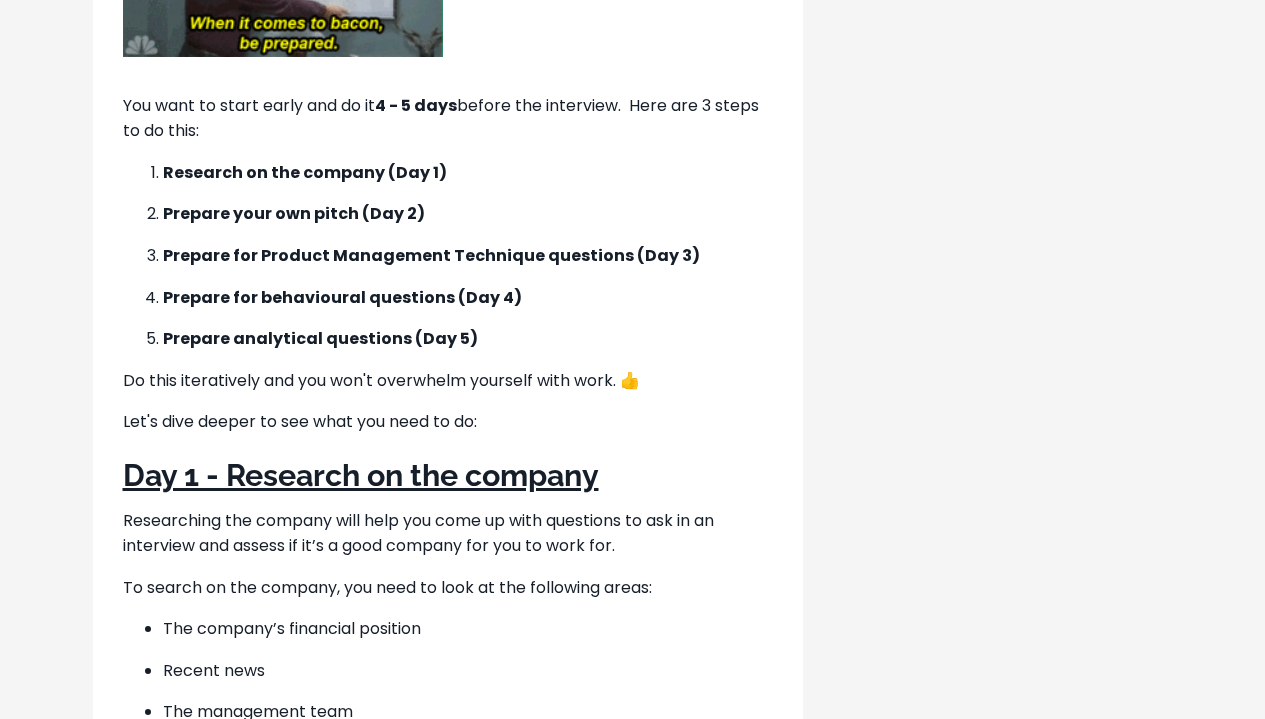 click on "Summary & Downloads - Preparing for your interviews
Topic #4 Preparing For Your Product Management Interviews (60 min)
Interviews are scary right?  No matter how many you do in your career, it never gets easier!
But don't worry, the secret to smashing your interview is:
Prepare -> Sleep -> Prepare!
You want to start early and do it  4 - 5 days  before the interview.  Here are 3 steps to do this:
Research on the company (Day 1)
Prepare your own pitch (Day 2)
Prepare for Product Management Technique questions (Day 3)
Prepare for behavioural questions (Day 4)
Prepare analytical questions (Day 5)
Do this iteratively and you won't overwhelm yourself with work. 👍
Let's dive deeper to see what you need to do:
Day 1 - Research on the company
Researching the company will help you come up with questions to ask in an interview and assess if it’s a good company for you to work for.
The company’s financial position
Recent news" at bounding box center [448, 1697] 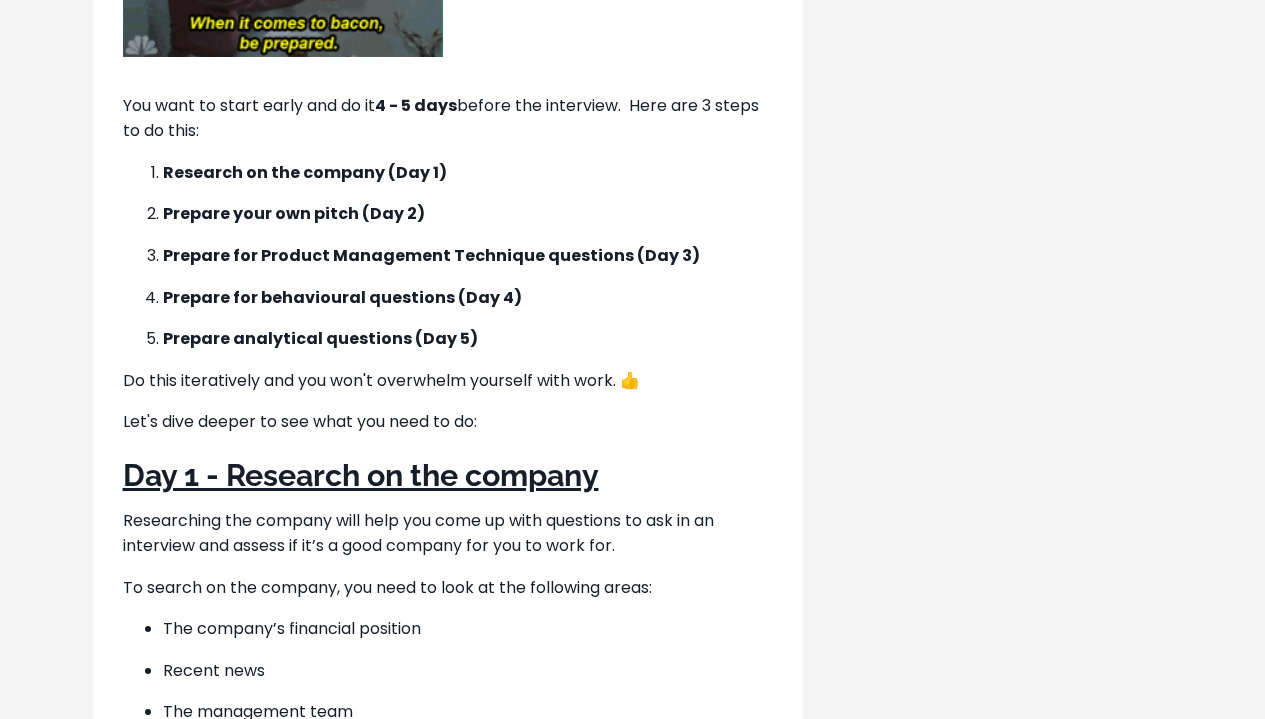 copy on "4 - 5 days  before the interview.  Here are 3 steps to do this:
Research on the company (Day 1)
Prepare your own pitch (Day 2)
Prepare for Product Management Technique questions (Day 3)
Prepare for behavioural questions (Day 4)
Prepare analytical questions (Day 5)" 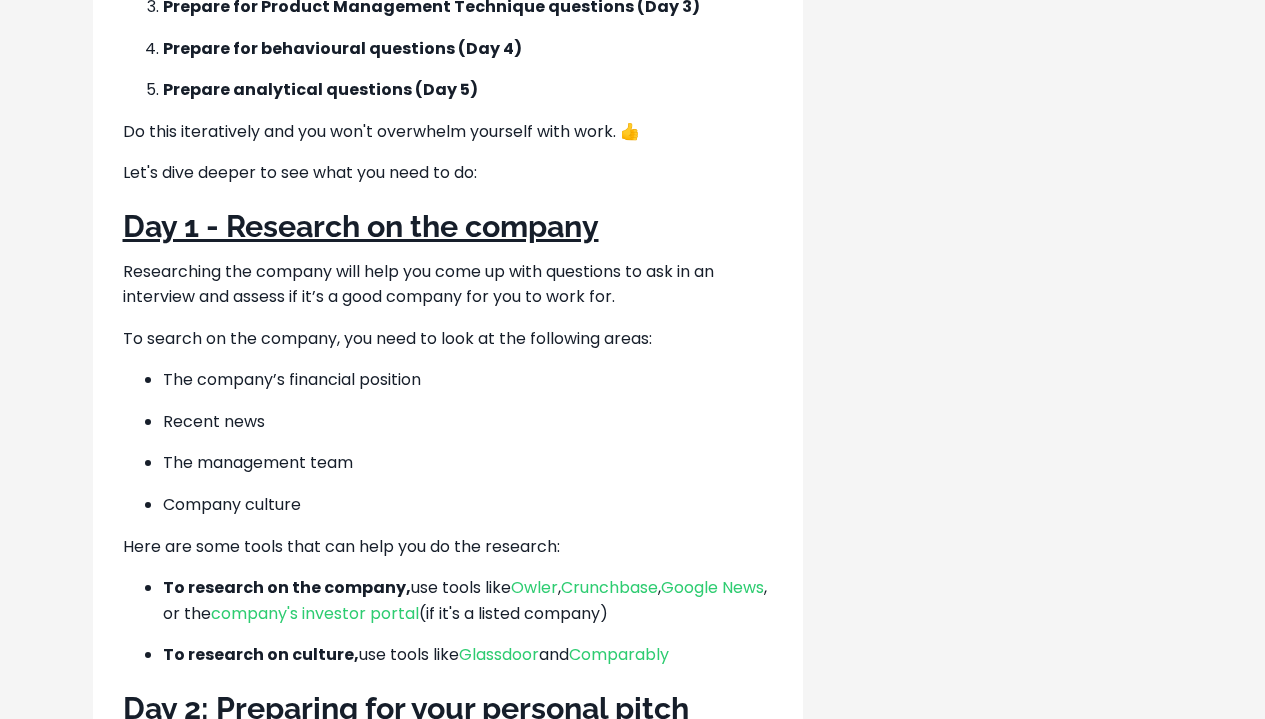 scroll, scrollTop: 1543, scrollLeft: 0, axis: vertical 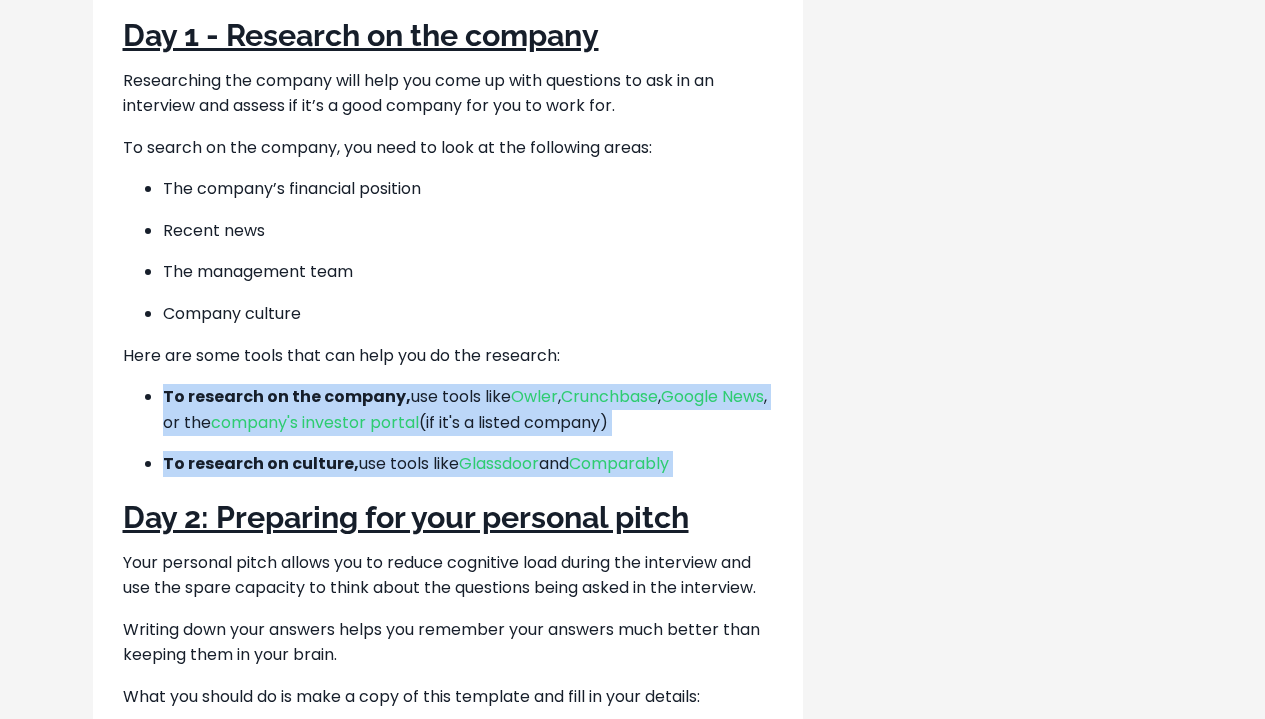 drag, startPoint x: 167, startPoint y: 382, endPoint x: 701, endPoint y: 471, distance: 541.36584 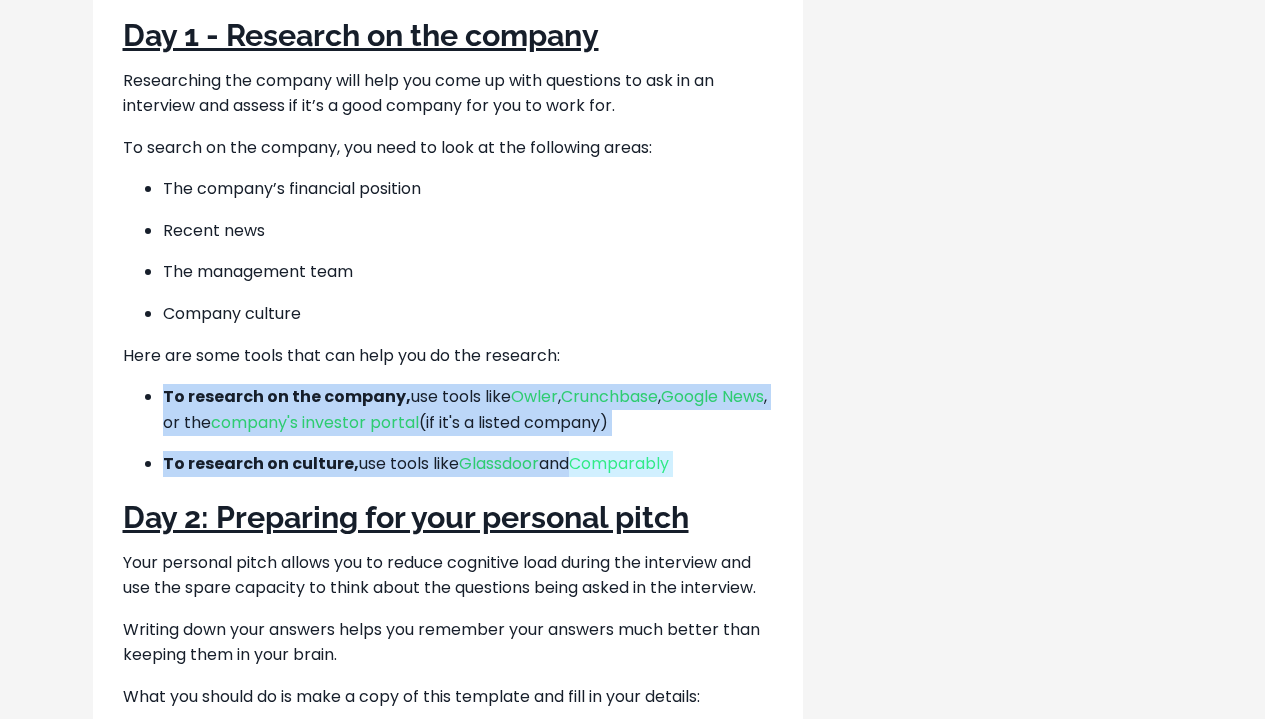 copy on "To research on the company,  use tools like  Owler ,  Crunchbase ,  Google News , or the  company's investor portal  (if it's a listed company)
To research on culture,  use tools like  Glassdoor  and   Comparably" 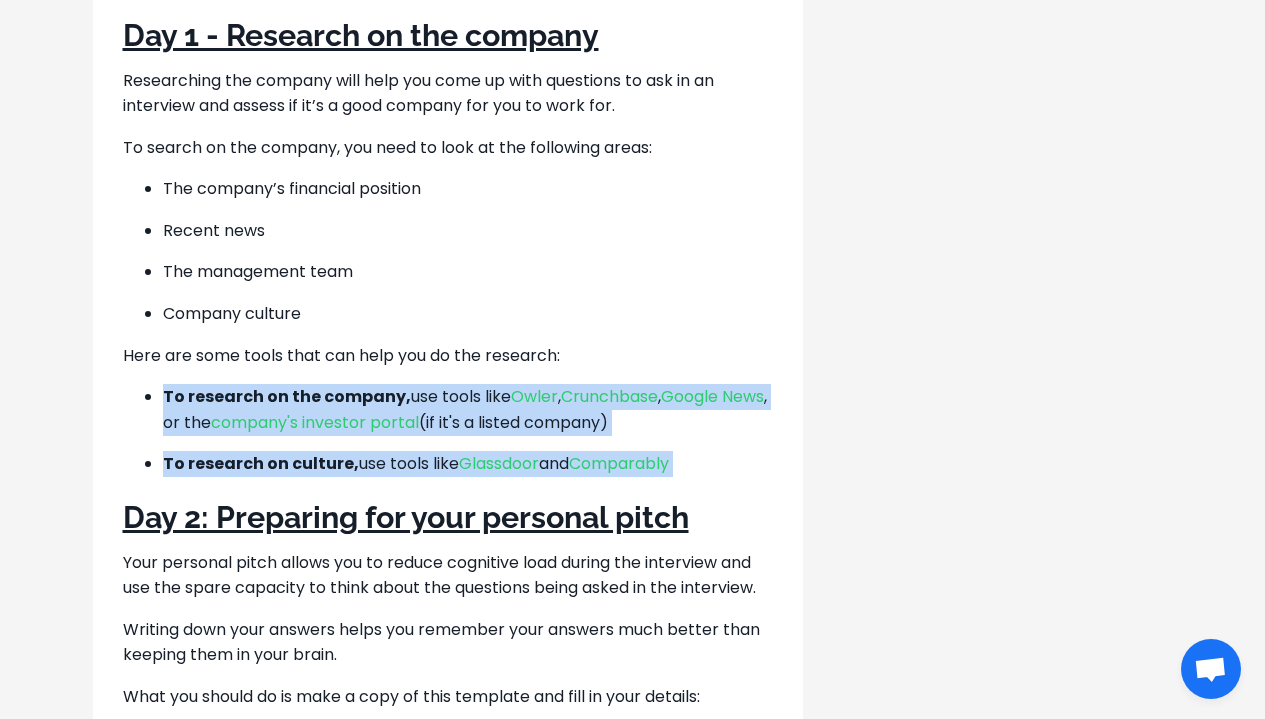 scroll, scrollTop: 1769, scrollLeft: 0, axis: vertical 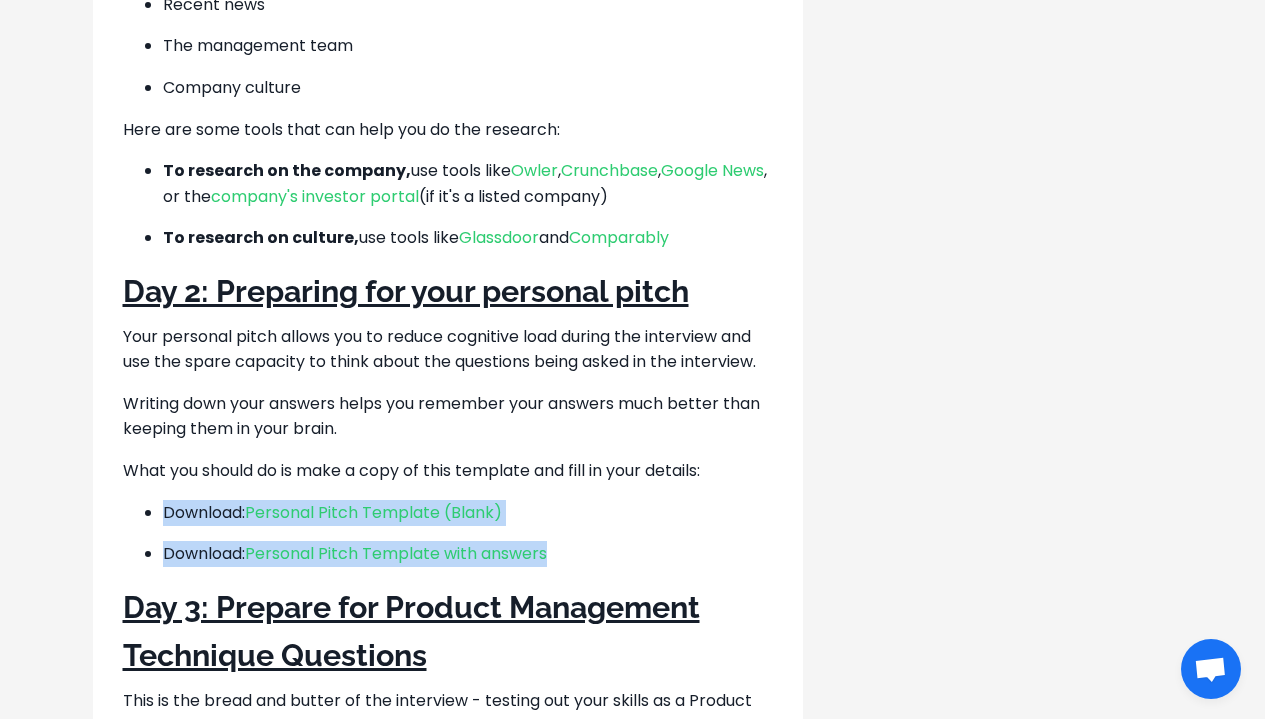 drag, startPoint x: 610, startPoint y: 546, endPoint x: 161, endPoint y: 476, distance: 454.4238 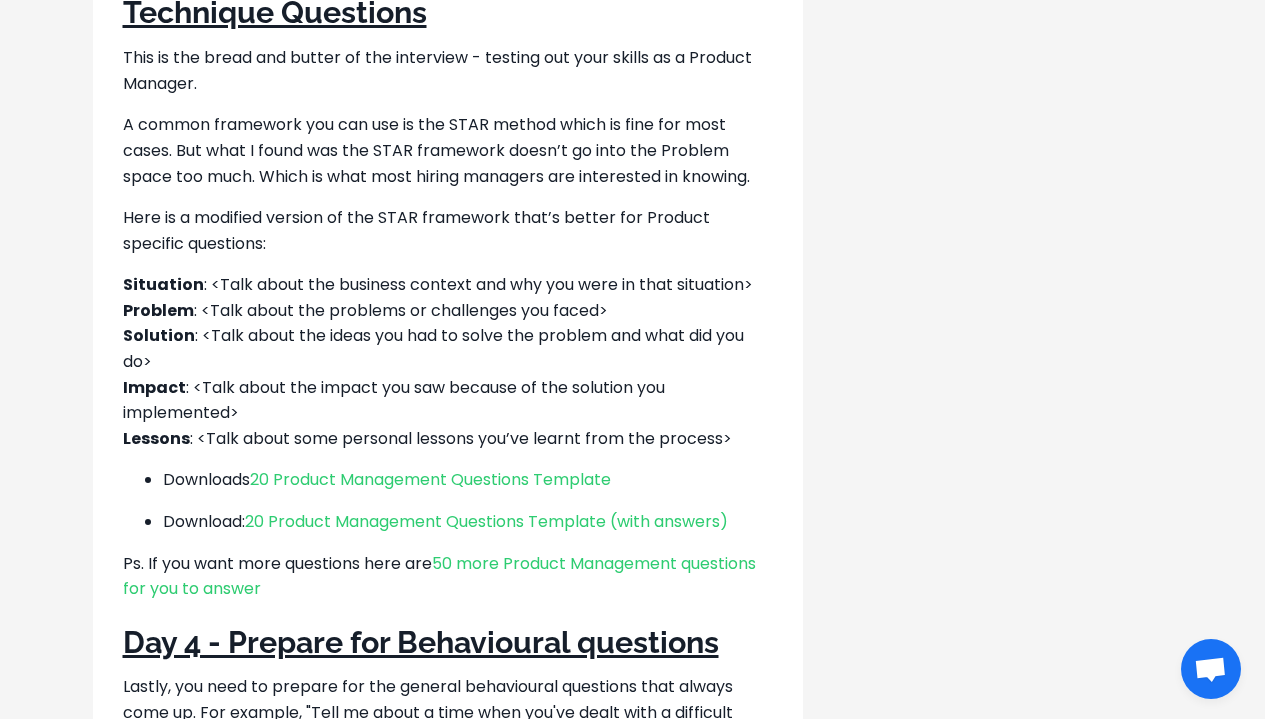 scroll, scrollTop: 2466, scrollLeft: 0, axis: vertical 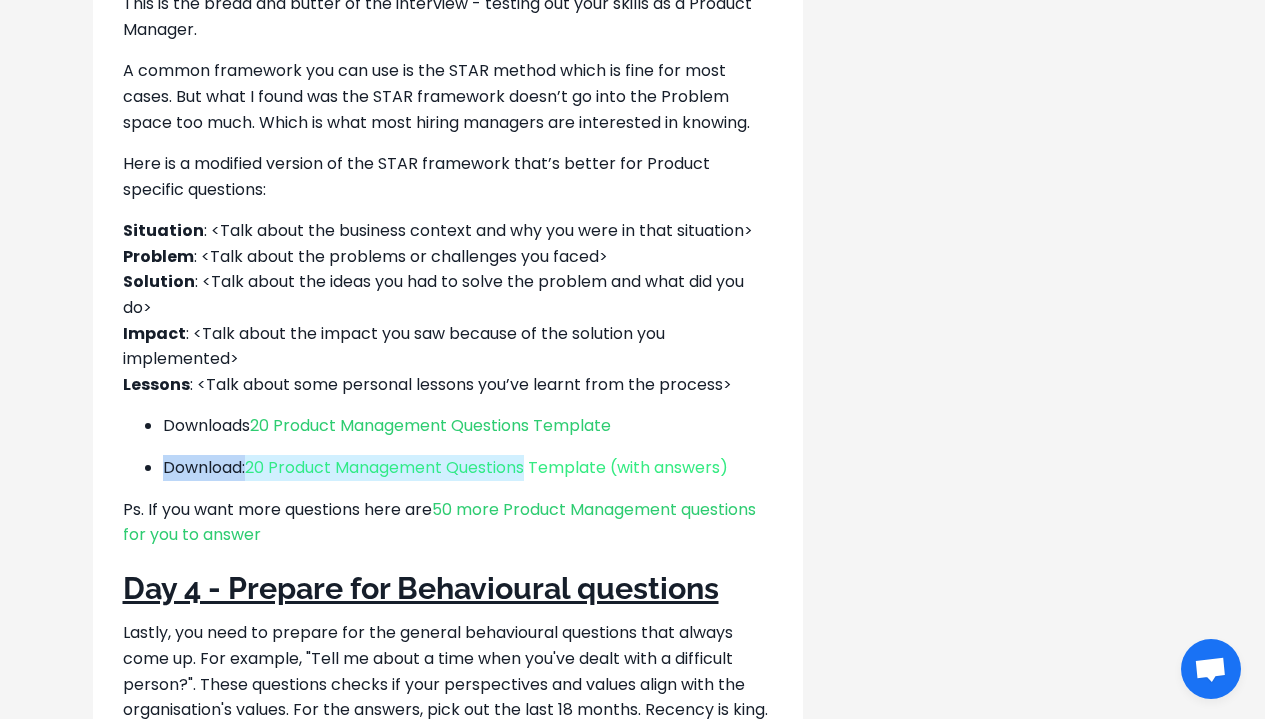 drag, startPoint x: 737, startPoint y: 431, endPoint x: 531, endPoint y: 434, distance: 206.02185 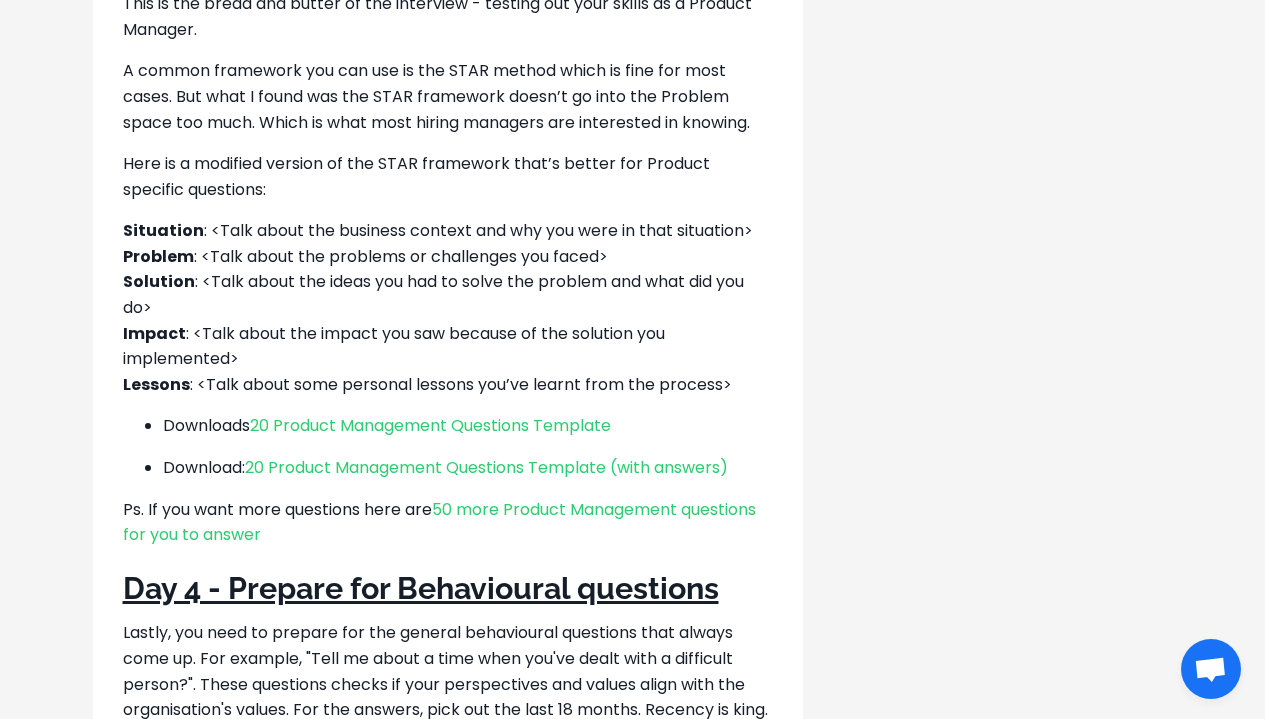 click on "Download:  20 Product Management Questions Template (with answers)" at bounding box center [468, 468] 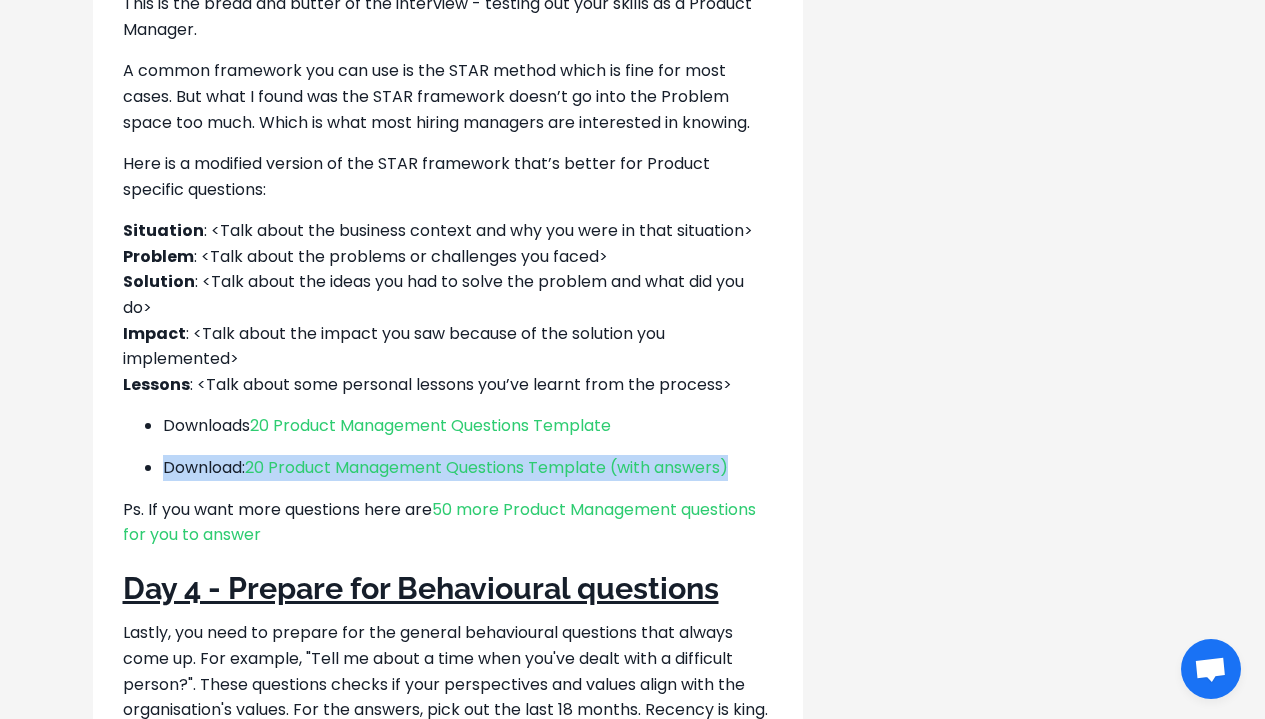 drag, startPoint x: 748, startPoint y: 445, endPoint x: 335, endPoint y: 426, distance: 413.43683 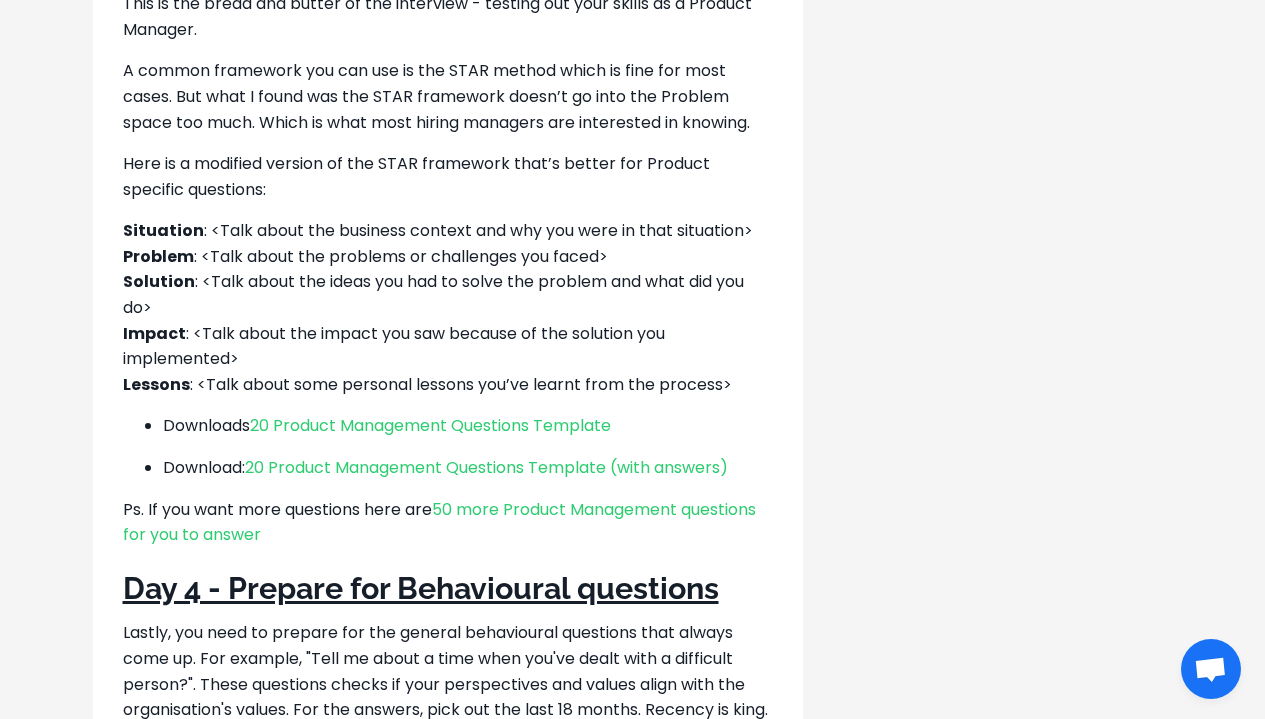 click on "Mark As Complete
Great Job! Keep Going!
02. How to Approach Take Home Tasks (6 min)
Next Lesson
Summary & Downloads - Preparing for your interviews
Topic #4 Preparing For Your Product Management Interviews (60 min)
Interviews are scary right?  No matter how many you do in your career, it never gets easier!
But don't worry, the secret to smashing your interview is:
Prepare -> Sleep -> Prepare!
You want to start early and do it  4 - 5 days  before the interview.  Here are 3 steps to do this:
Research on the company (Day 1)
Prepare your own pitch (Day 2)
Prepare for Product Management Technique questions (Day 3)
Prepare for behavioural questions (Day 4)" at bounding box center [633, 486] 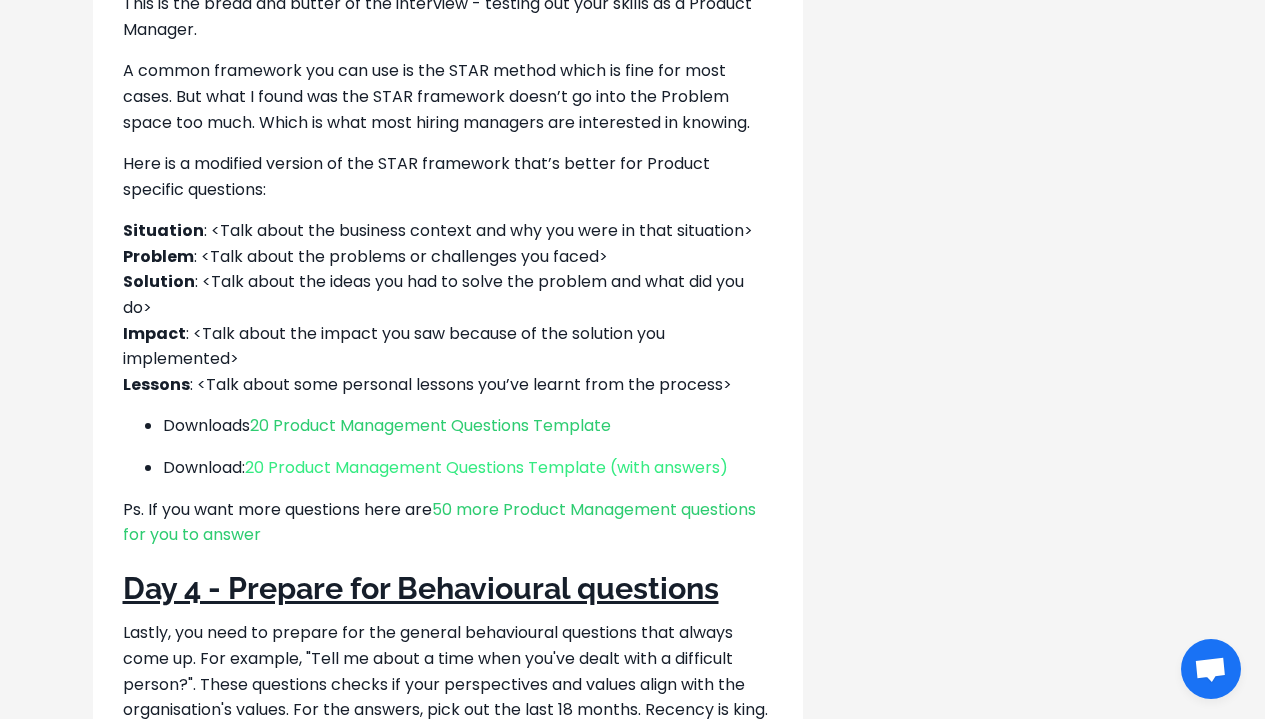 drag, startPoint x: 754, startPoint y: 439, endPoint x: 252, endPoint y: 442, distance: 502.00897 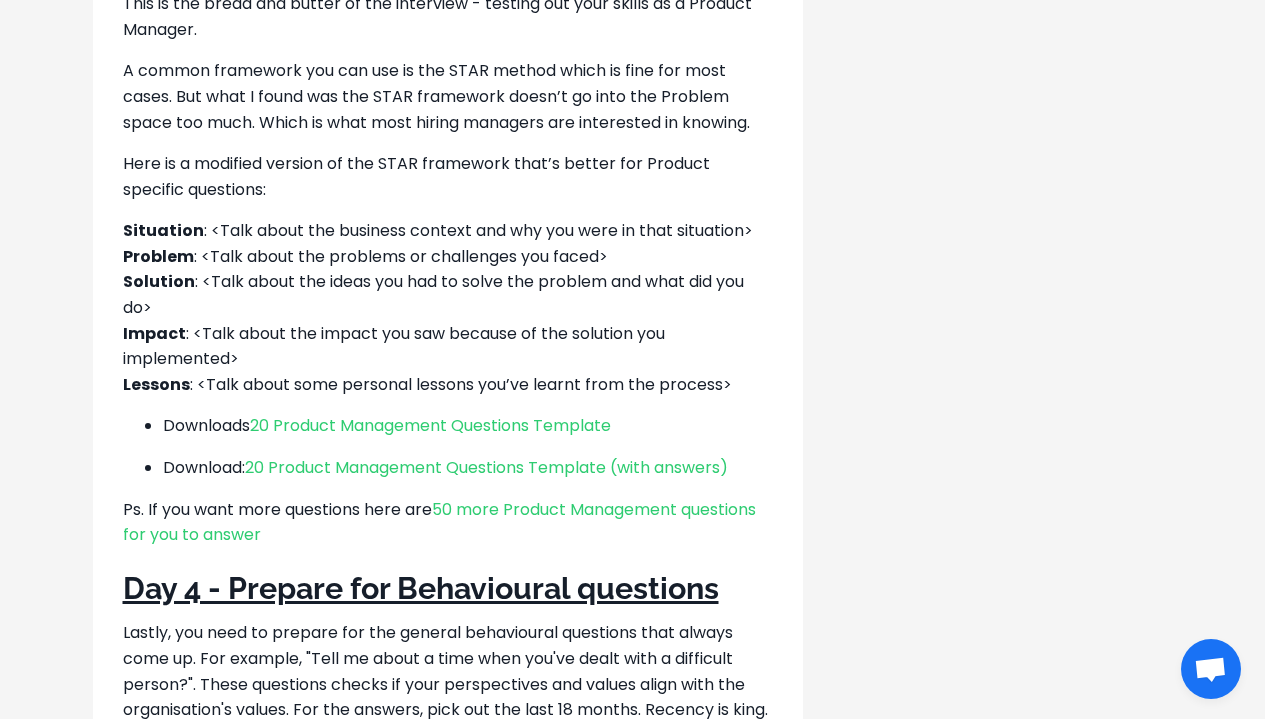 click on "Ps. If you want more questions here are  50 more Product Management questions for you to answer" at bounding box center [448, 522] 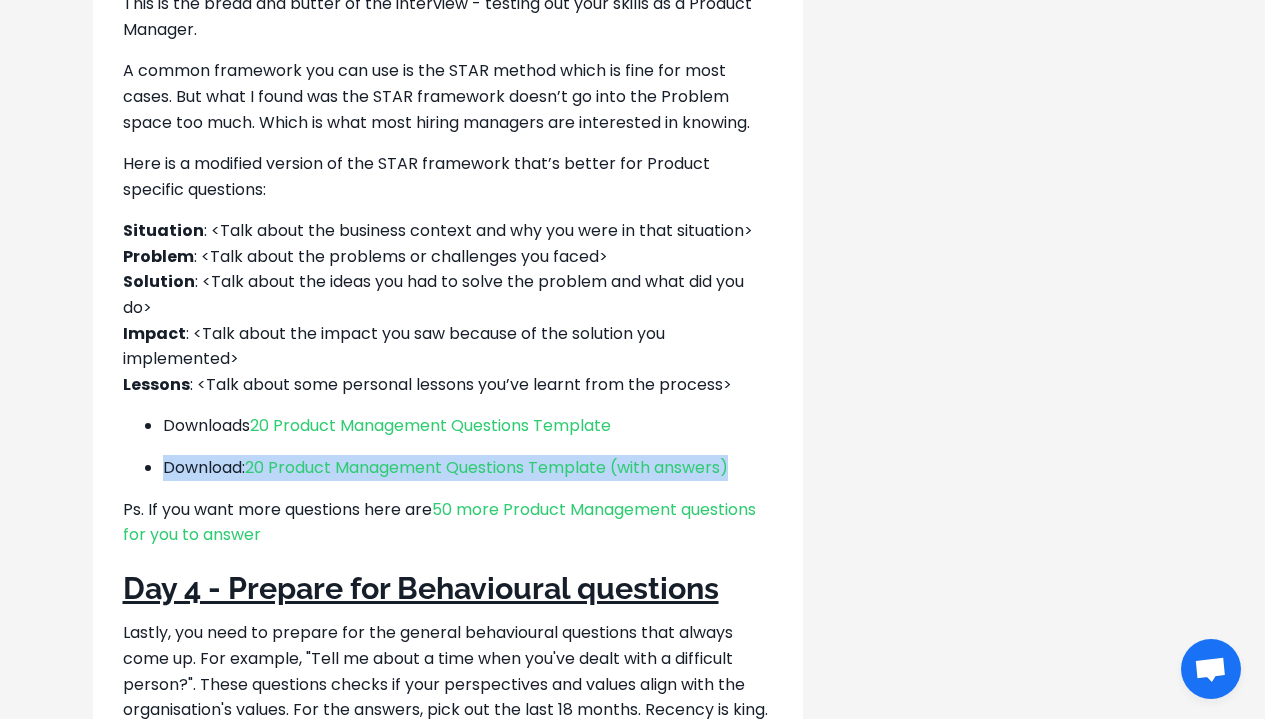 drag, startPoint x: 669, startPoint y: 437, endPoint x: 161, endPoint y: 441, distance: 508.01575 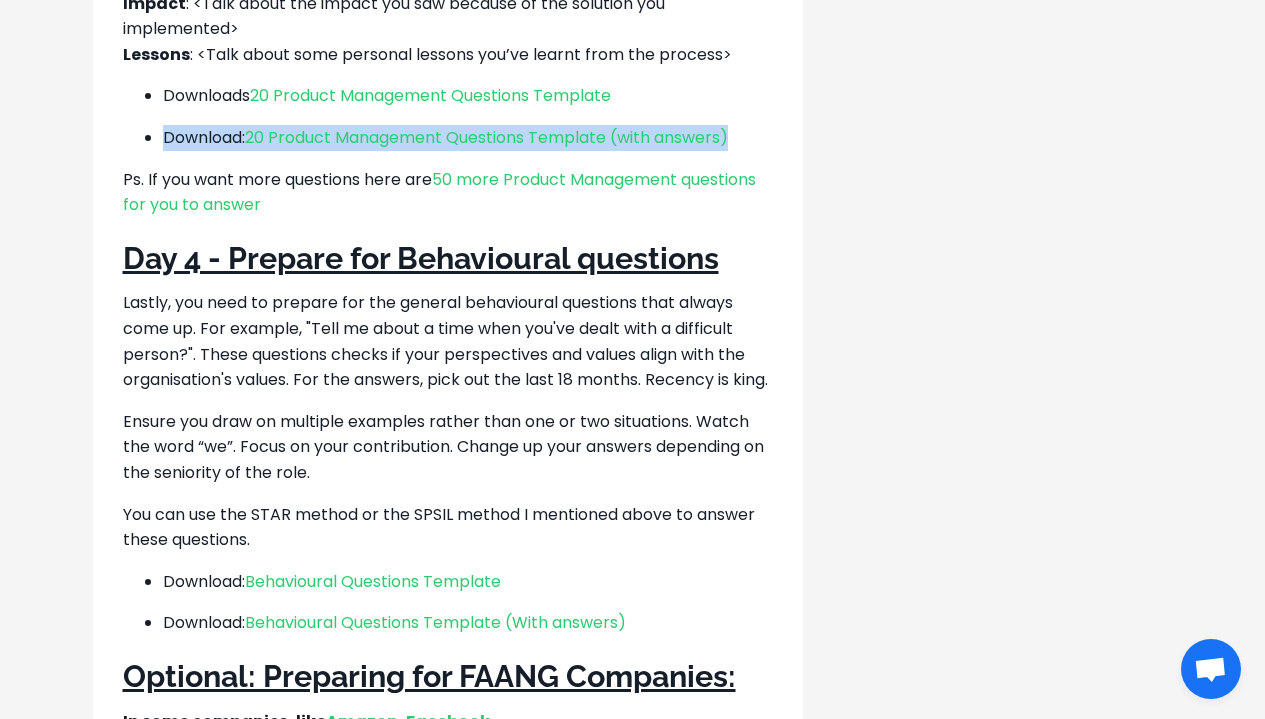 scroll, scrollTop: 2907, scrollLeft: 0, axis: vertical 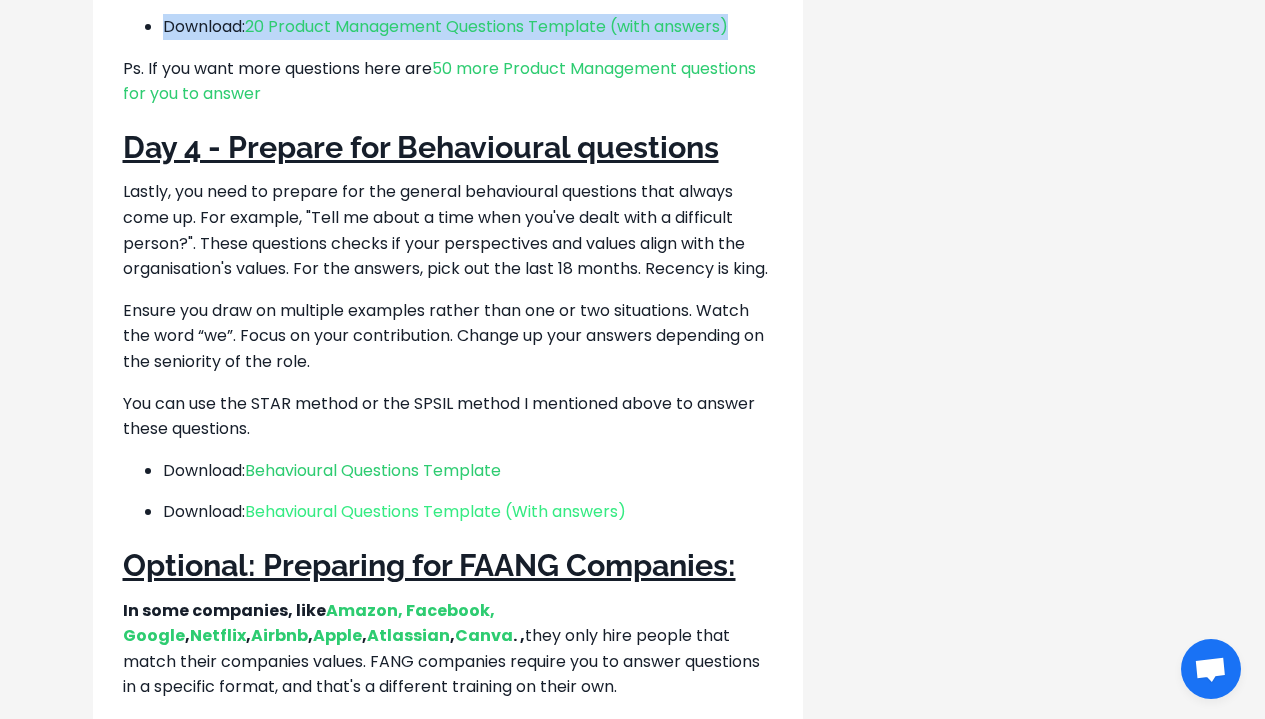 drag, startPoint x: 501, startPoint y: 501, endPoint x: 254, endPoint y: 499, distance: 247.0081 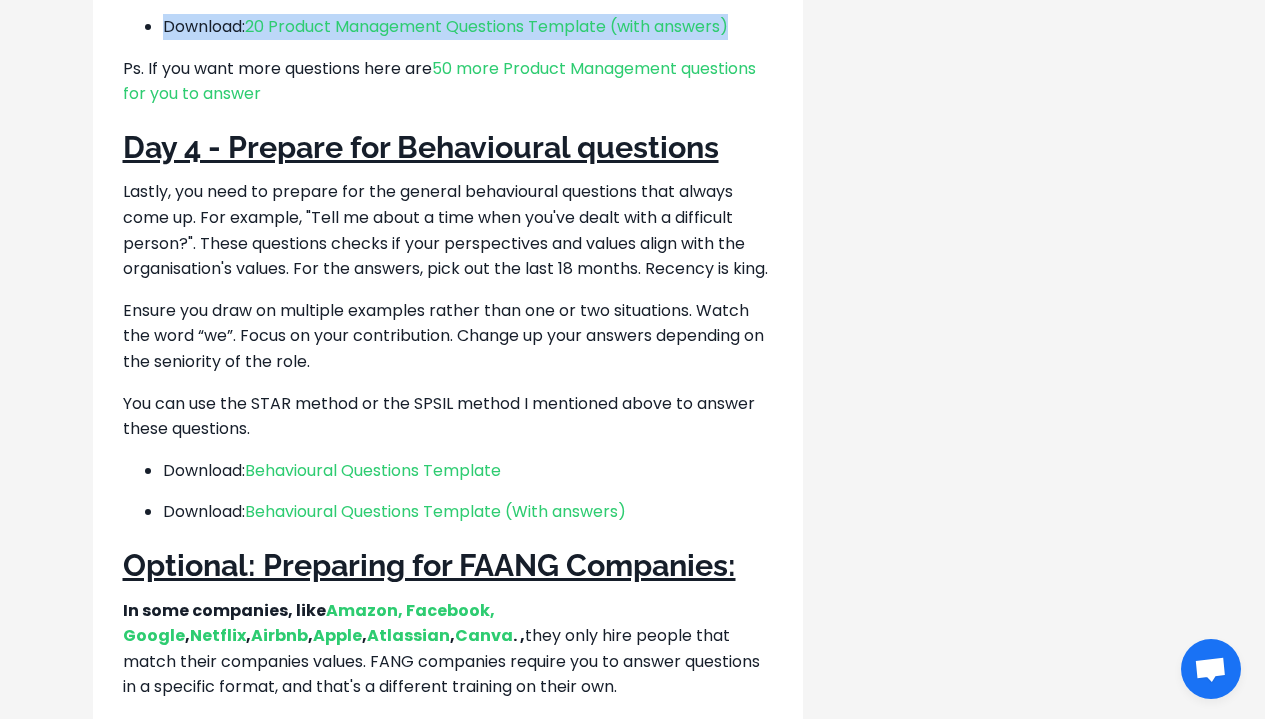copy on "Behavioural Questions Template (With answers)" 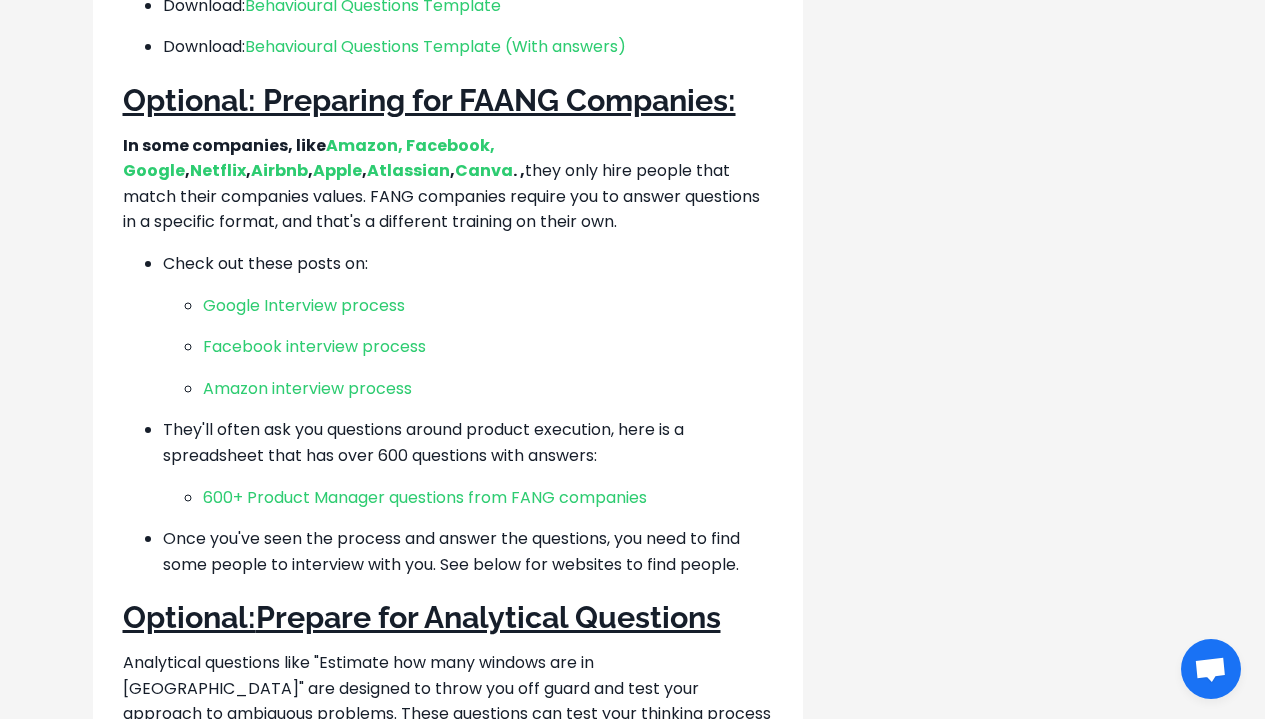 scroll, scrollTop: 3368, scrollLeft: 0, axis: vertical 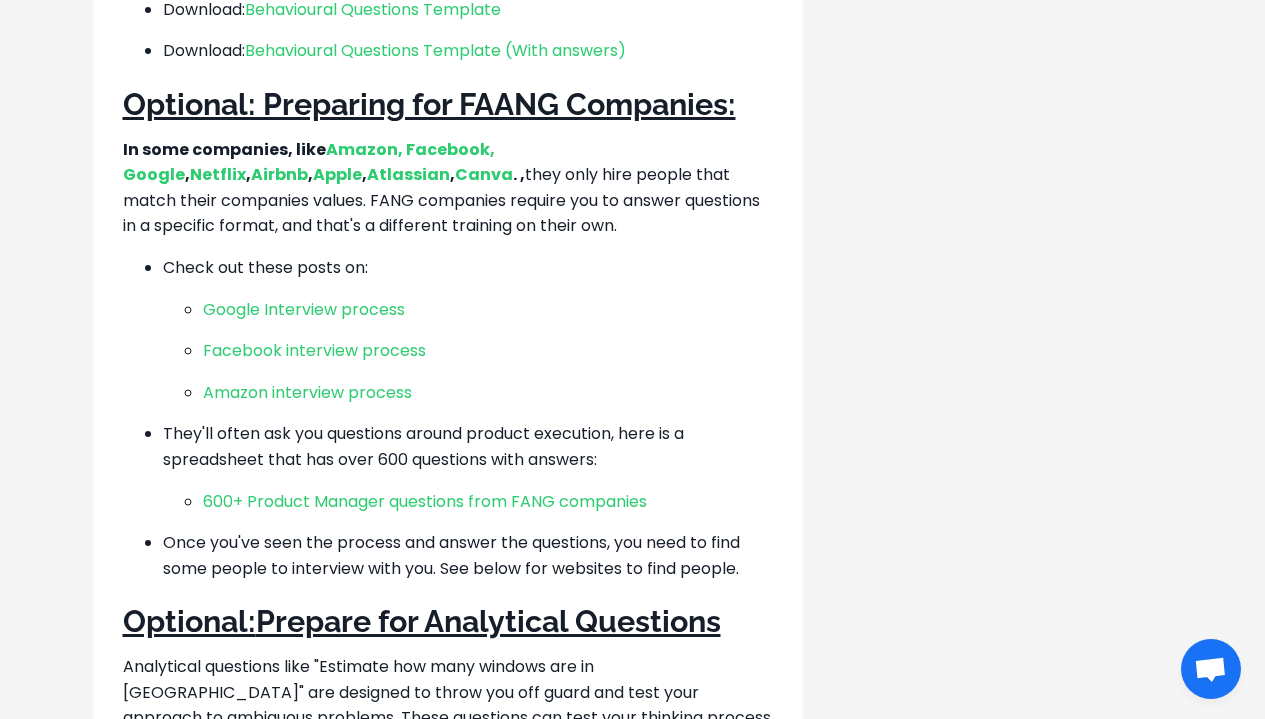 drag, startPoint x: 159, startPoint y: 251, endPoint x: 170, endPoint y: 253, distance: 11.18034 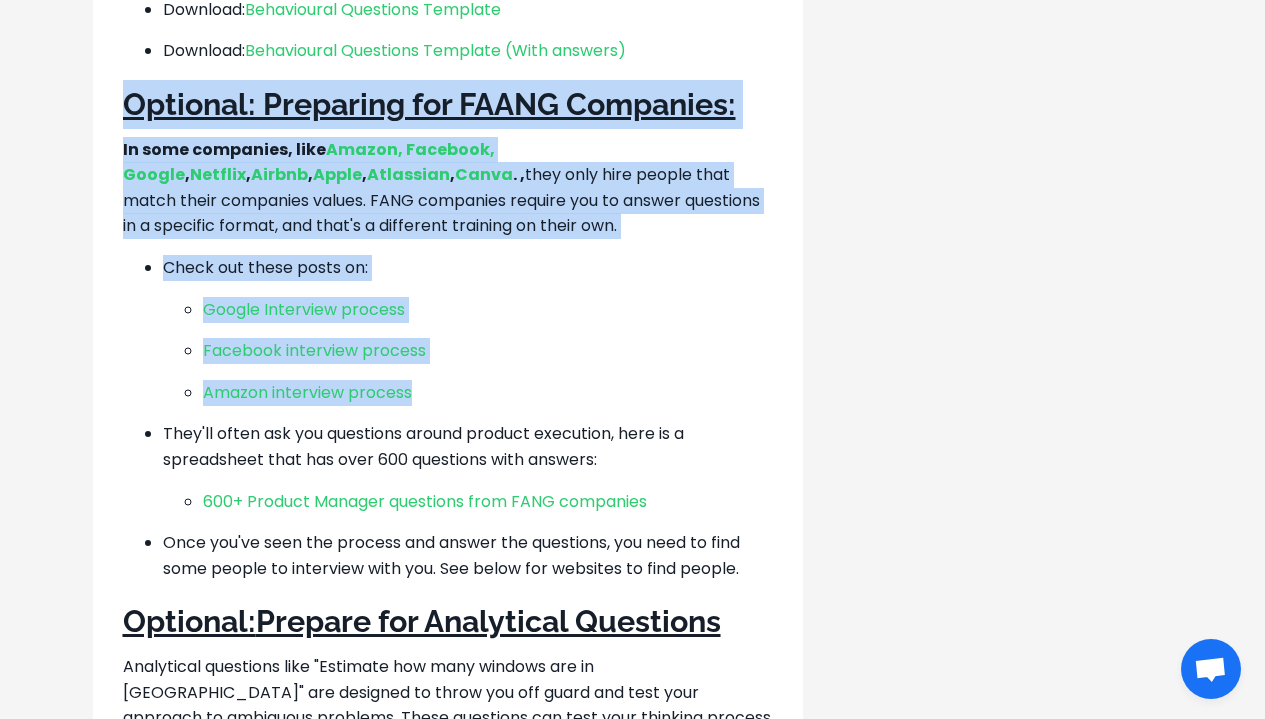drag, startPoint x: 139, startPoint y: 101, endPoint x: 424, endPoint y: 396, distance: 410.1829 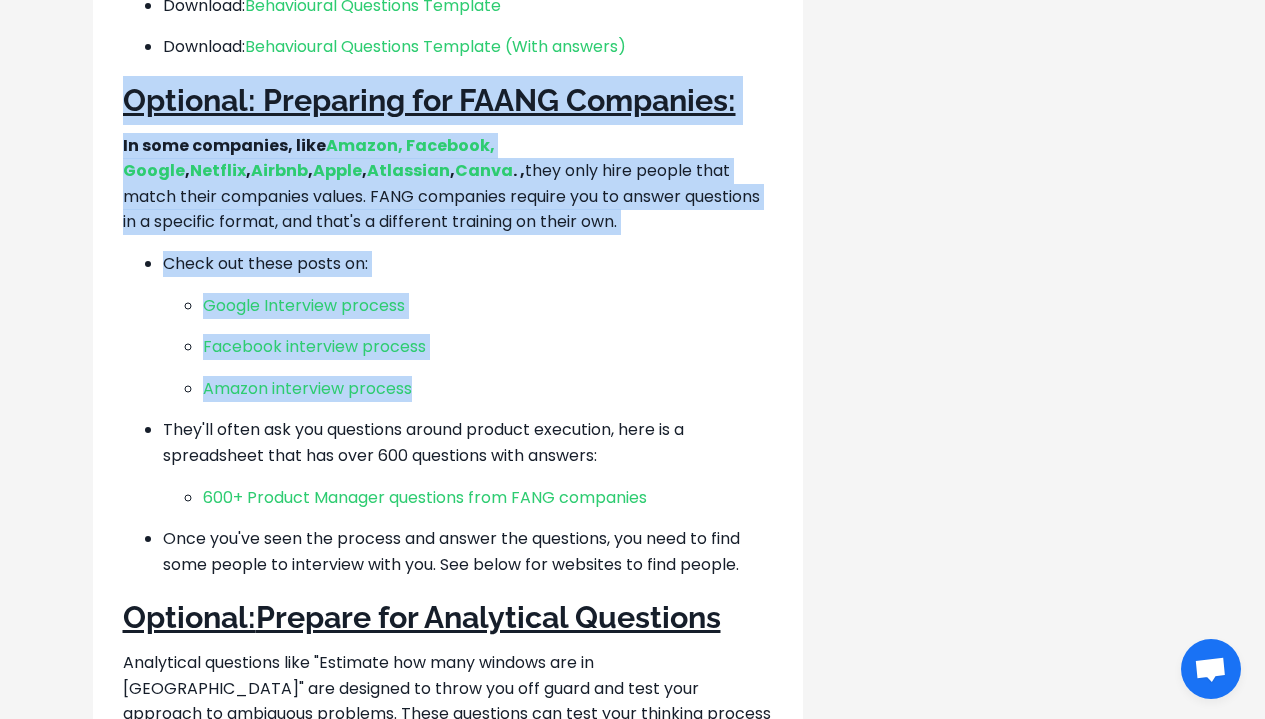 scroll, scrollTop: 3439, scrollLeft: 0, axis: vertical 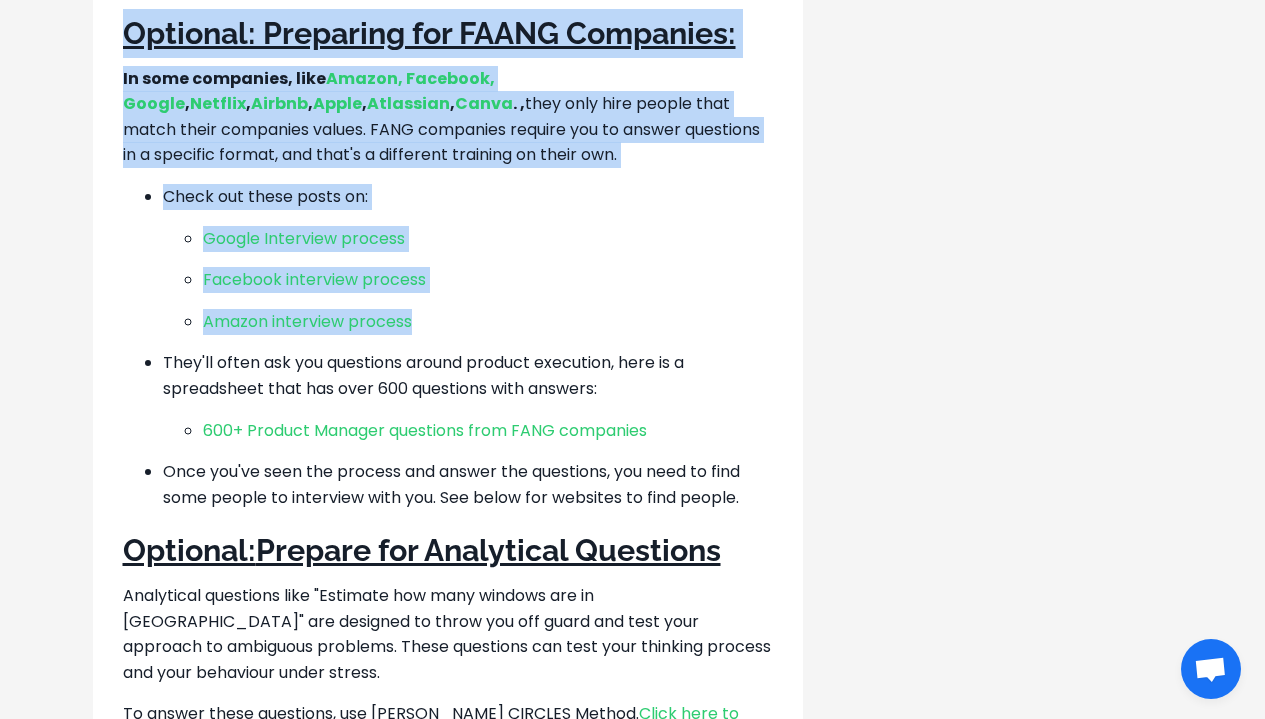 copy on "Optional: Preparing for FAANG Companies:
In some companies, like  Amazon,   Facebook,   Google ,  Netflix ,  Airbnb ,  Apple ,  Atlassian ,  Canva . ,  they only hire people that match their companies values. FANG companies require you to answer questions in a specific format, and that's a different training on their own.
Check out these posts on:
Google Interview process
Facebook interview process
Amazon interview process" 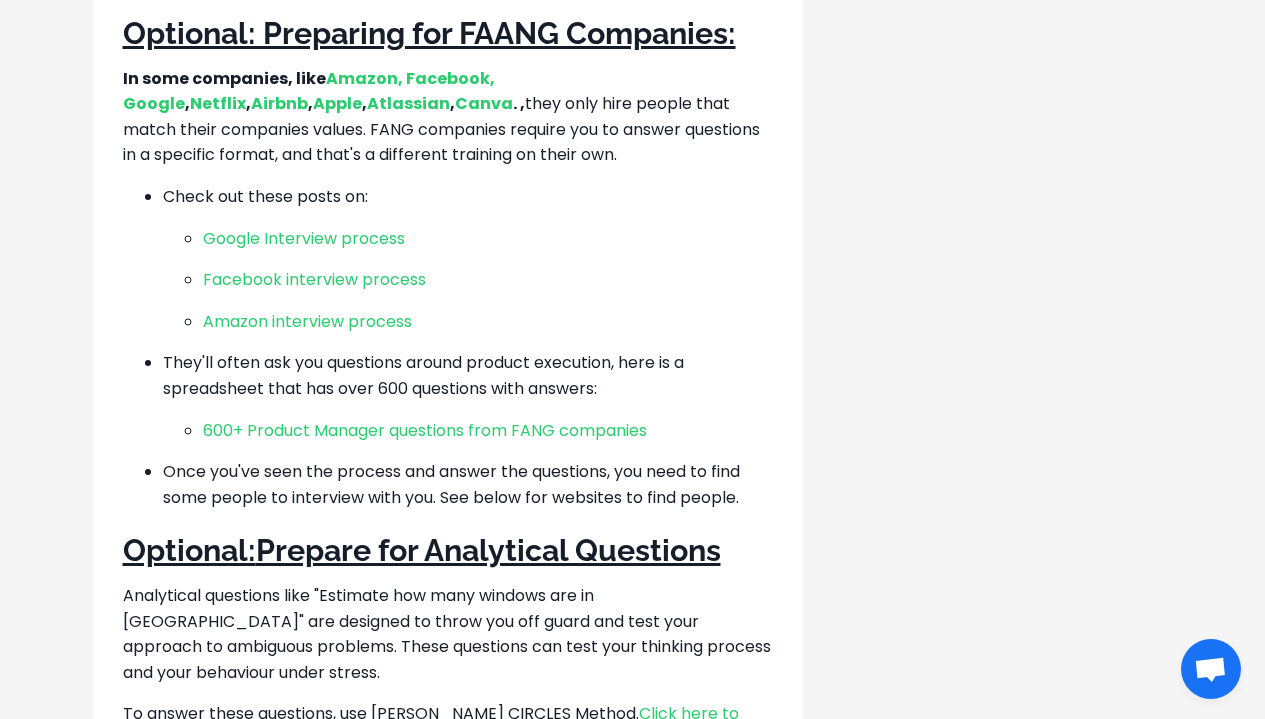 click on "They'll often ask you questions around product execution, here is a spreadsheet that has over 600 questions with answers:
600+ Product Manager questions from FANG companies" at bounding box center [468, 396] 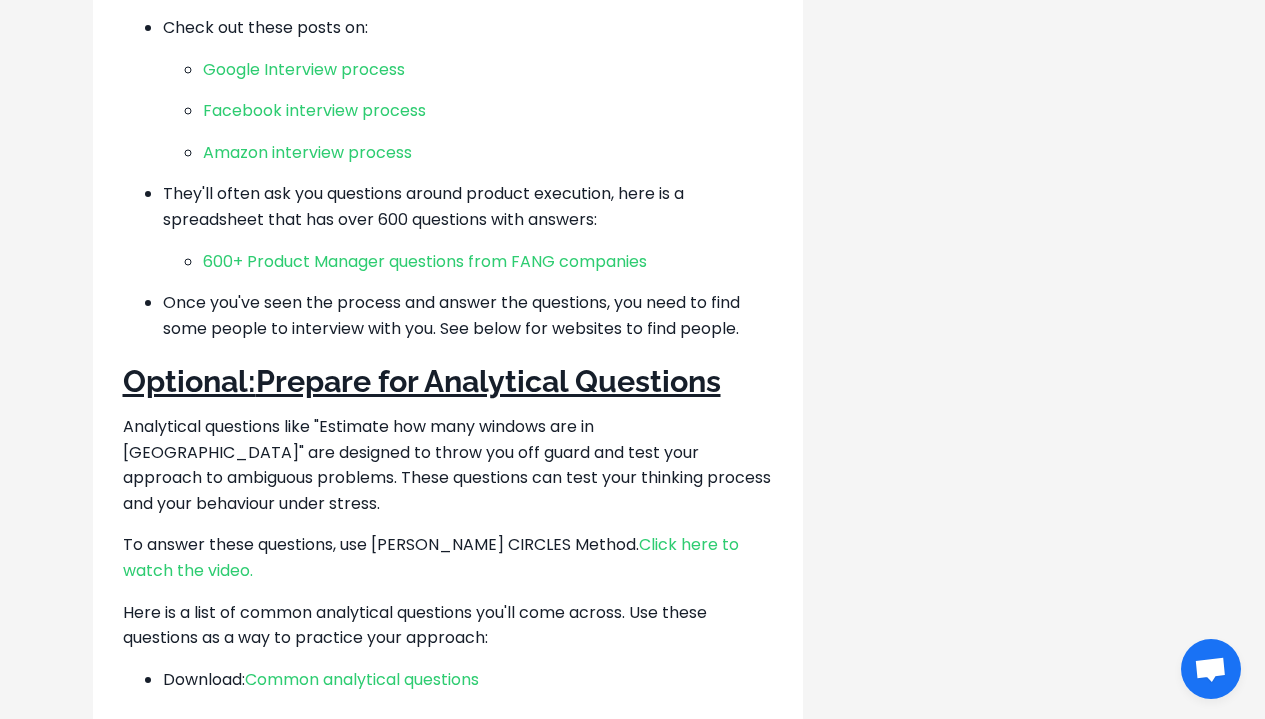 scroll, scrollTop: 3798, scrollLeft: 0, axis: vertical 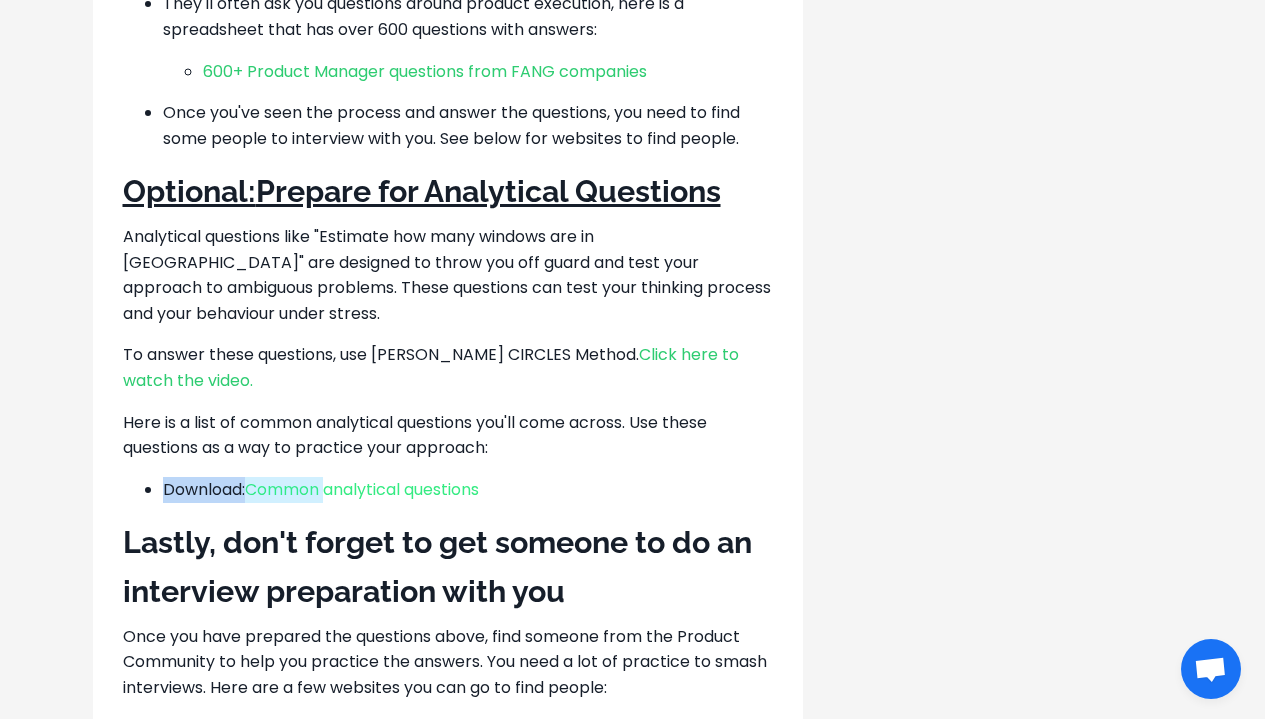 drag, startPoint x: 534, startPoint y: 458, endPoint x: 335, endPoint y: 469, distance: 199.30379 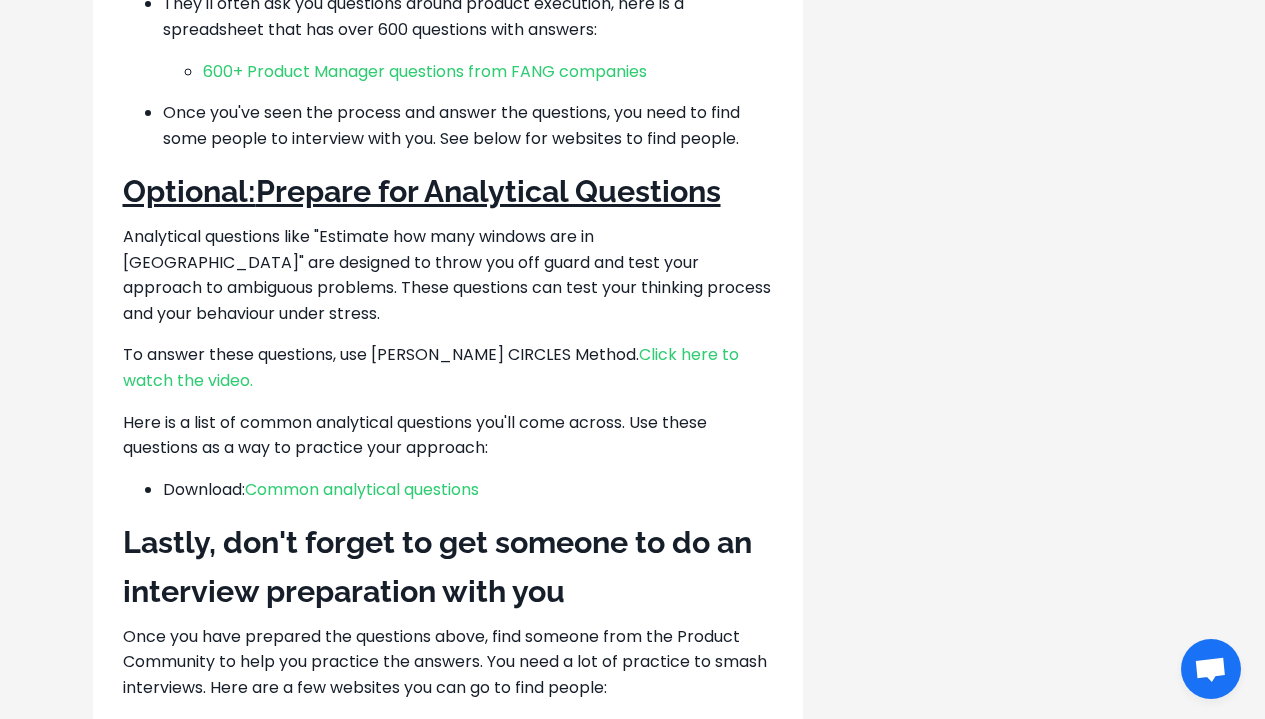 click on "Download:  Common analytical questions" at bounding box center (468, 490) 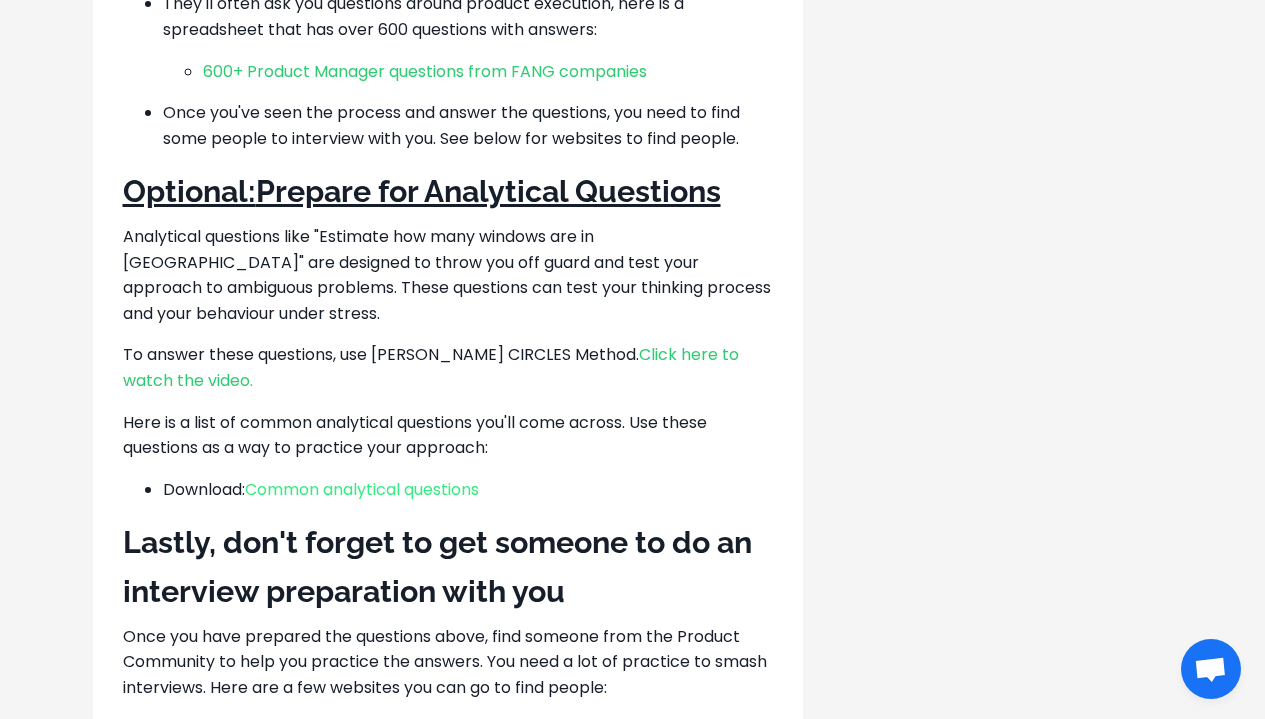 drag, startPoint x: 522, startPoint y: 477, endPoint x: 253, endPoint y: 465, distance: 269.26752 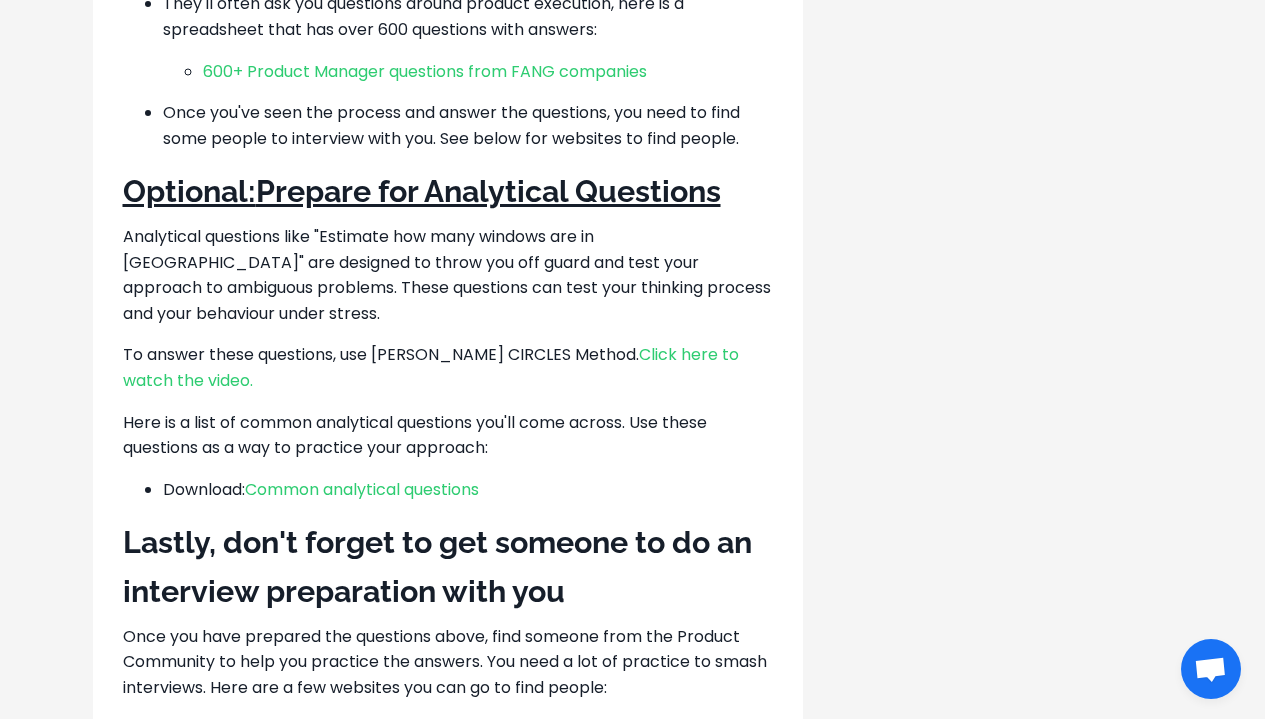 click on "Here is a list of common analytical questions you'll come across. Use these questions as a way to practice your approach:" at bounding box center [448, 435] 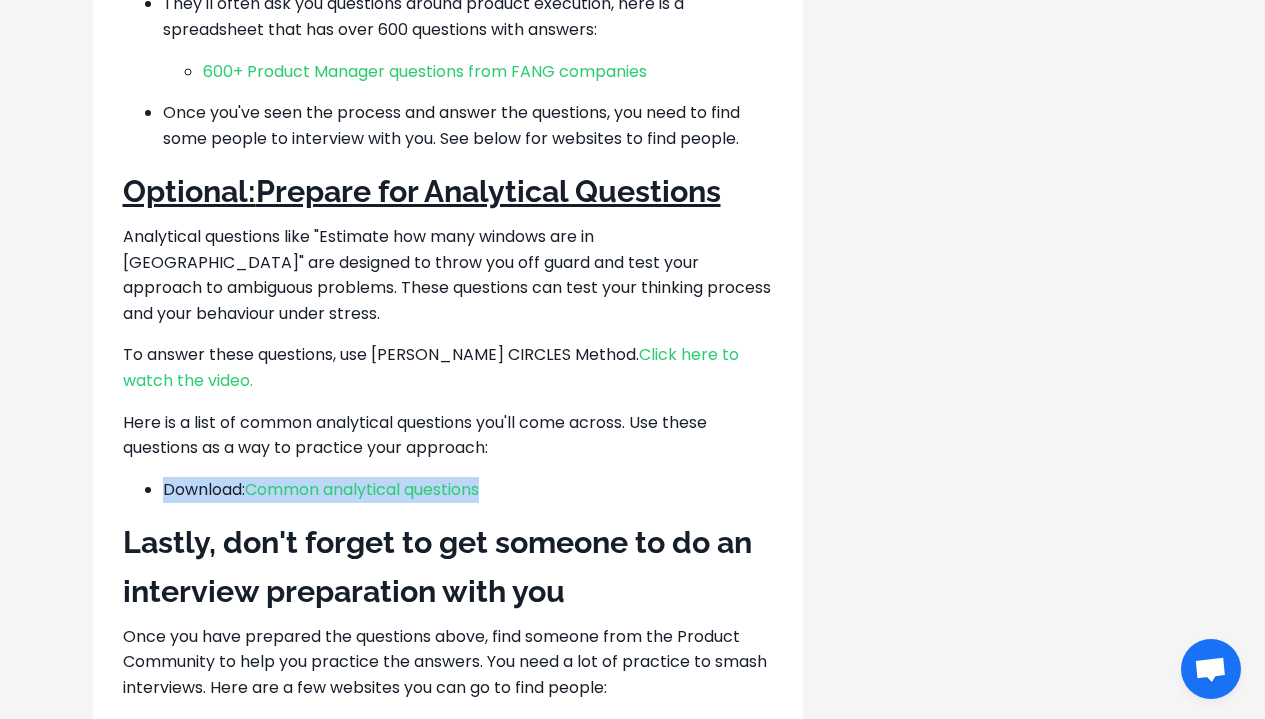 drag, startPoint x: 518, startPoint y: 478, endPoint x: 155, endPoint y: 469, distance: 363.11154 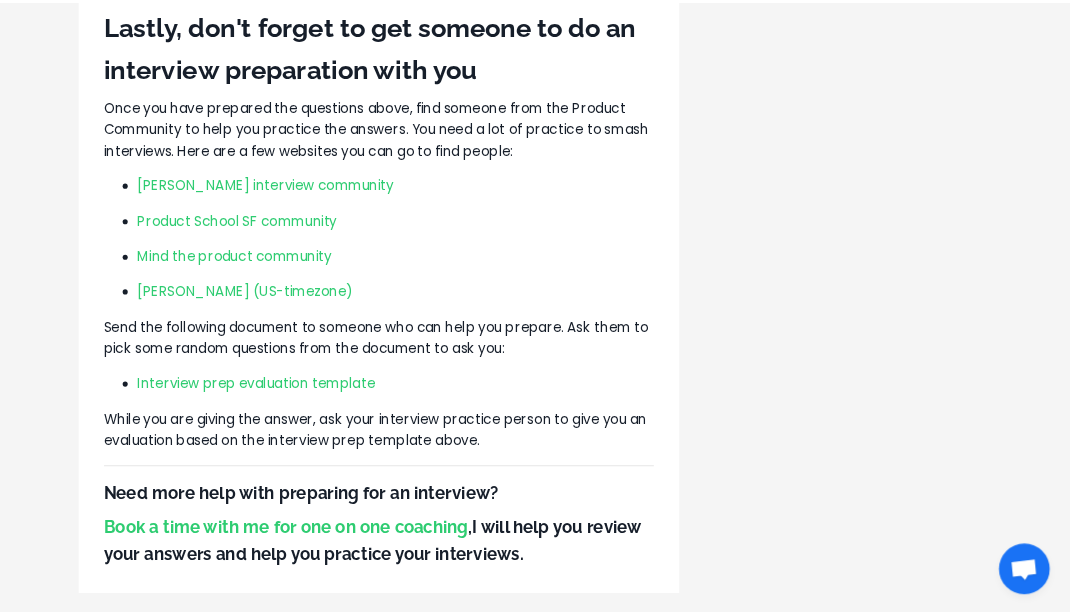scroll, scrollTop: 4439, scrollLeft: 0, axis: vertical 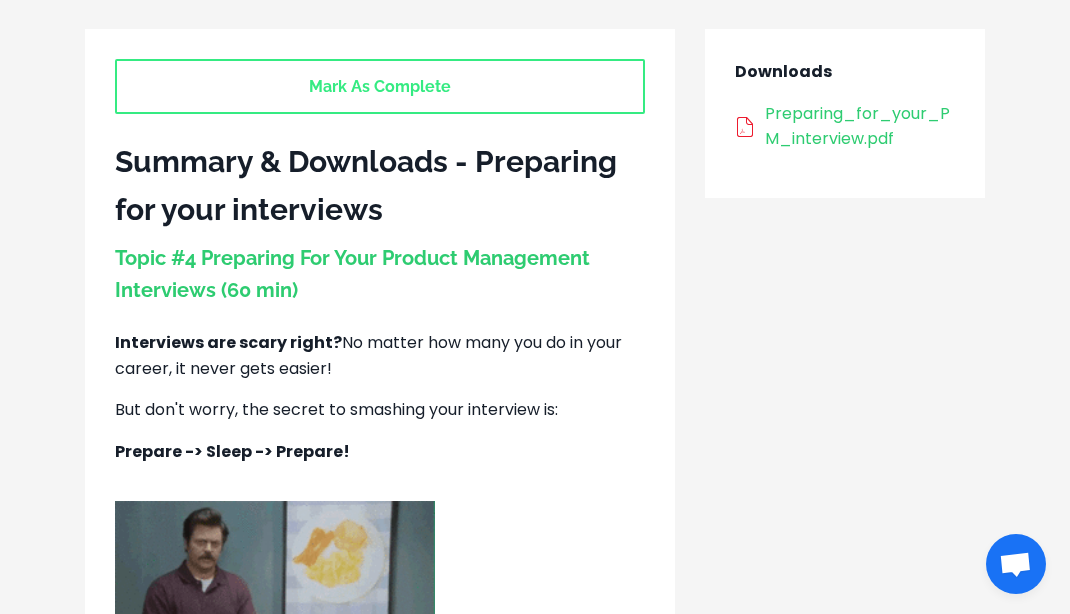 click on "Mark As Complete" at bounding box center [380, 86] 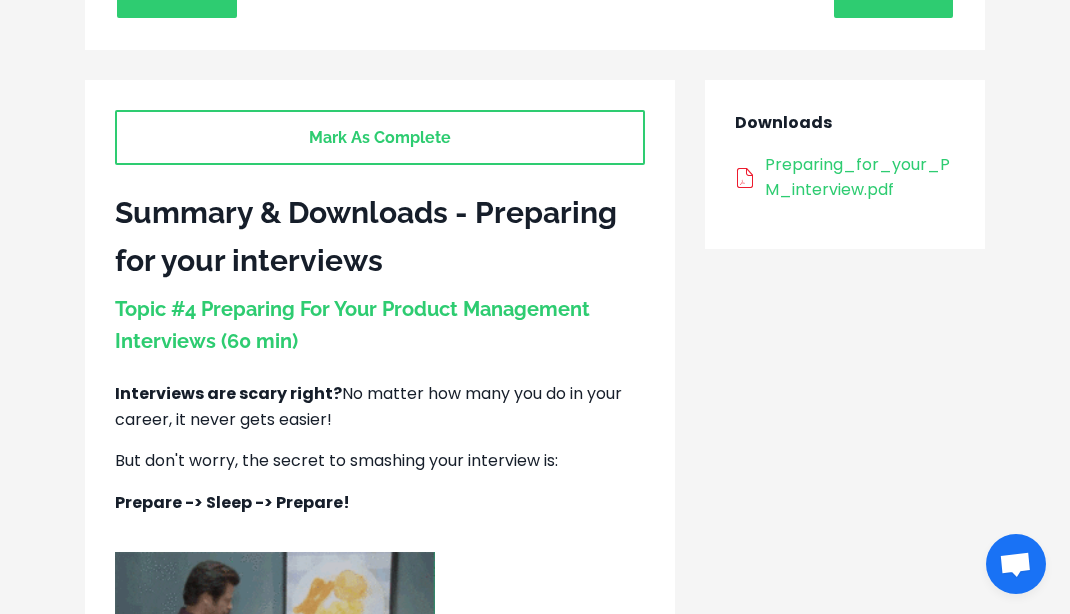 scroll, scrollTop: 0, scrollLeft: 0, axis: both 